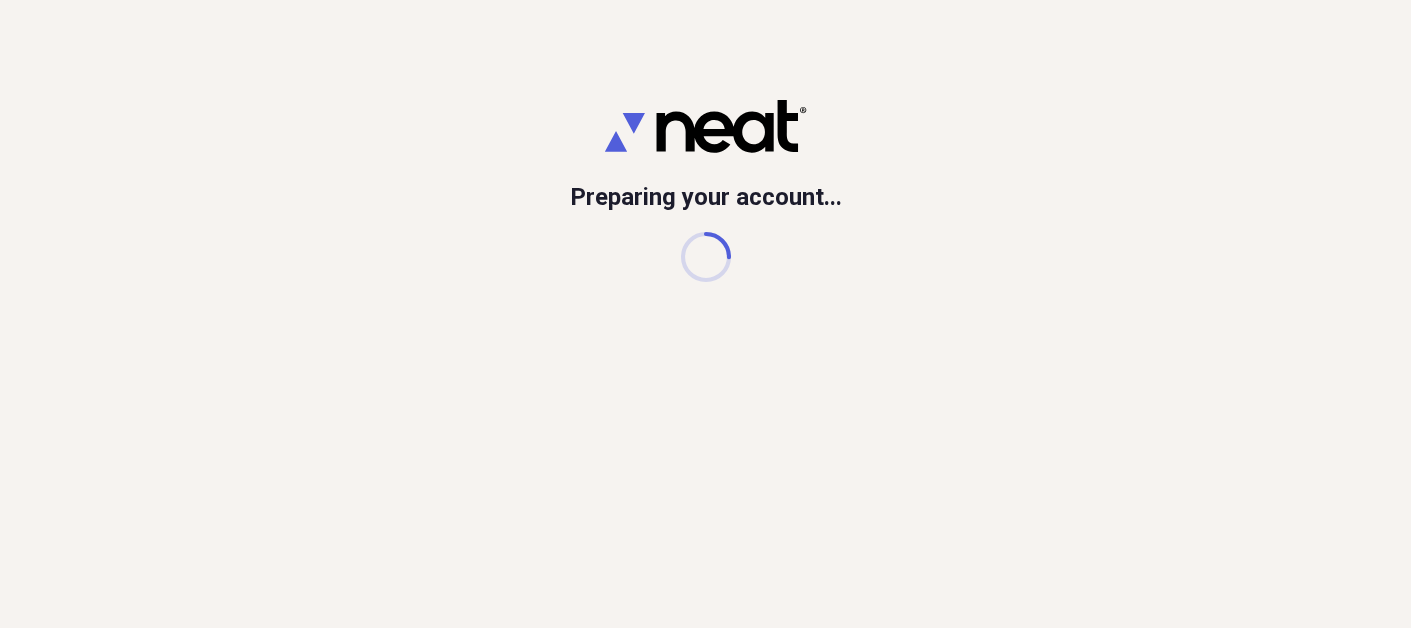 scroll, scrollTop: 0, scrollLeft: 0, axis: both 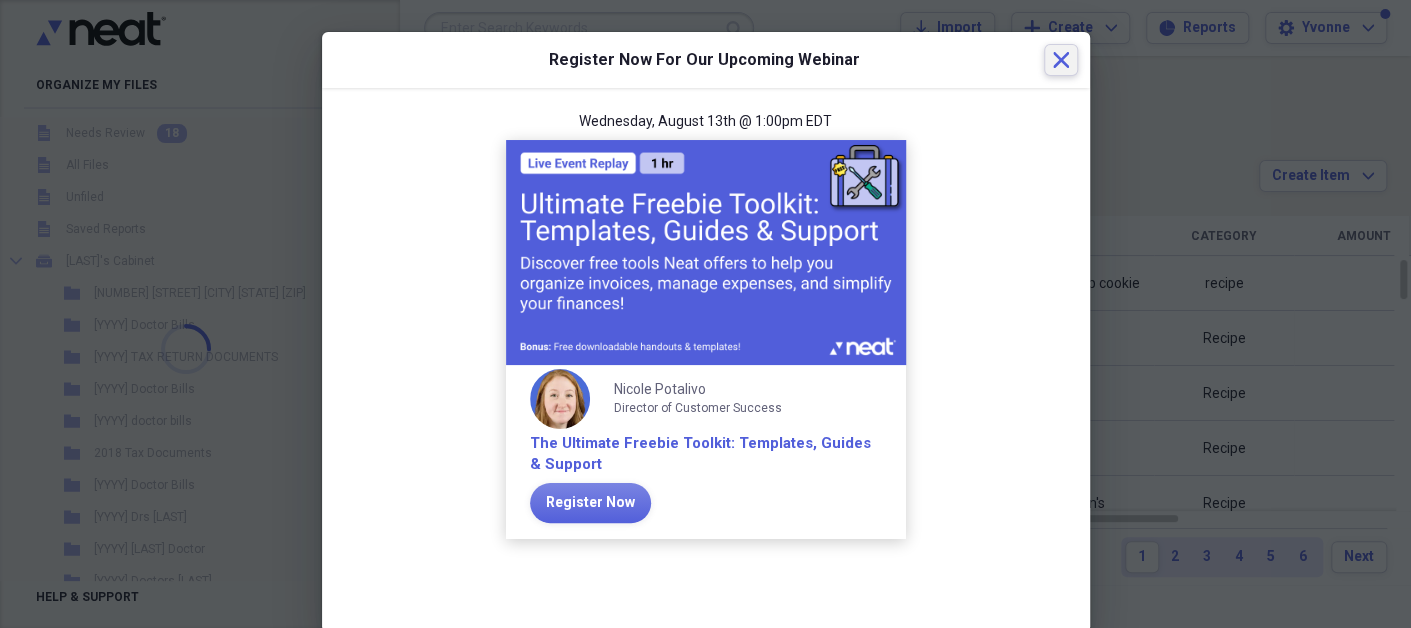click 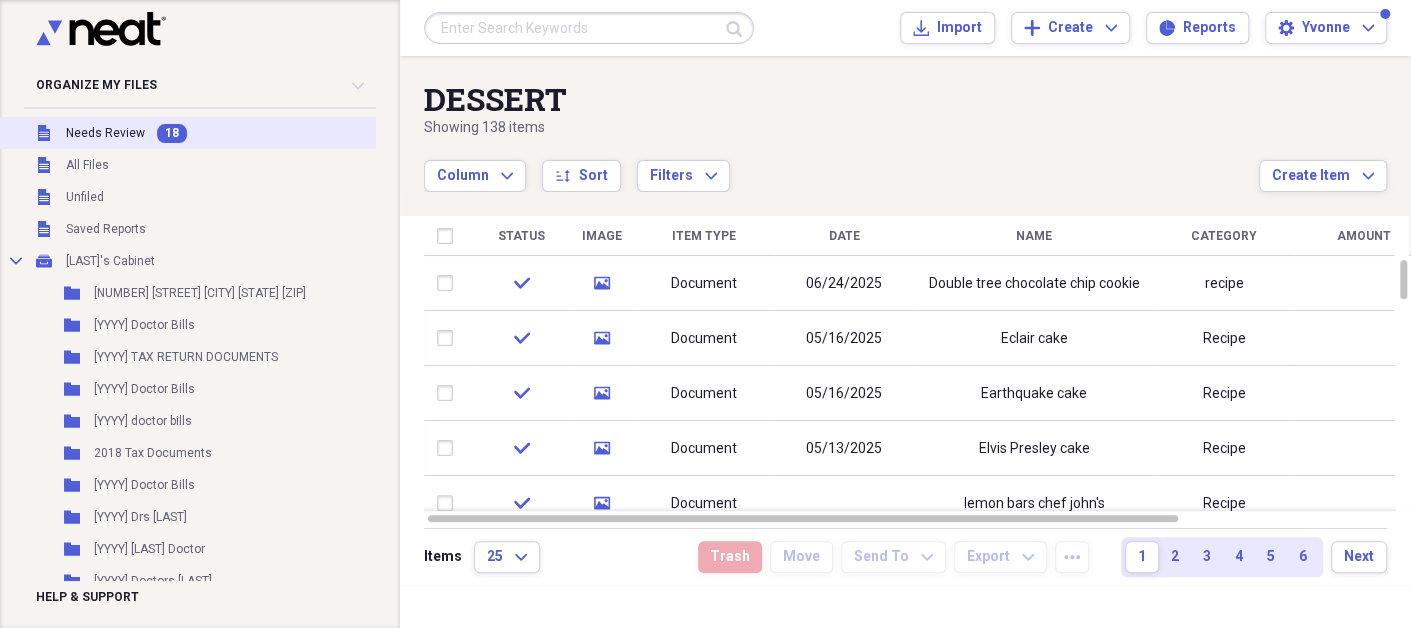 click on "Needs Review" at bounding box center [105, 133] 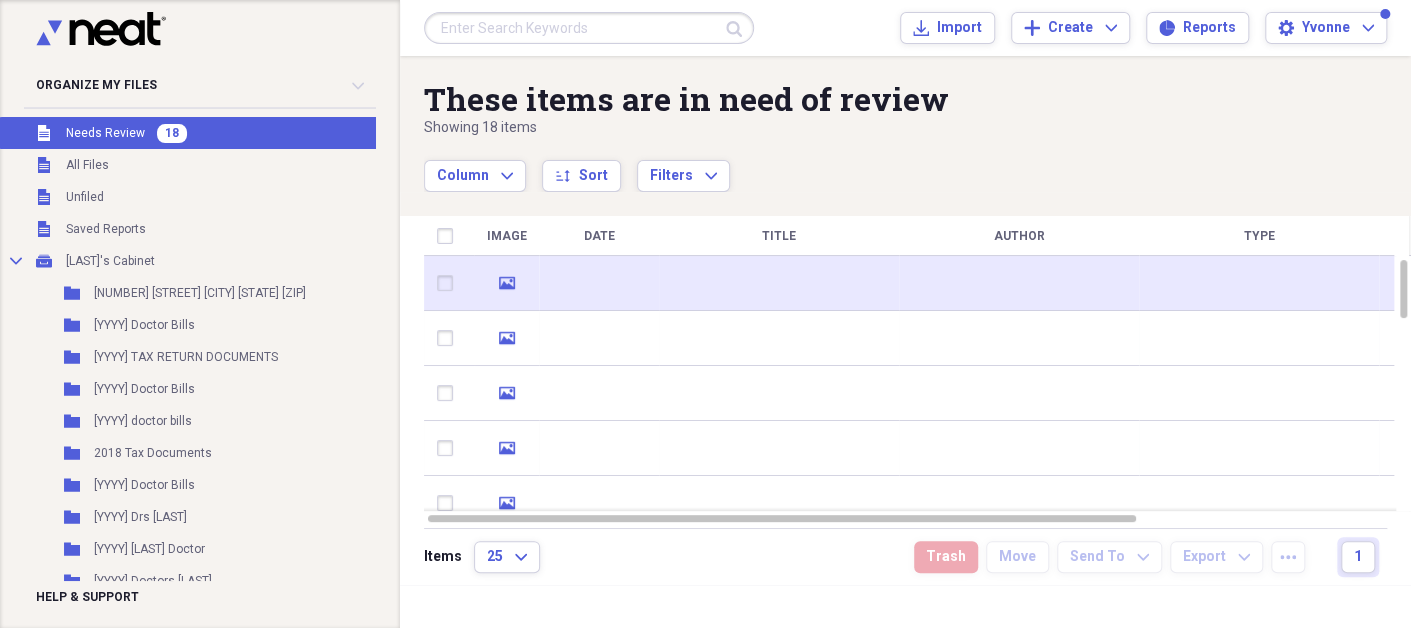 click at bounding box center [599, 283] 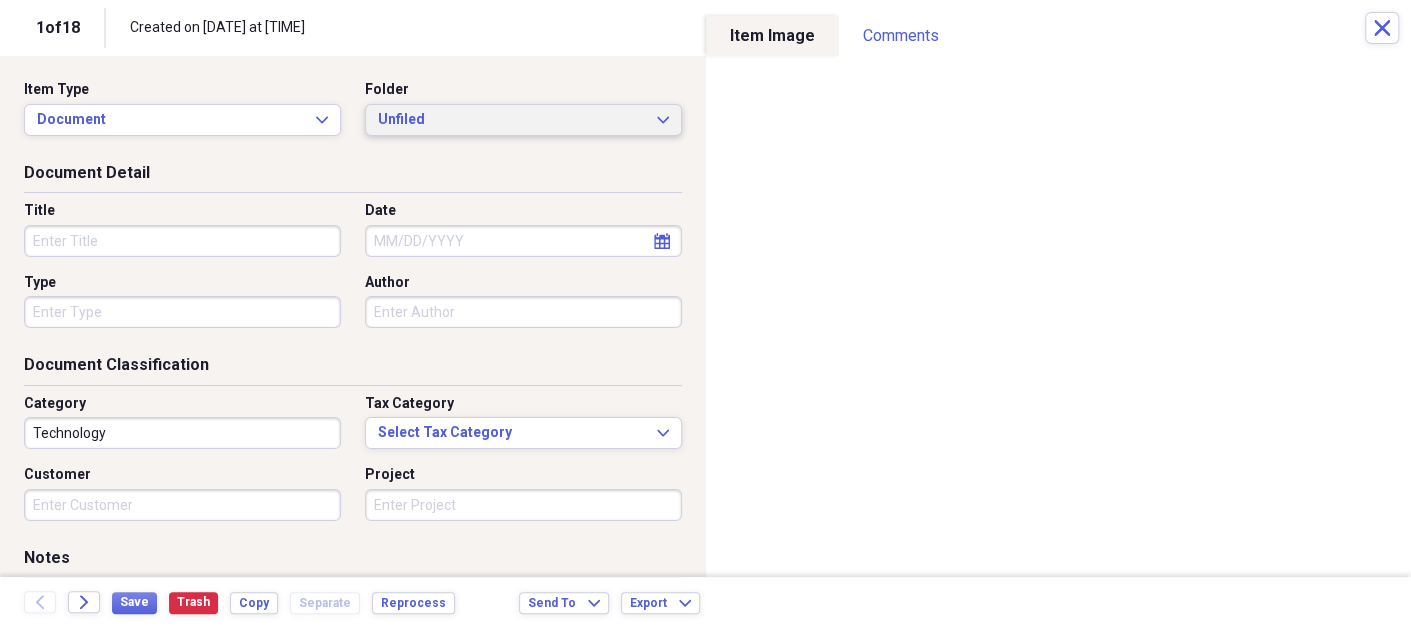 click on "Unfiled" at bounding box center [511, 120] 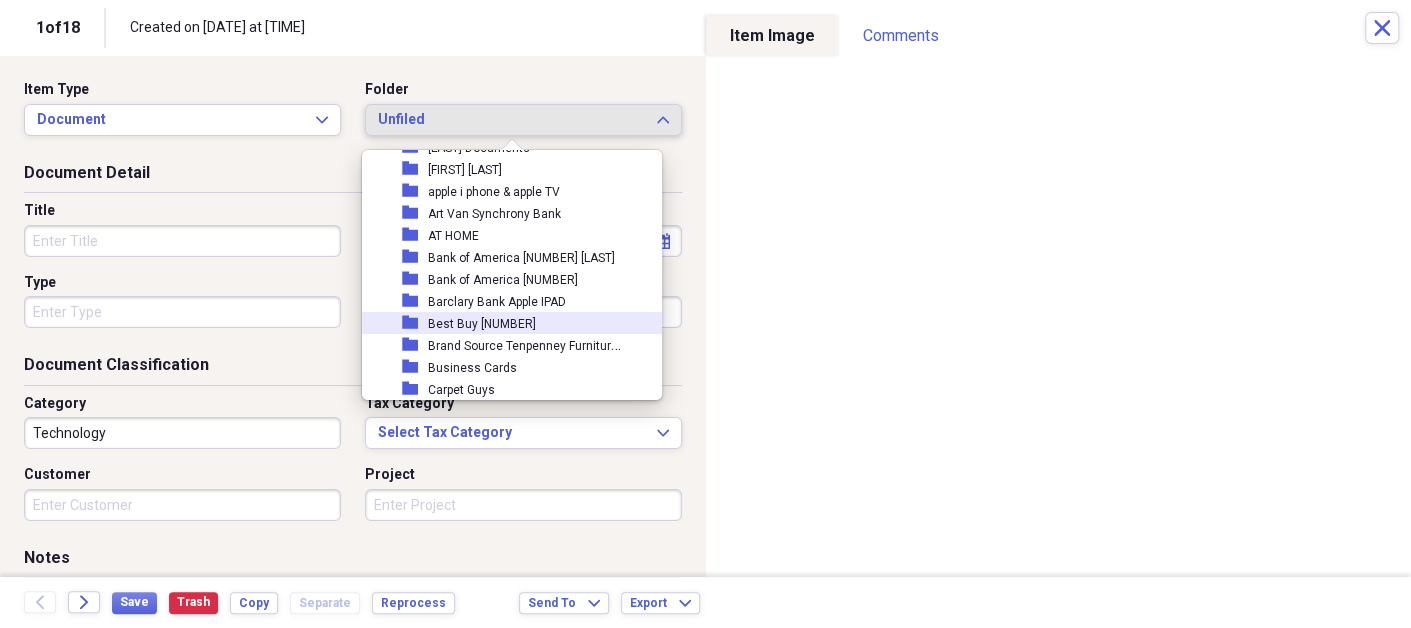 scroll, scrollTop: 799, scrollLeft: 0, axis: vertical 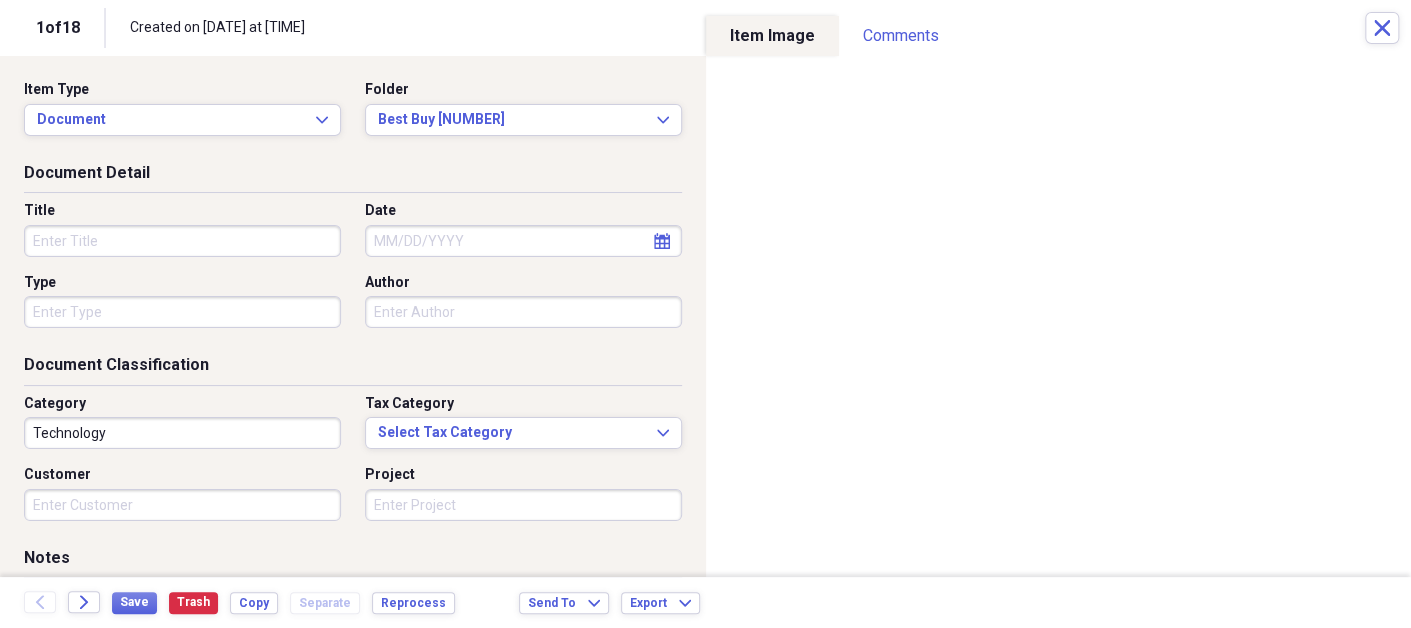 click on "Title" at bounding box center (182, 241) 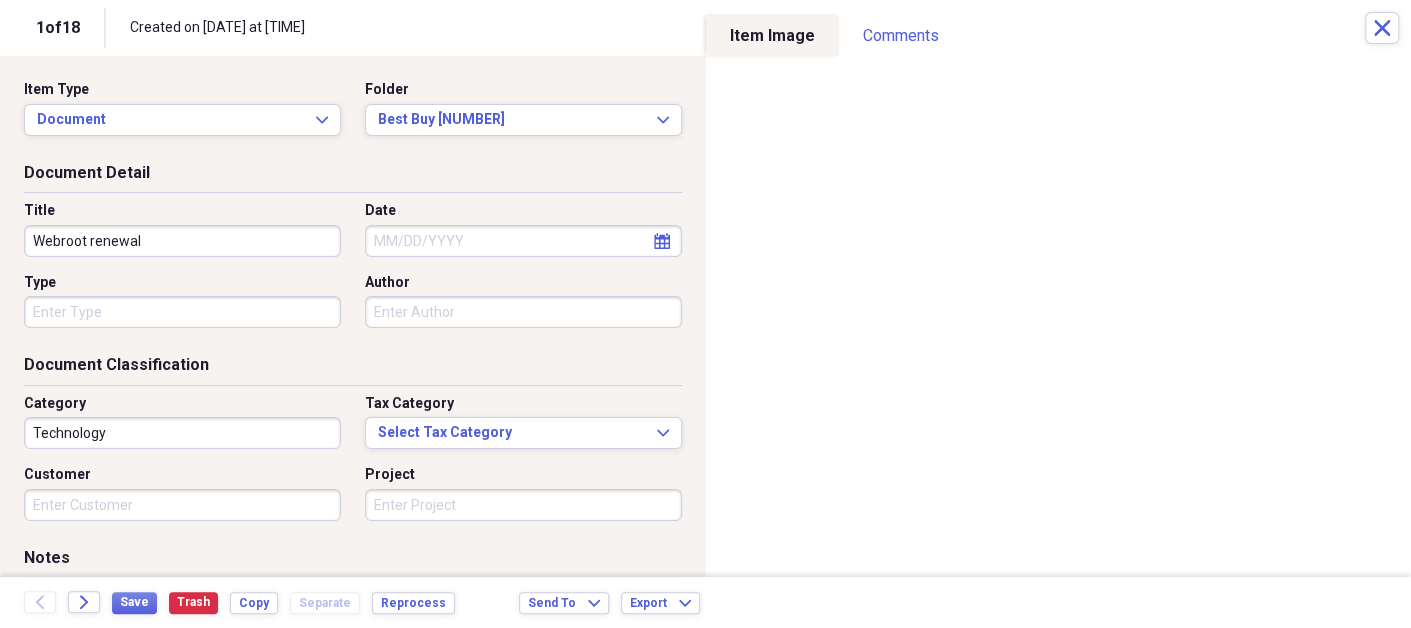 type on "Webroot renewal" 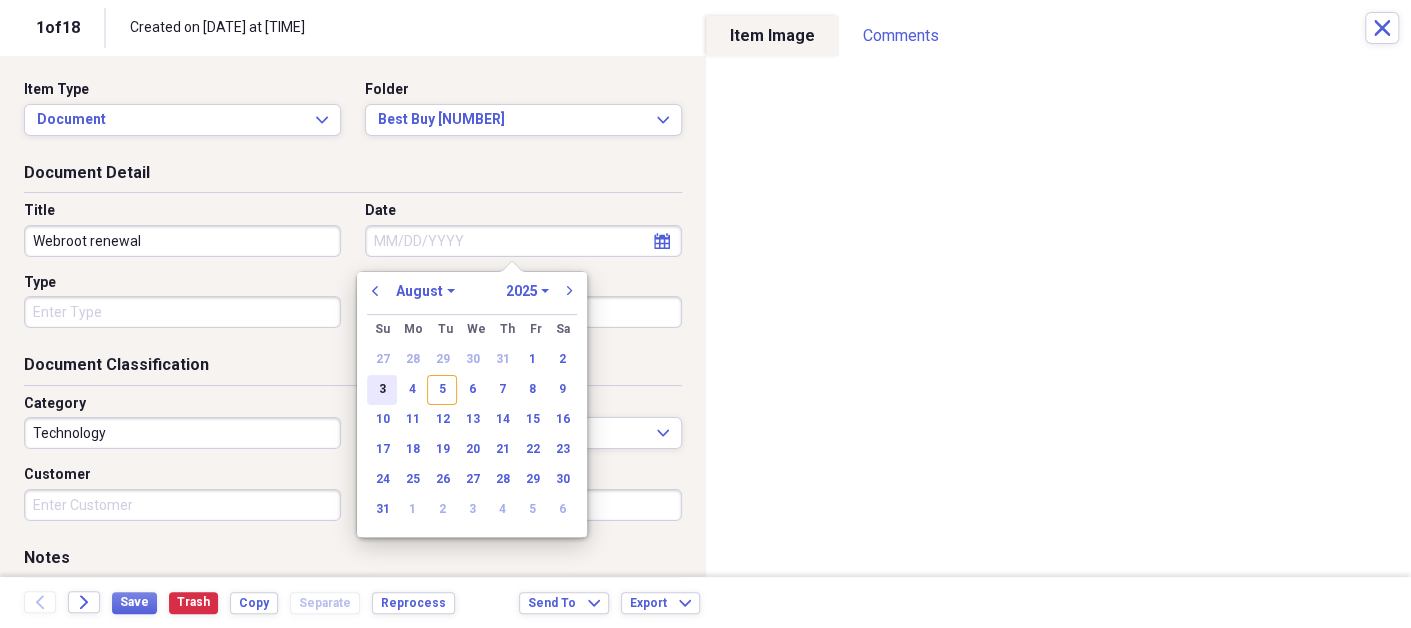 click on "3" at bounding box center [382, 390] 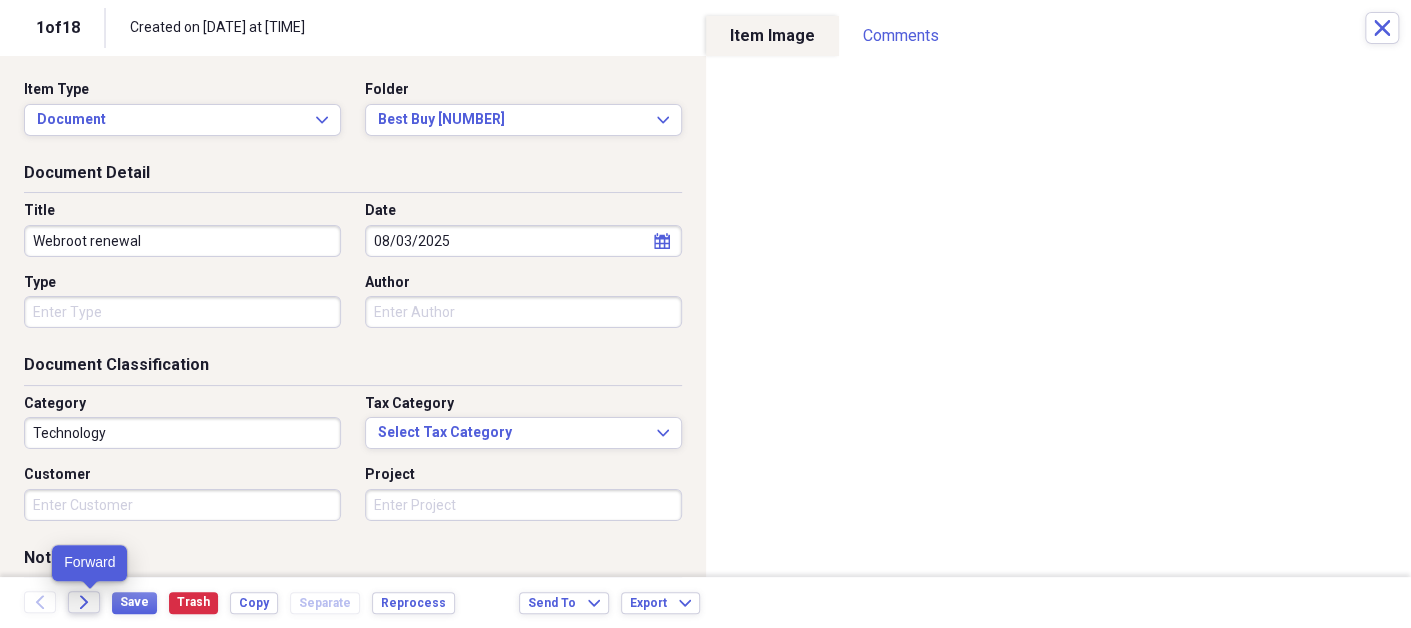 click on "Forward" 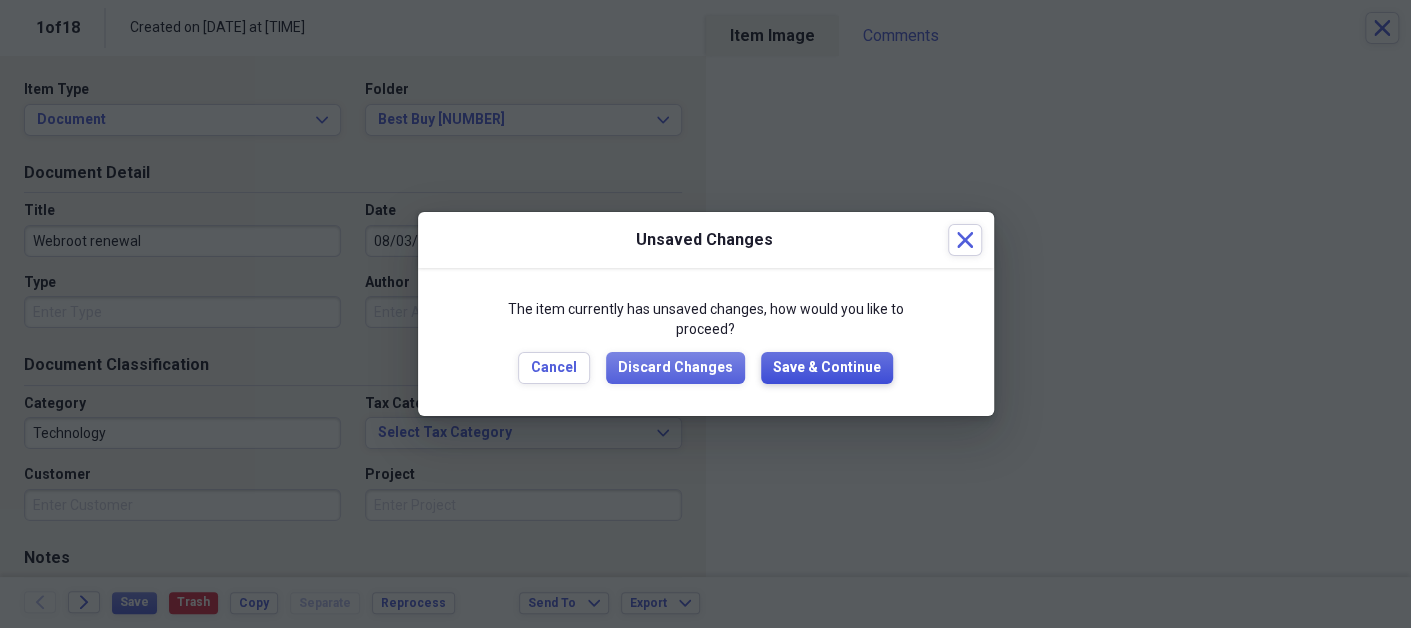 click on "Save & Continue" at bounding box center [827, 368] 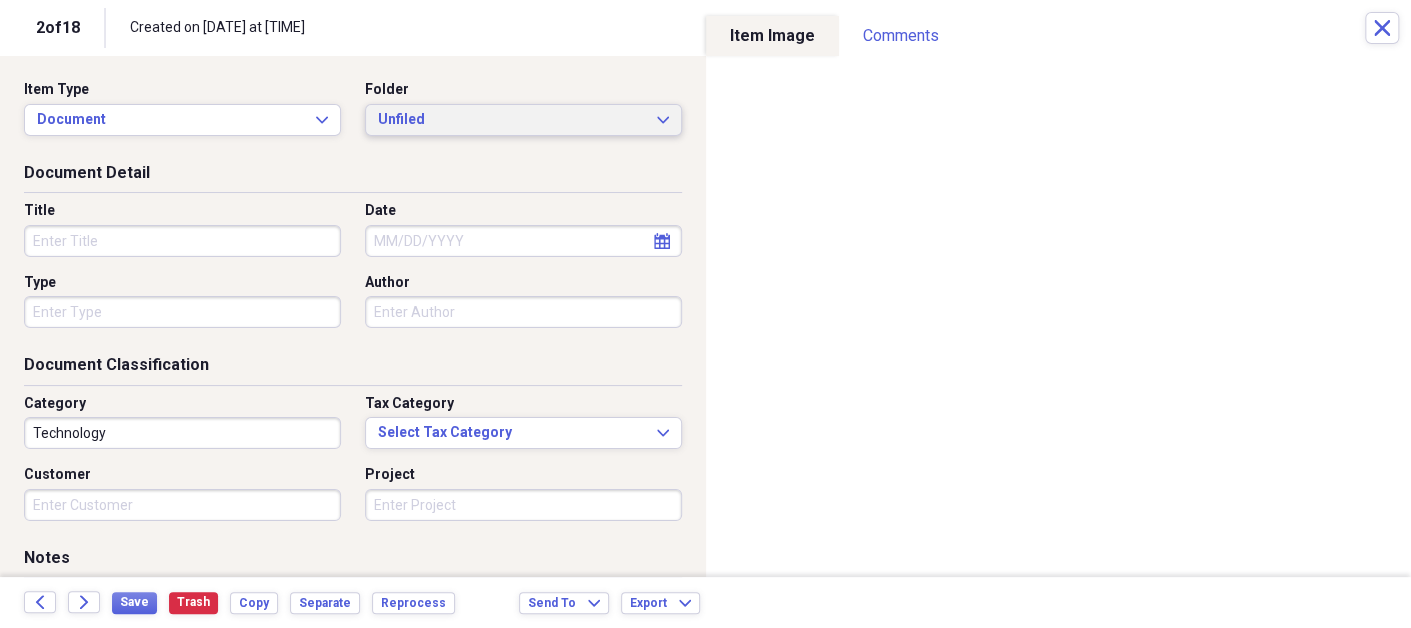 click on "Unfiled" at bounding box center [511, 120] 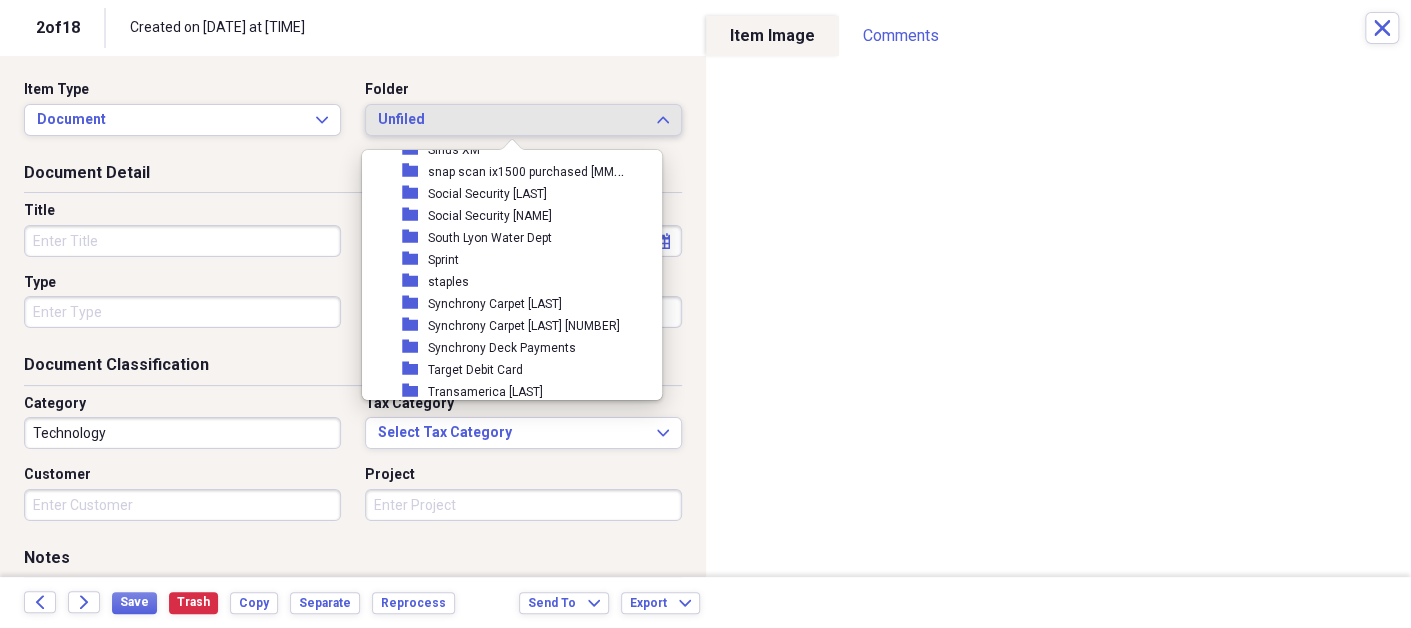 scroll, scrollTop: 2998, scrollLeft: 0, axis: vertical 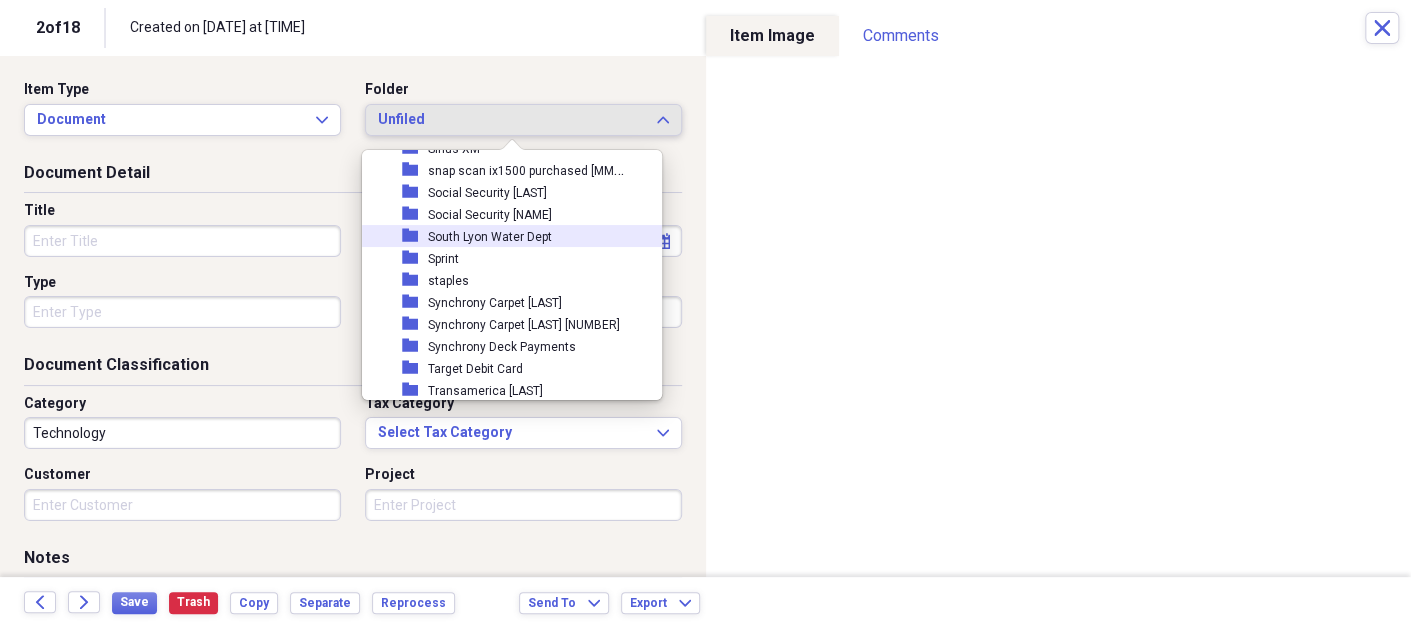 click on "South Lyon Water Dept" at bounding box center (490, 237) 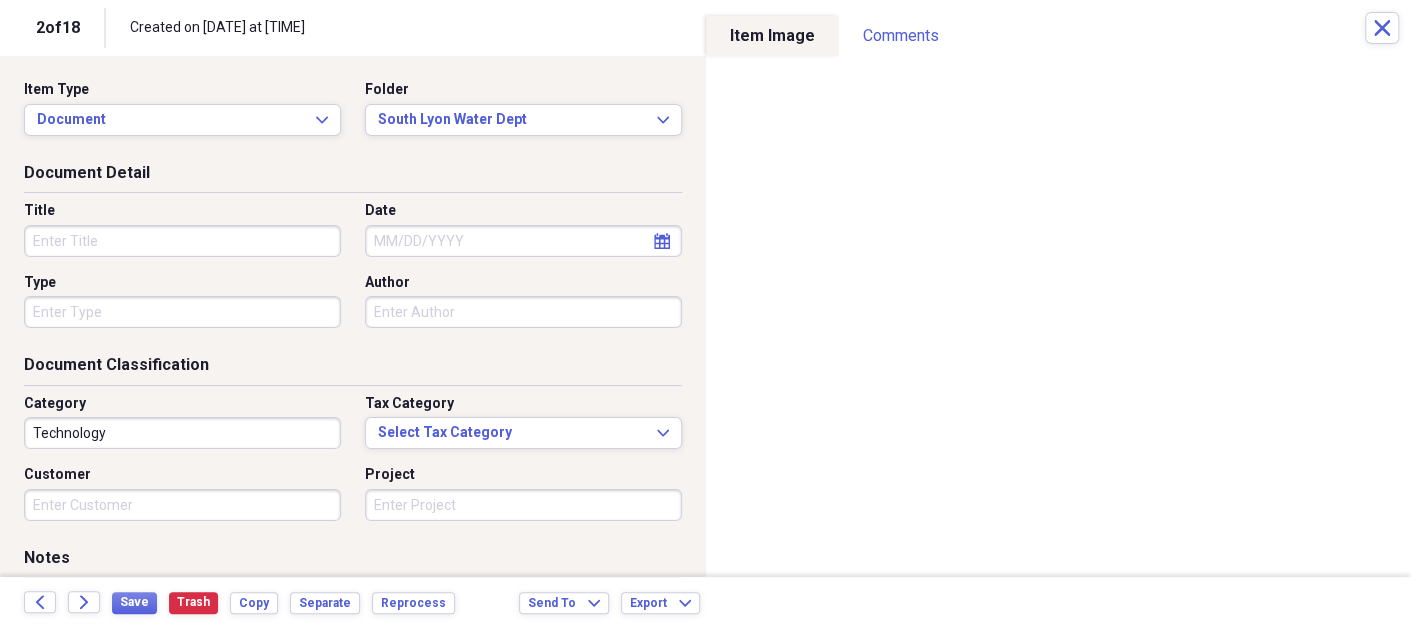 click on "Title" at bounding box center [182, 241] 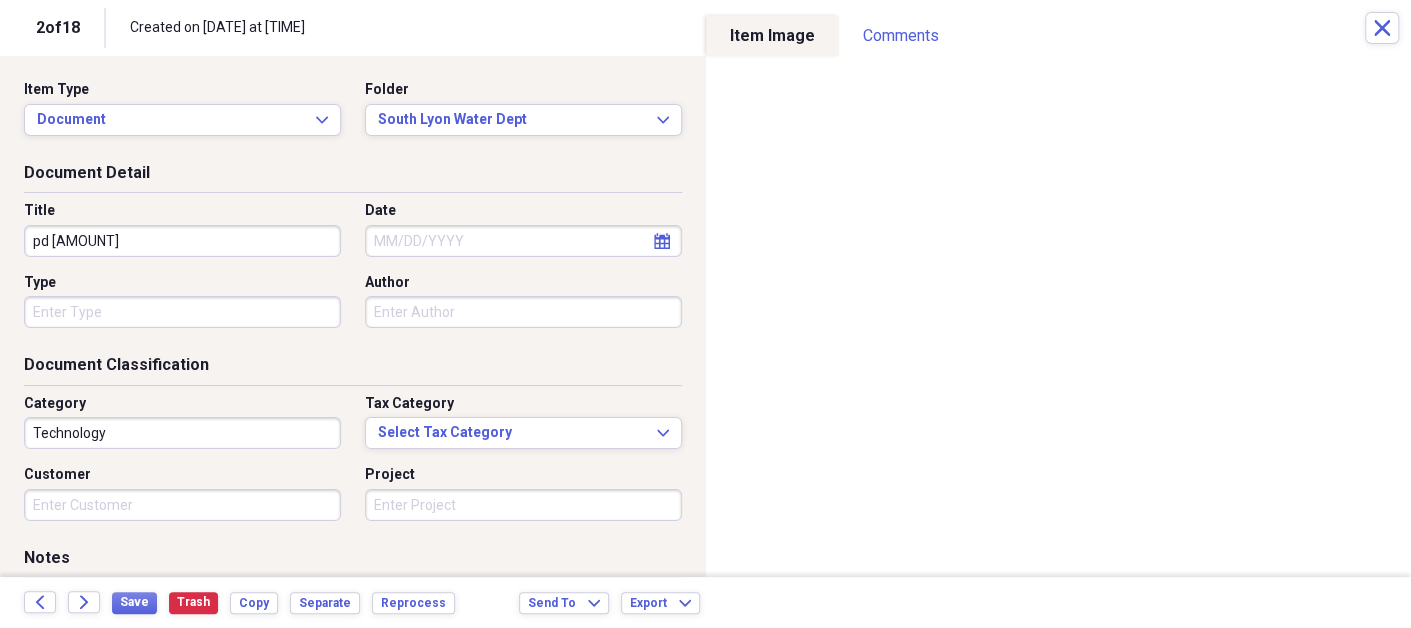 type on "pd [AMOUNT]" 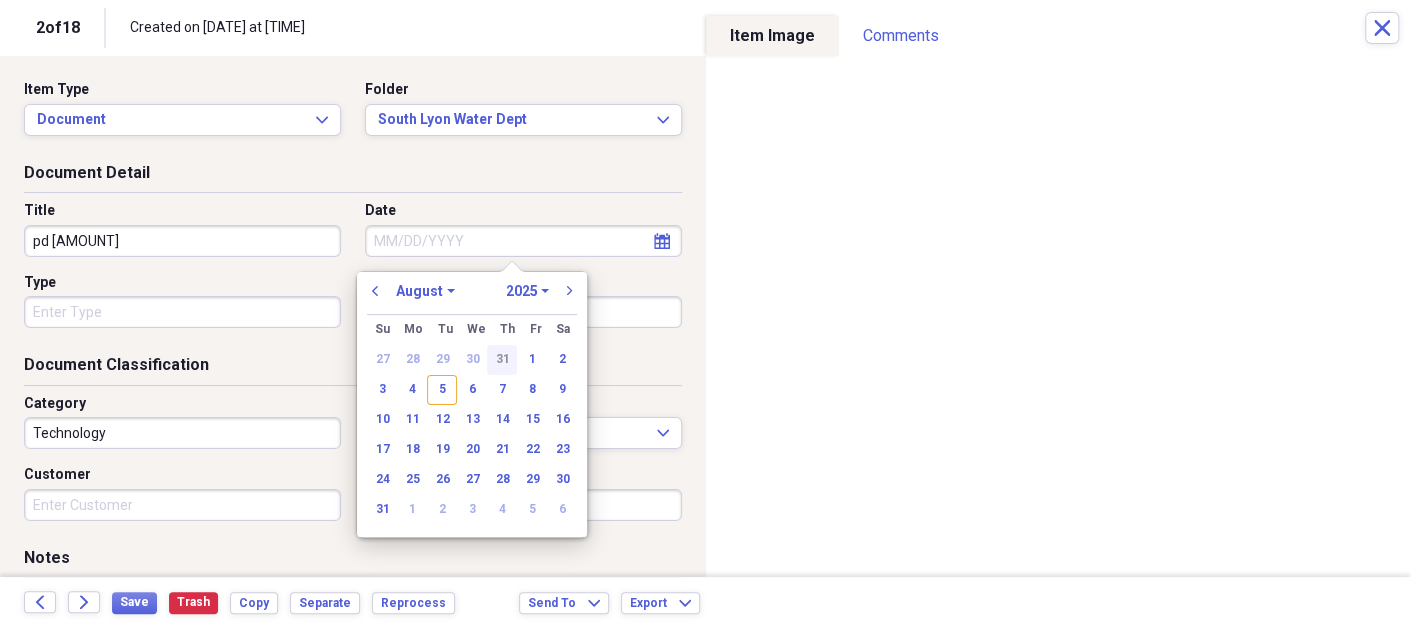 click on "31" at bounding box center (502, 360) 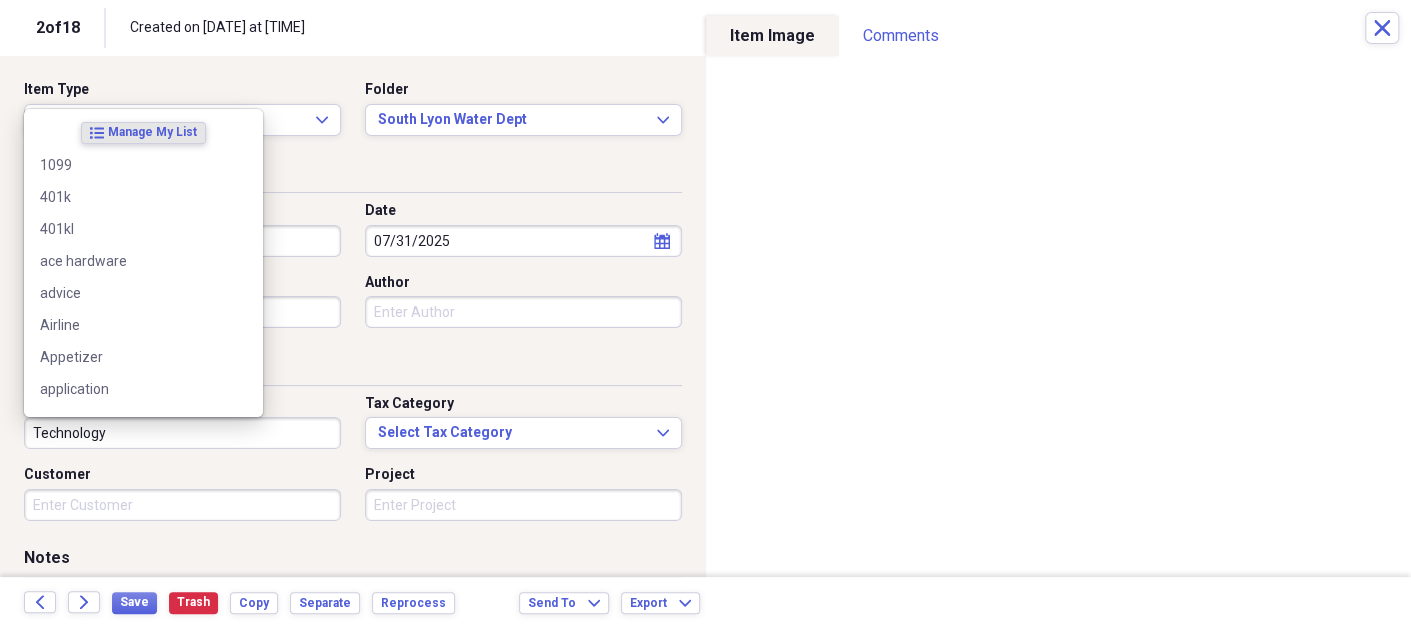 click on "Technology" at bounding box center [182, 433] 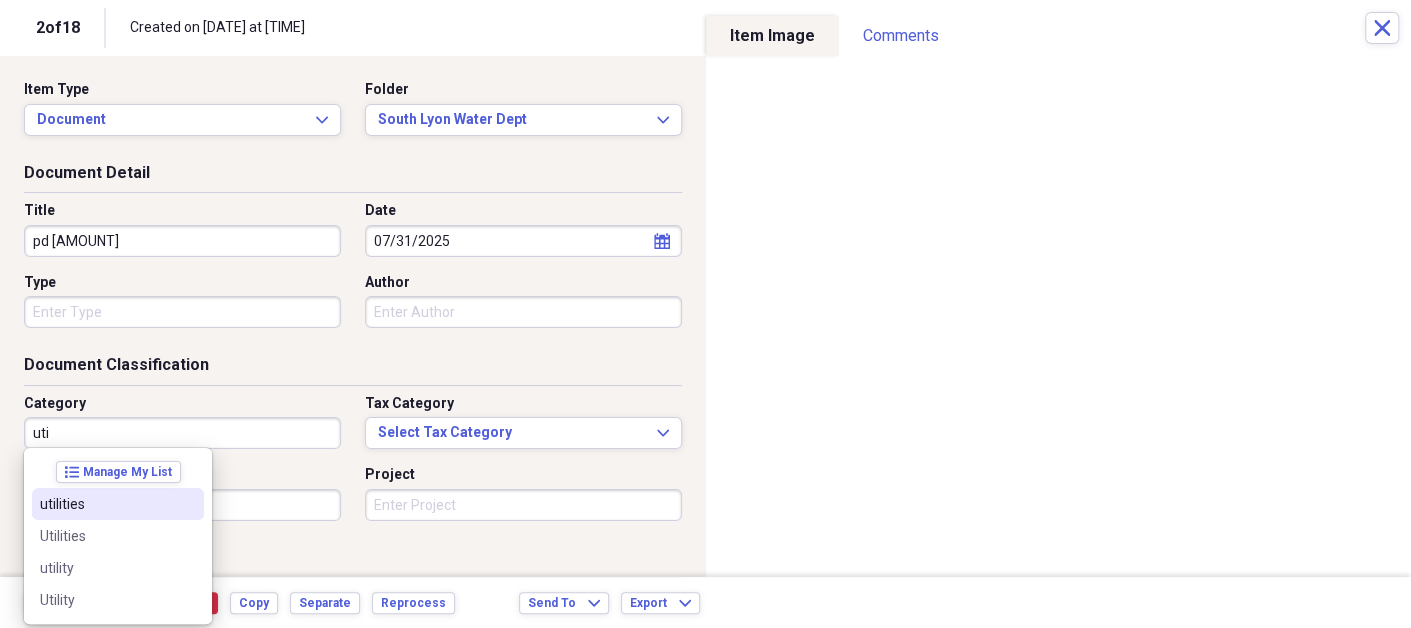click on "utilities" at bounding box center [106, 504] 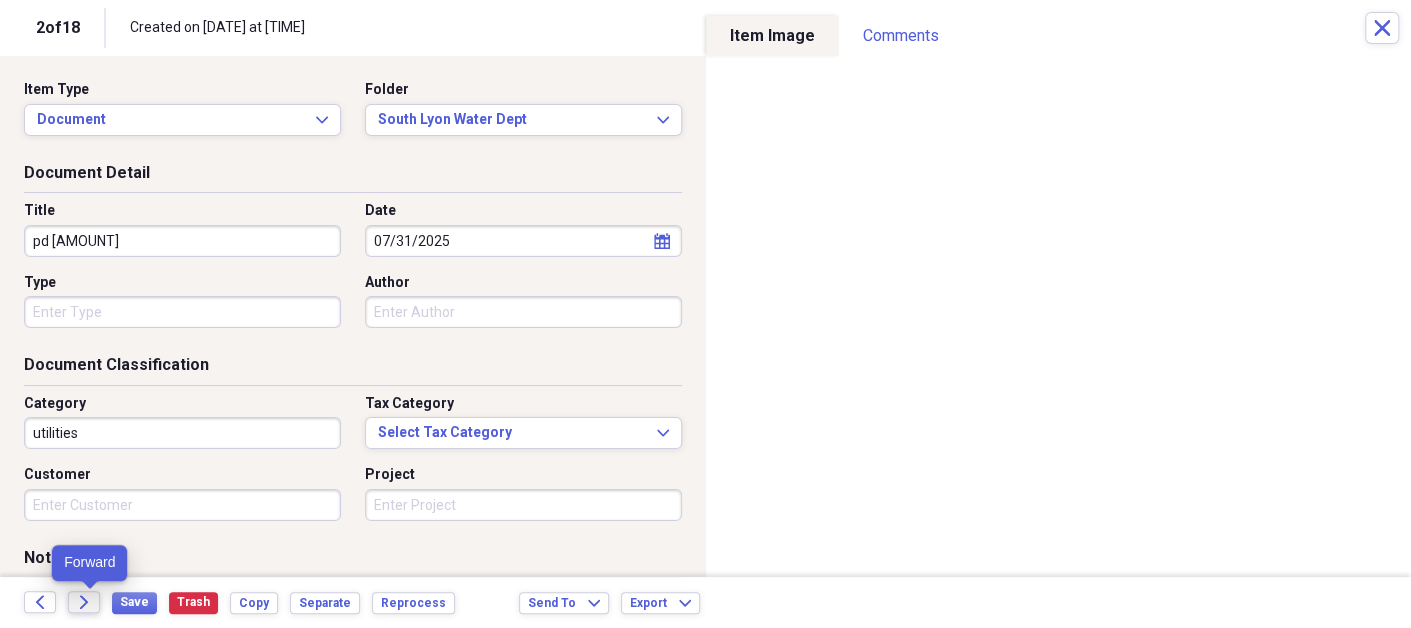 click on "Forward" 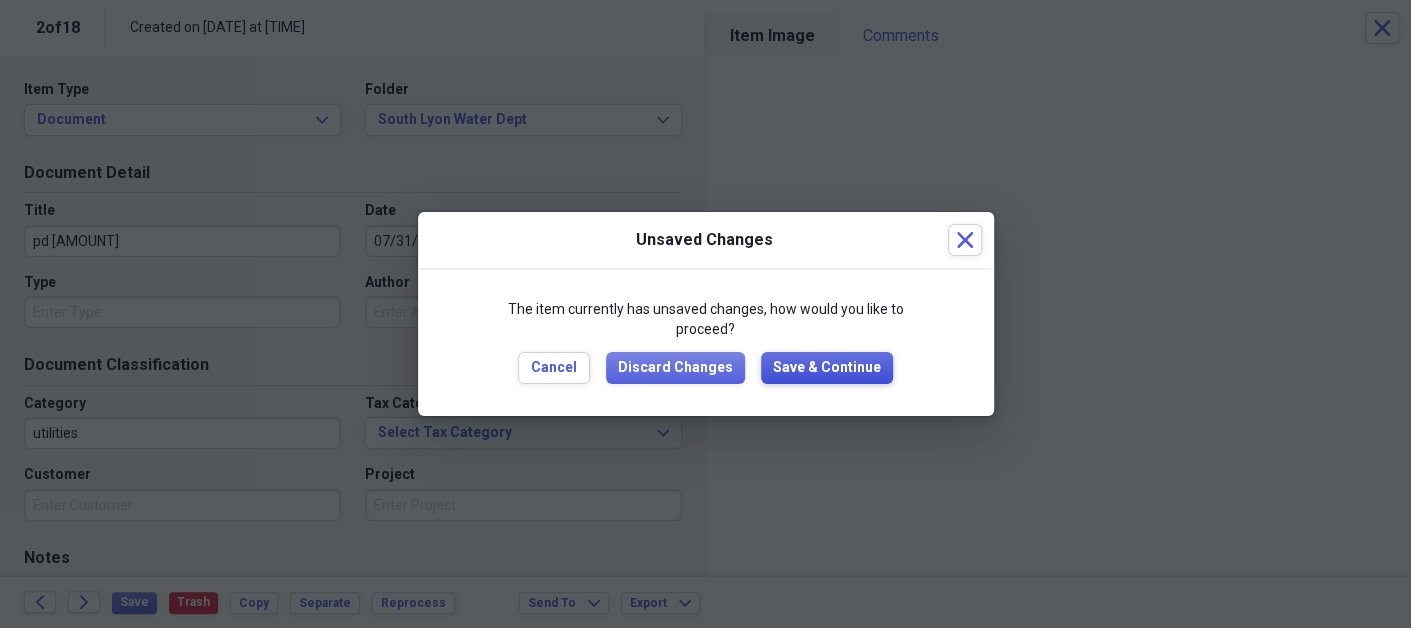 click on "Save & Continue" at bounding box center [827, 368] 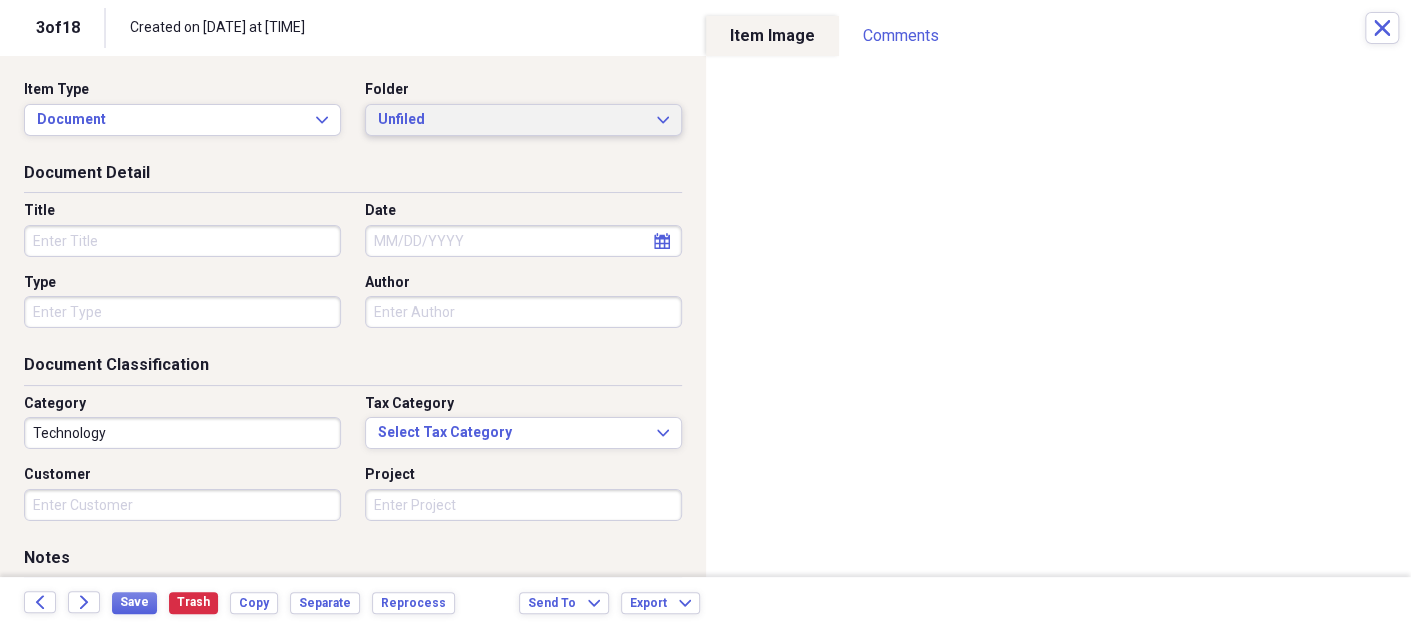 click on "Unfiled" at bounding box center (511, 120) 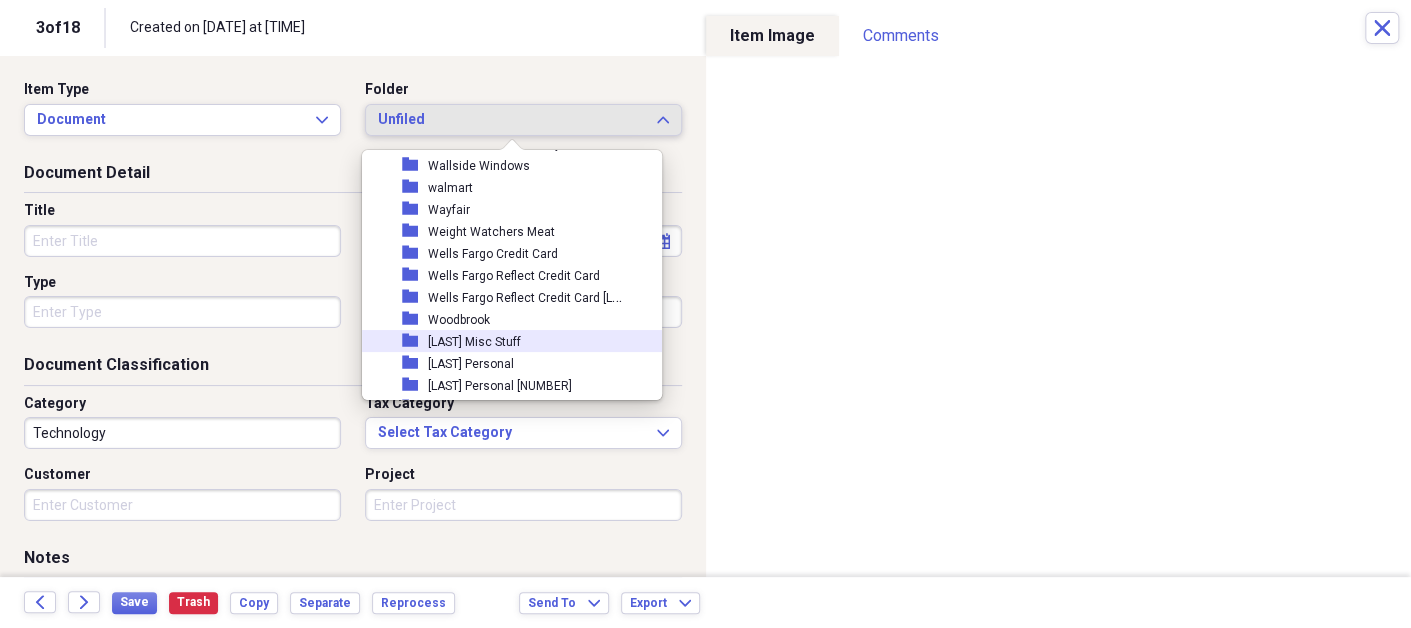 scroll, scrollTop: 3400, scrollLeft: 0, axis: vertical 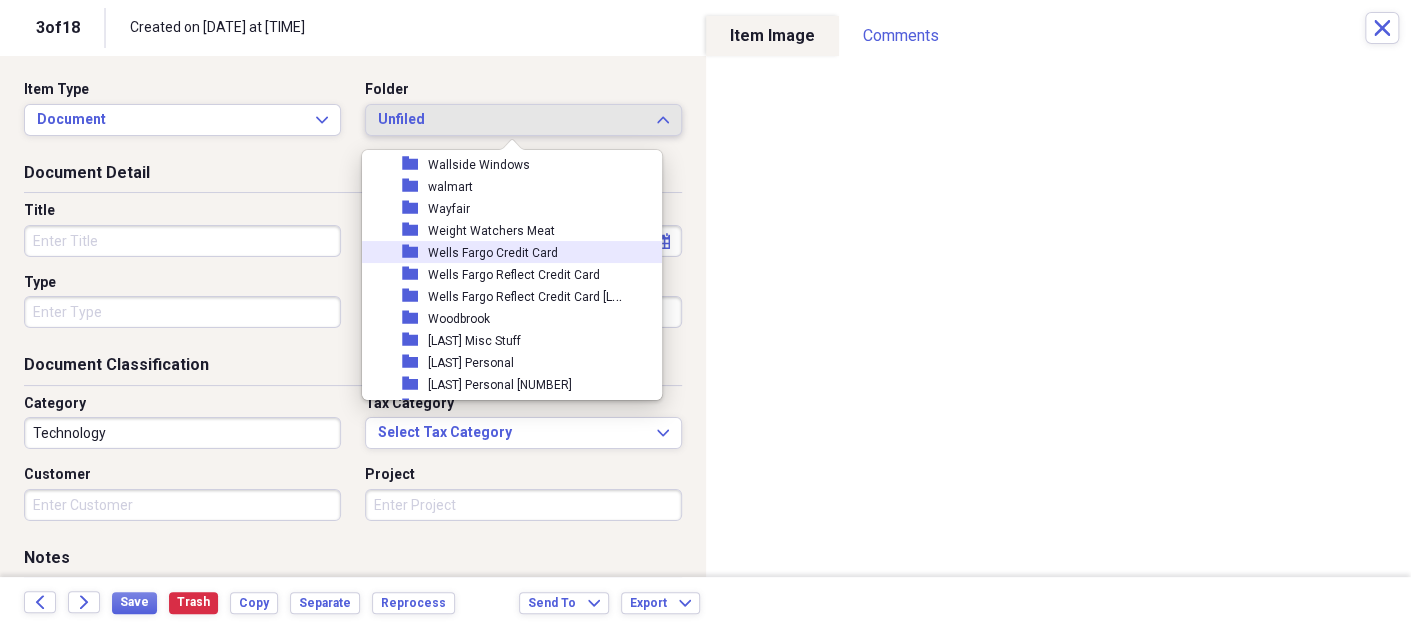 click on "Wells Fargo Credit Card" at bounding box center [493, 253] 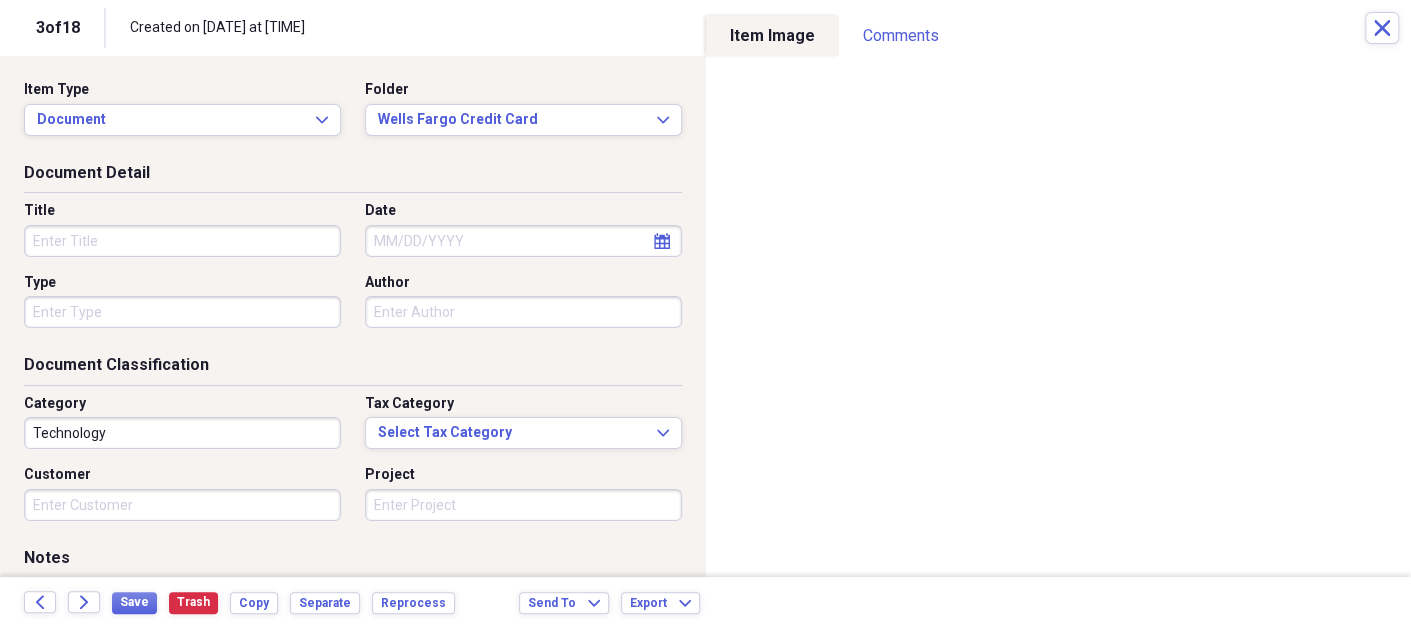 click on "Title" at bounding box center [182, 241] 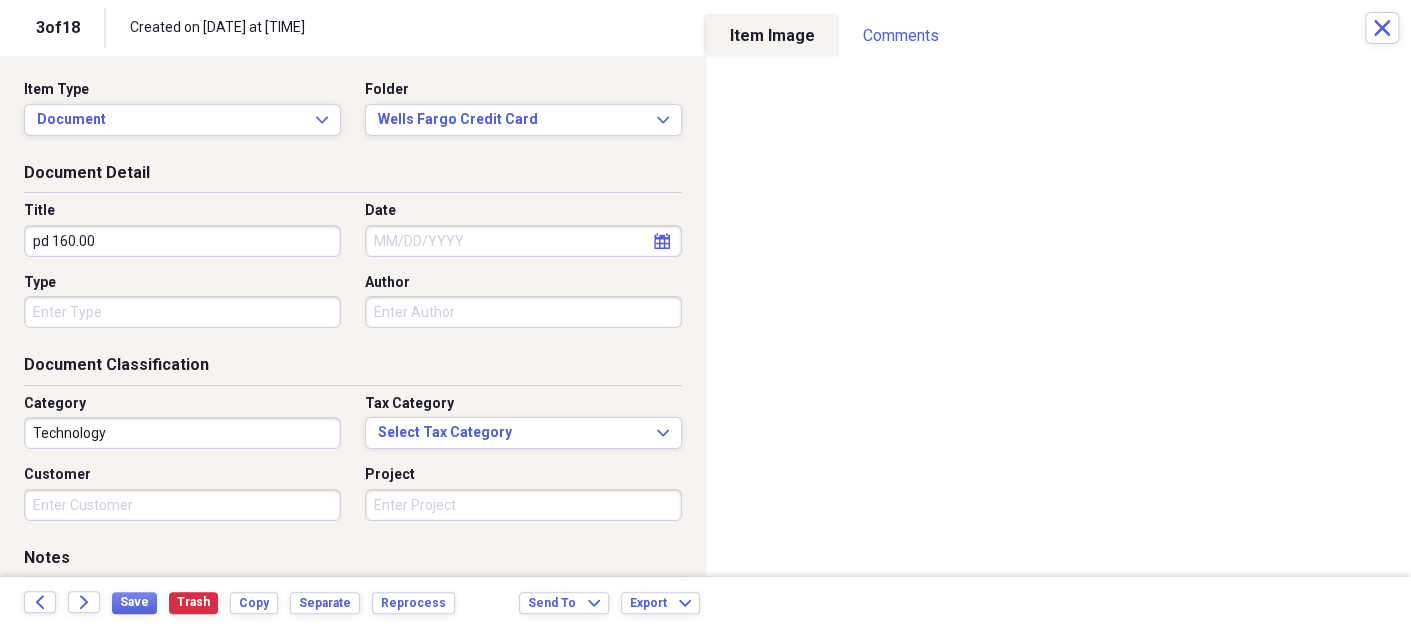 type on "pd 160.00" 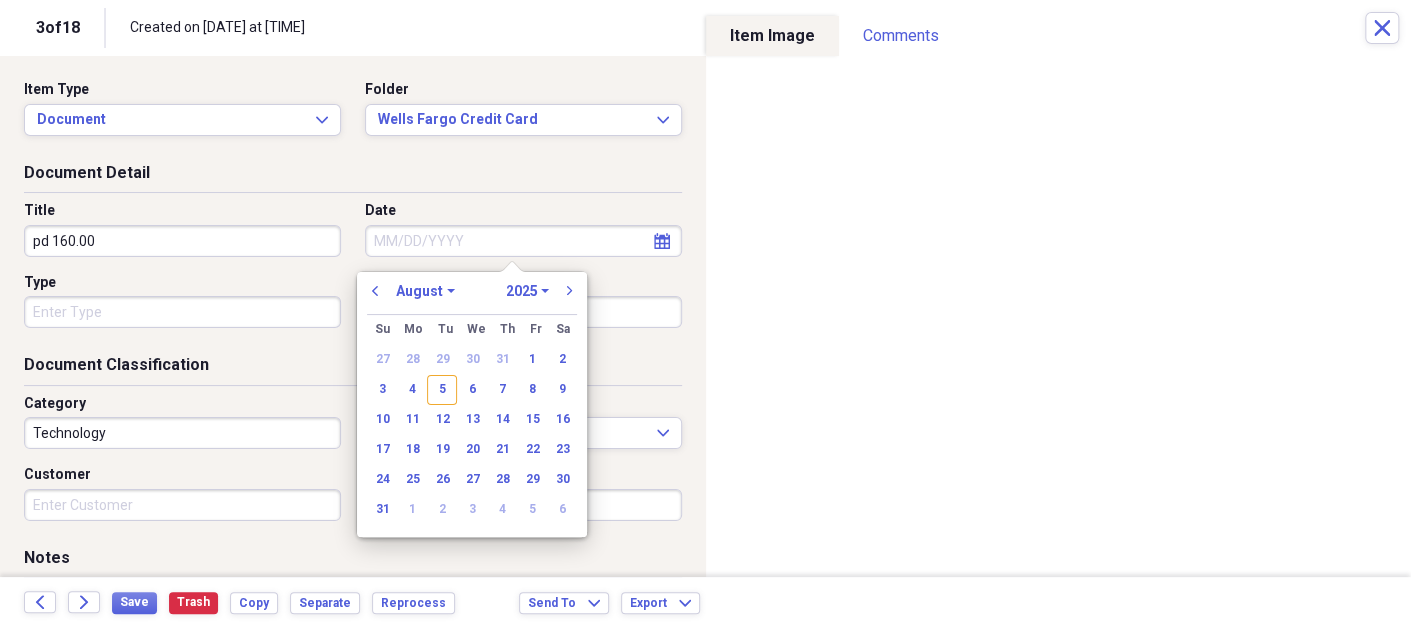click on "Date" at bounding box center [523, 241] 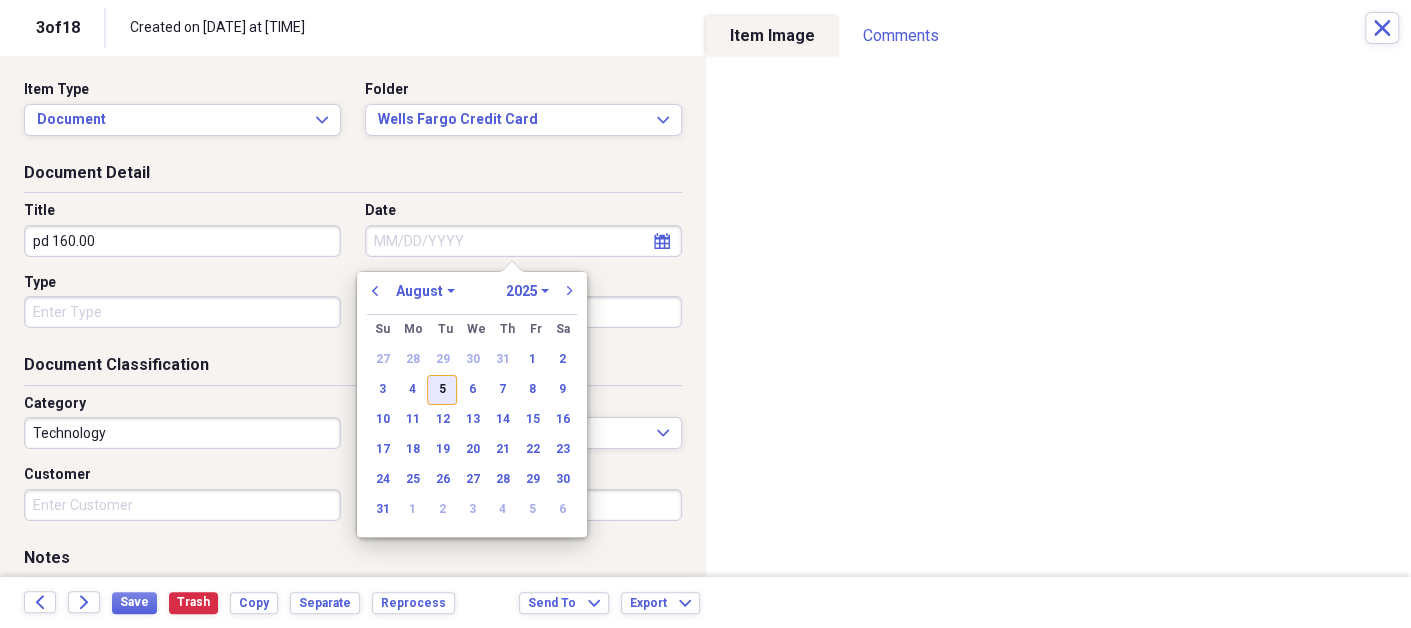 click on "5" at bounding box center (442, 390) 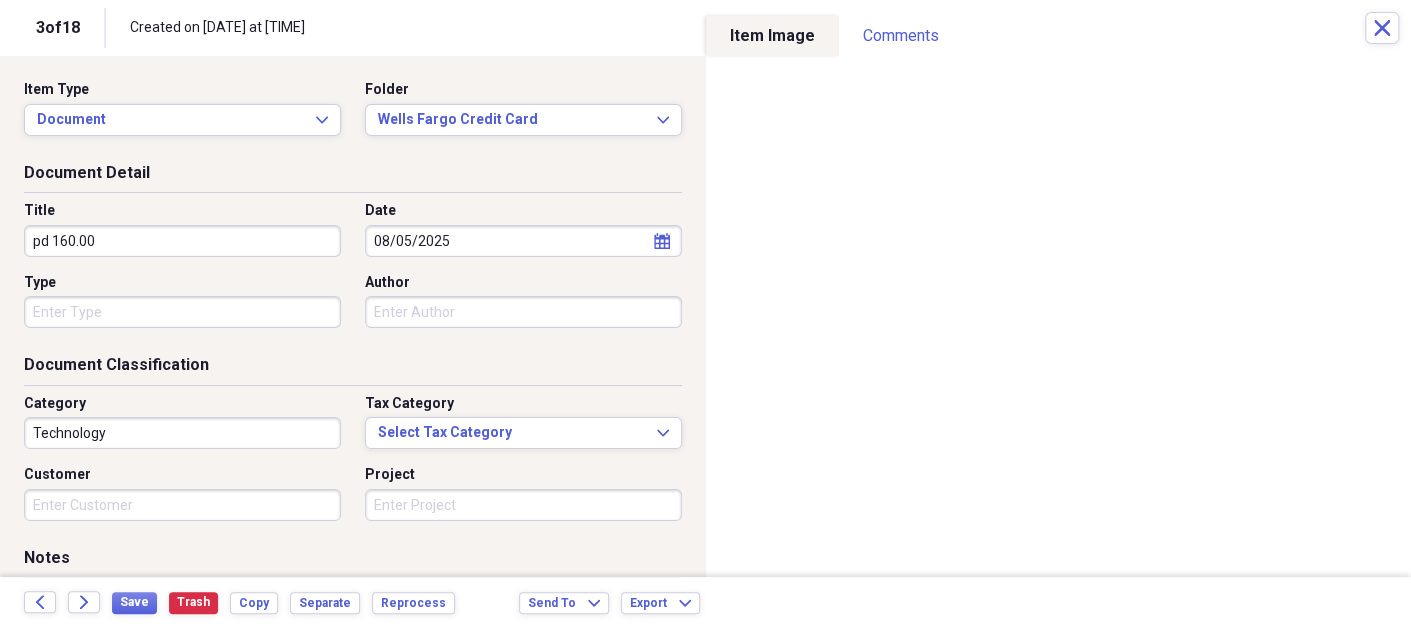 click on "Technology" at bounding box center (182, 433) 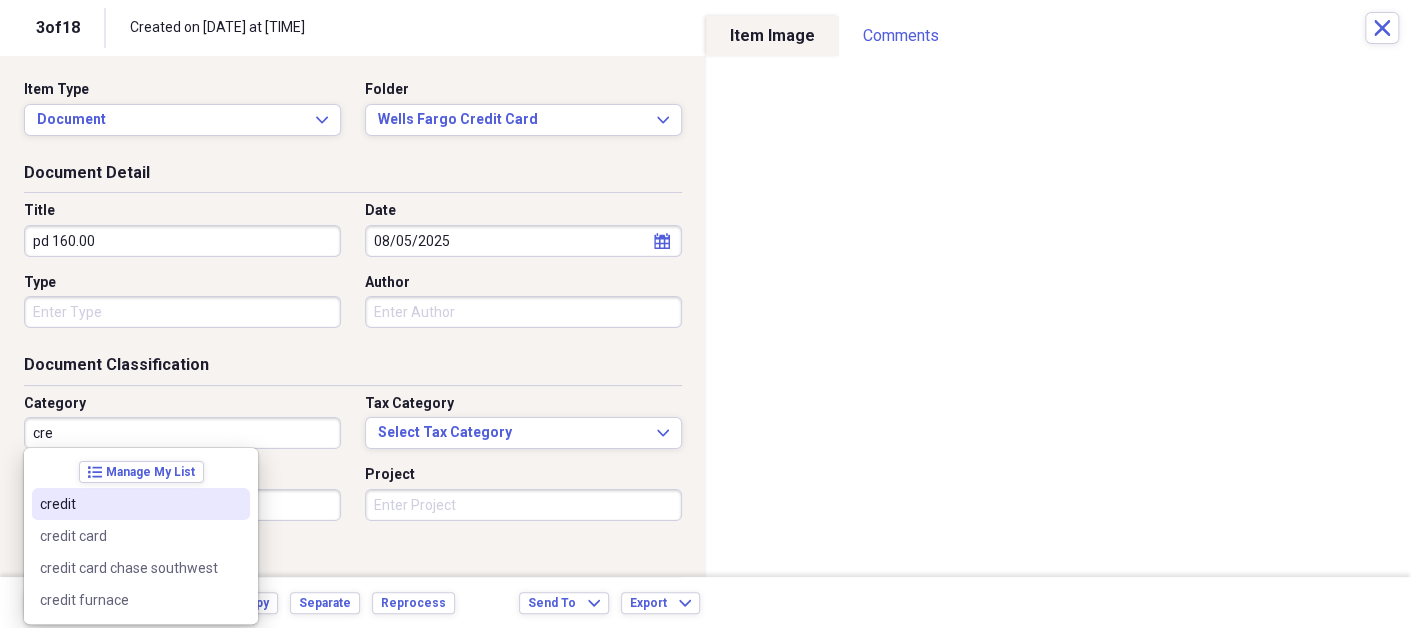 click on "credit" at bounding box center (129, 504) 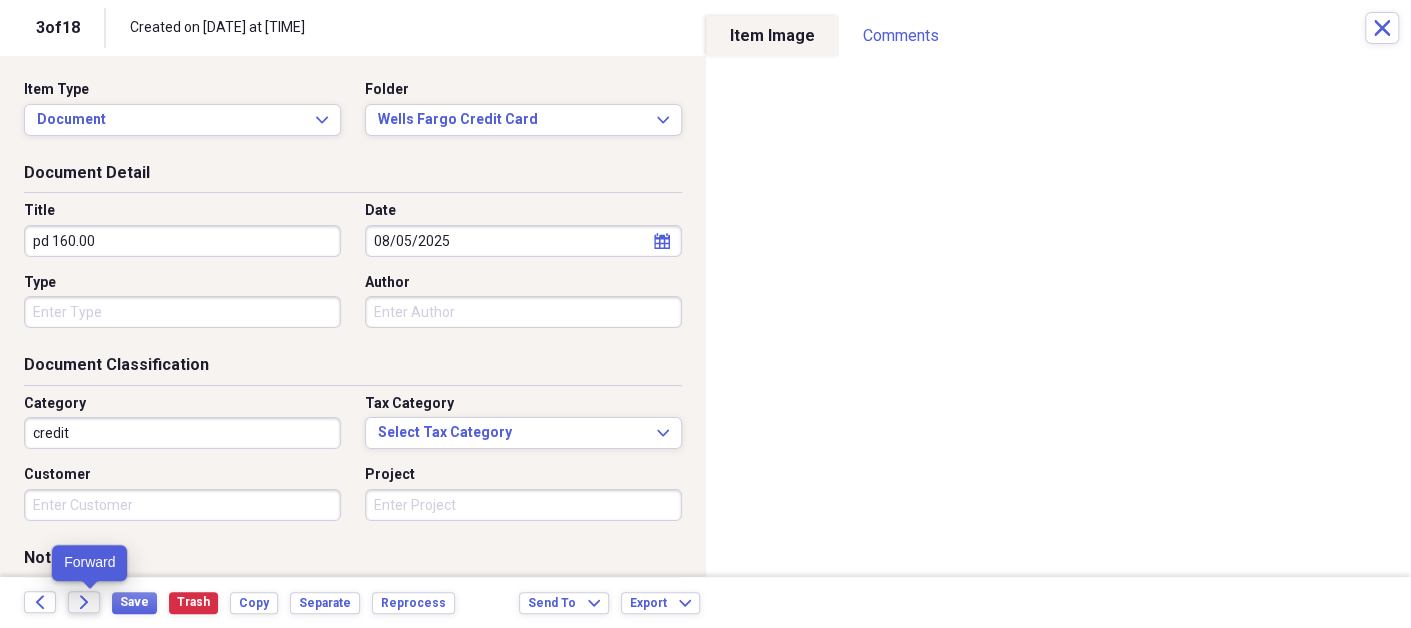 click 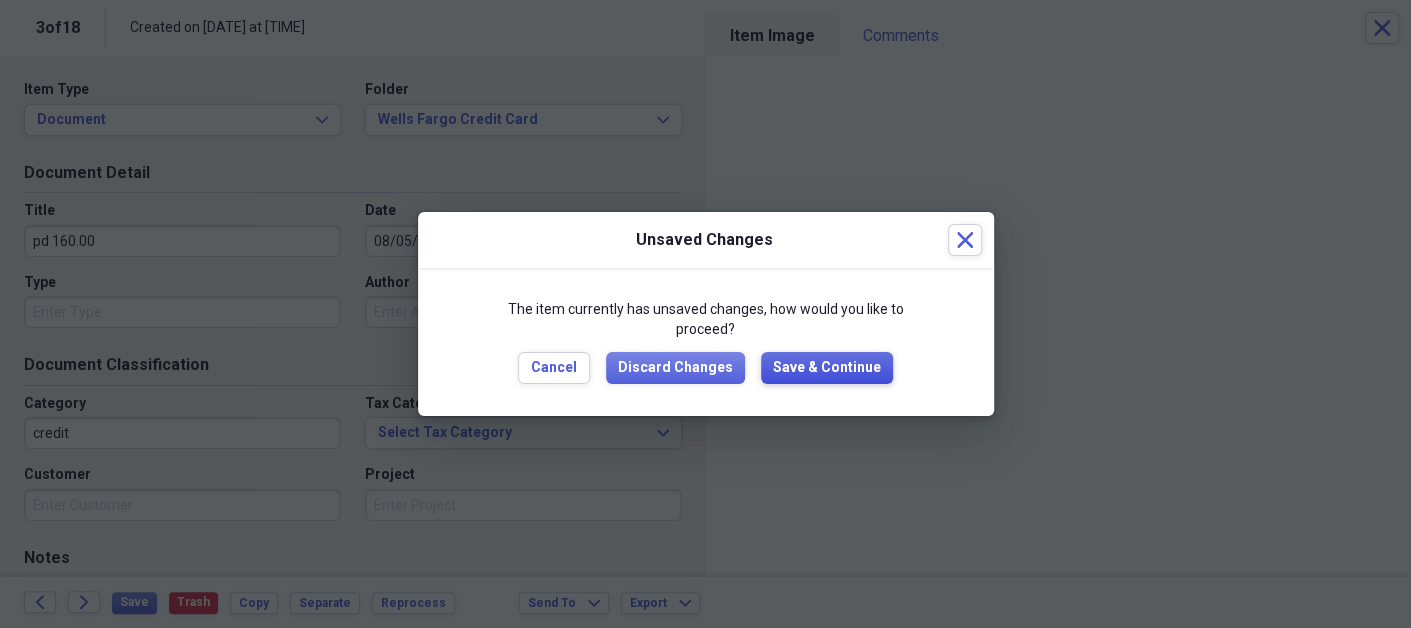 click on "Save & Continue" at bounding box center (827, 368) 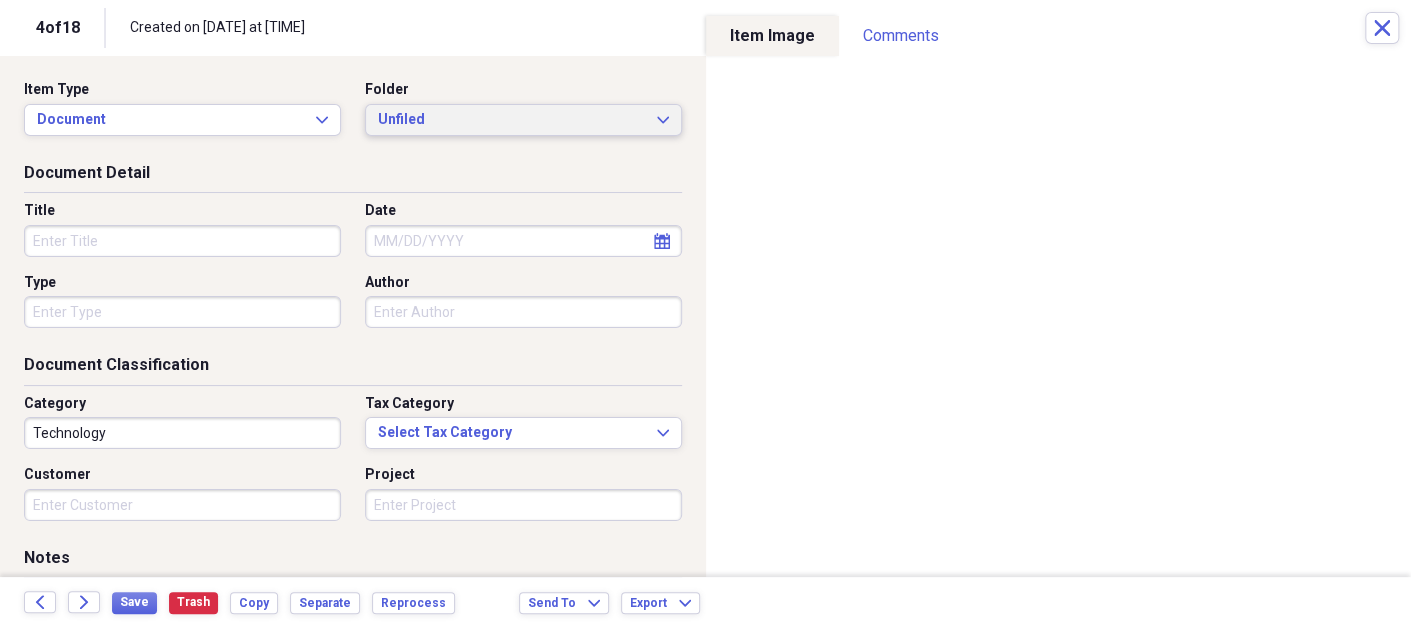 click on "Unfiled" at bounding box center (511, 120) 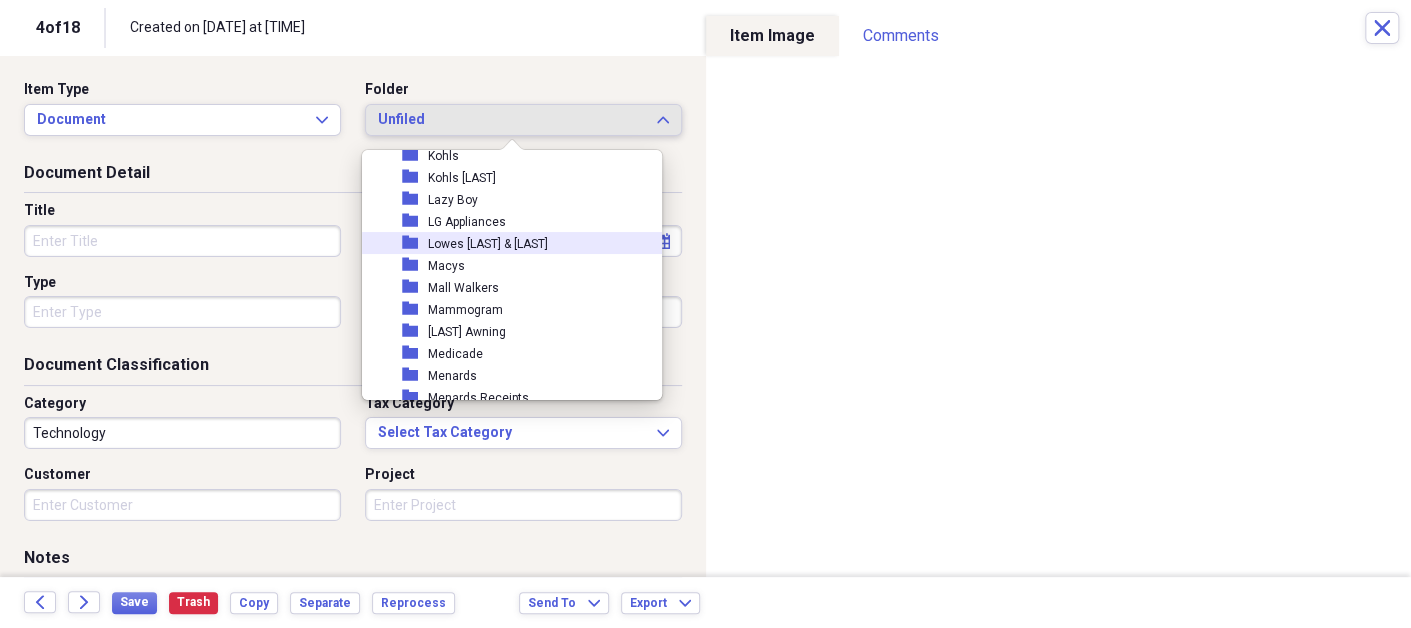 scroll, scrollTop: 2200, scrollLeft: 0, axis: vertical 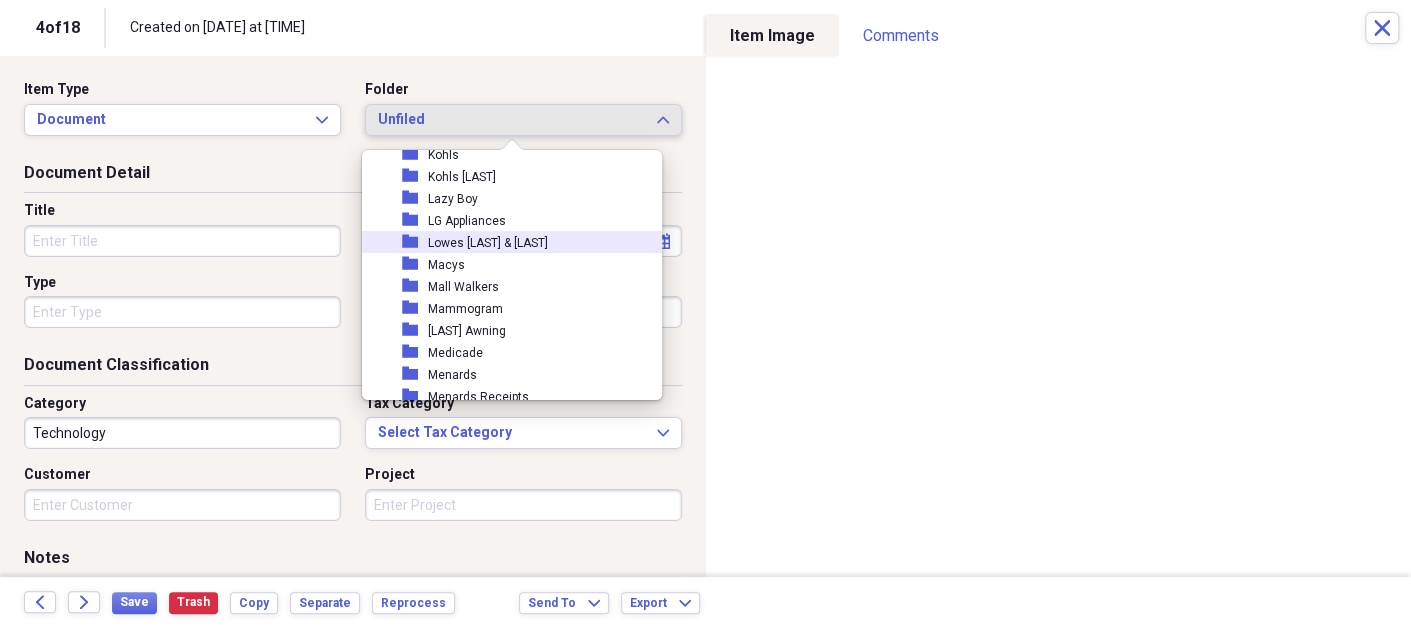 click on "Lowes [LAST] & [LAST]" at bounding box center (488, 243) 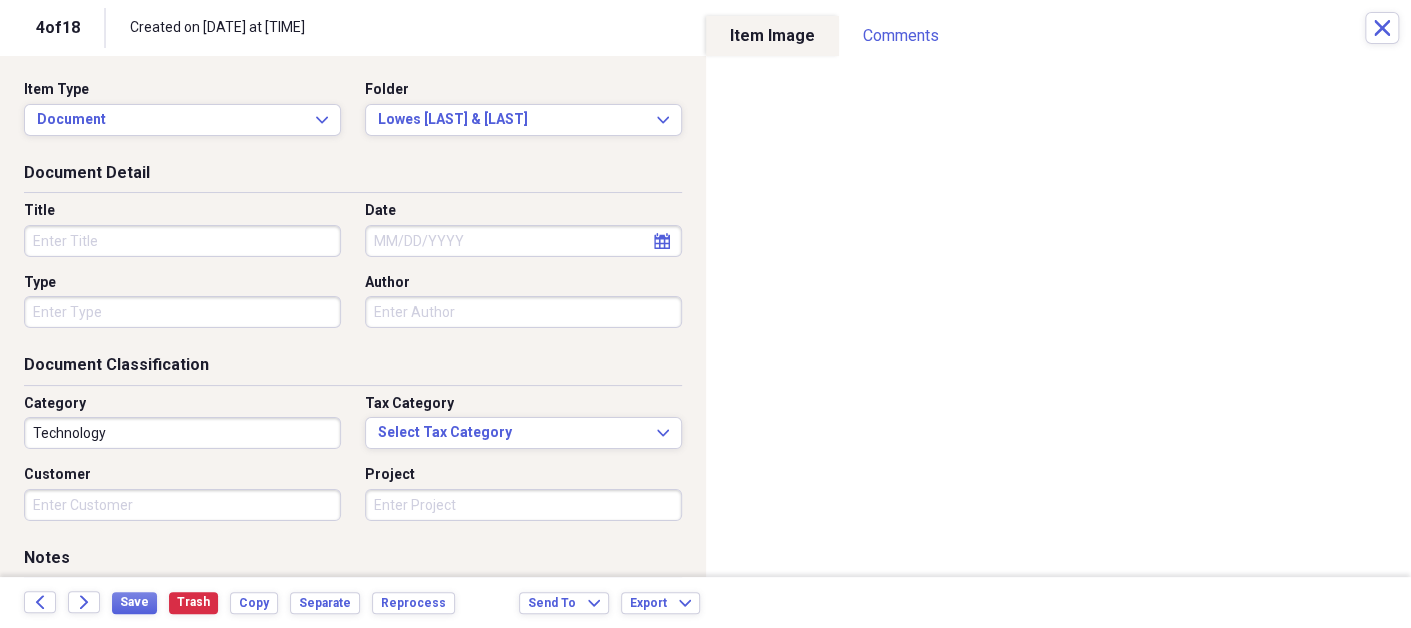 click on "Title" at bounding box center (182, 241) 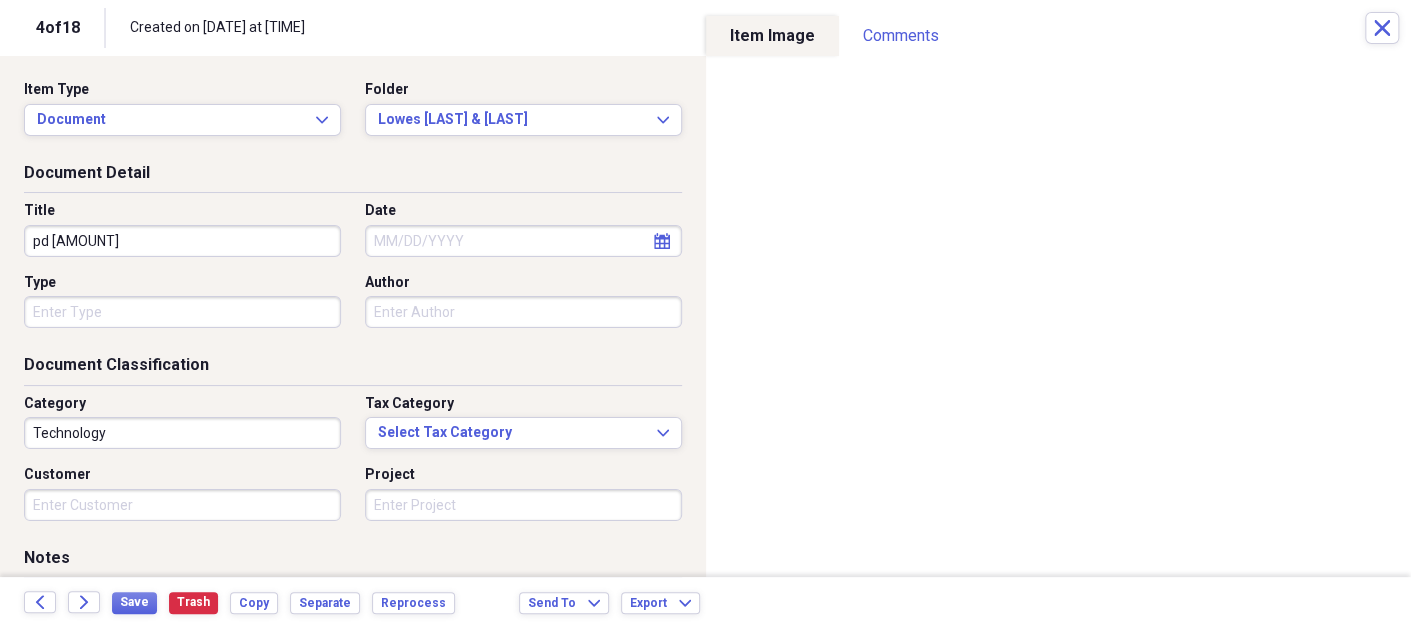 type on "pd [AMOUNT]" 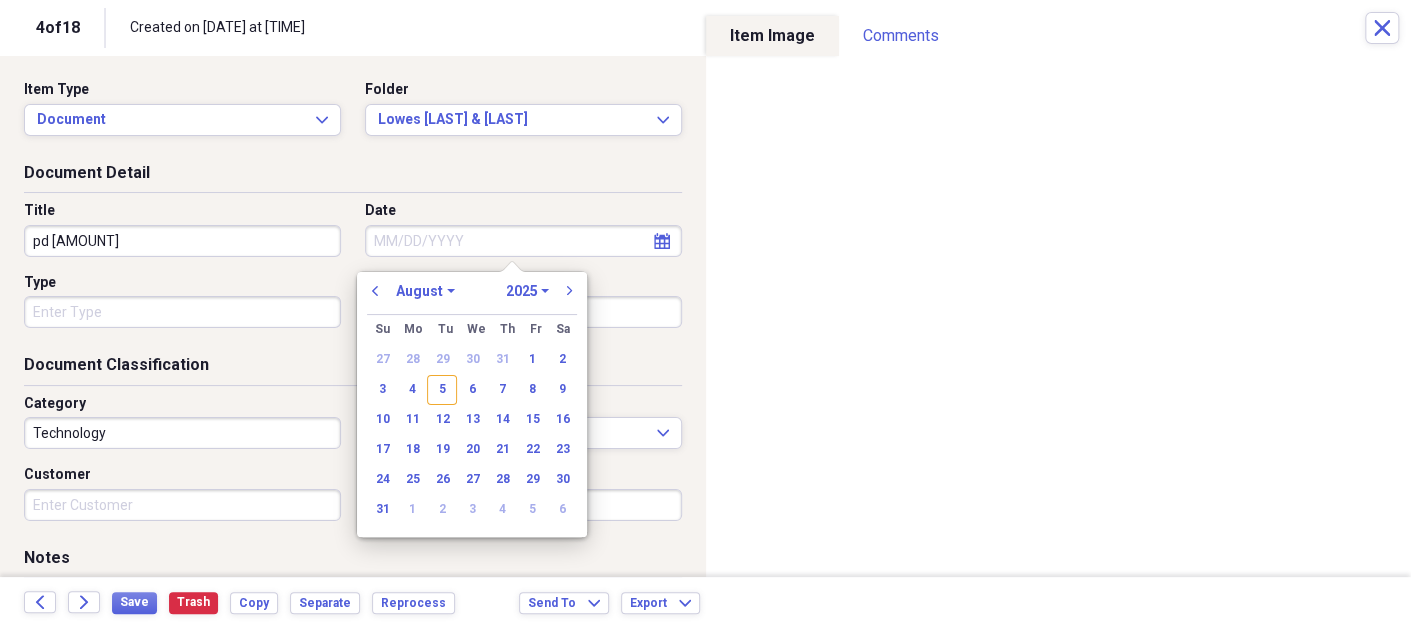 click on "Date" at bounding box center [523, 241] 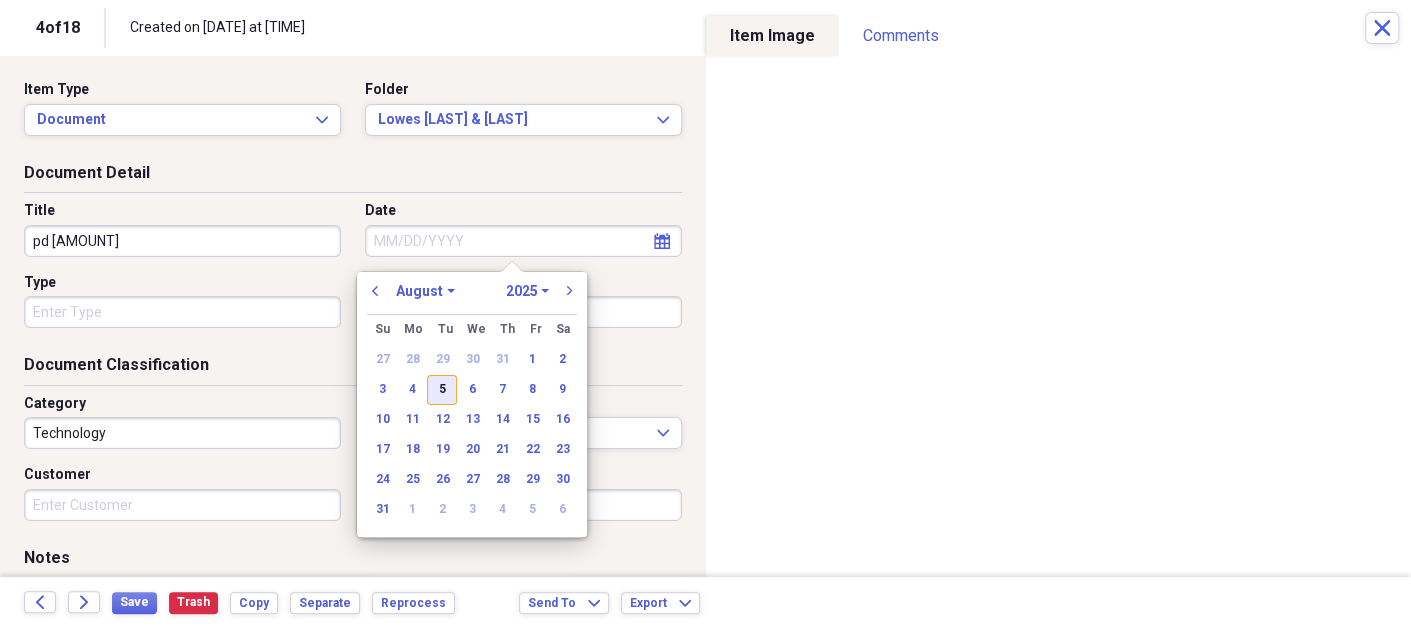 click on "5" at bounding box center (442, 390) 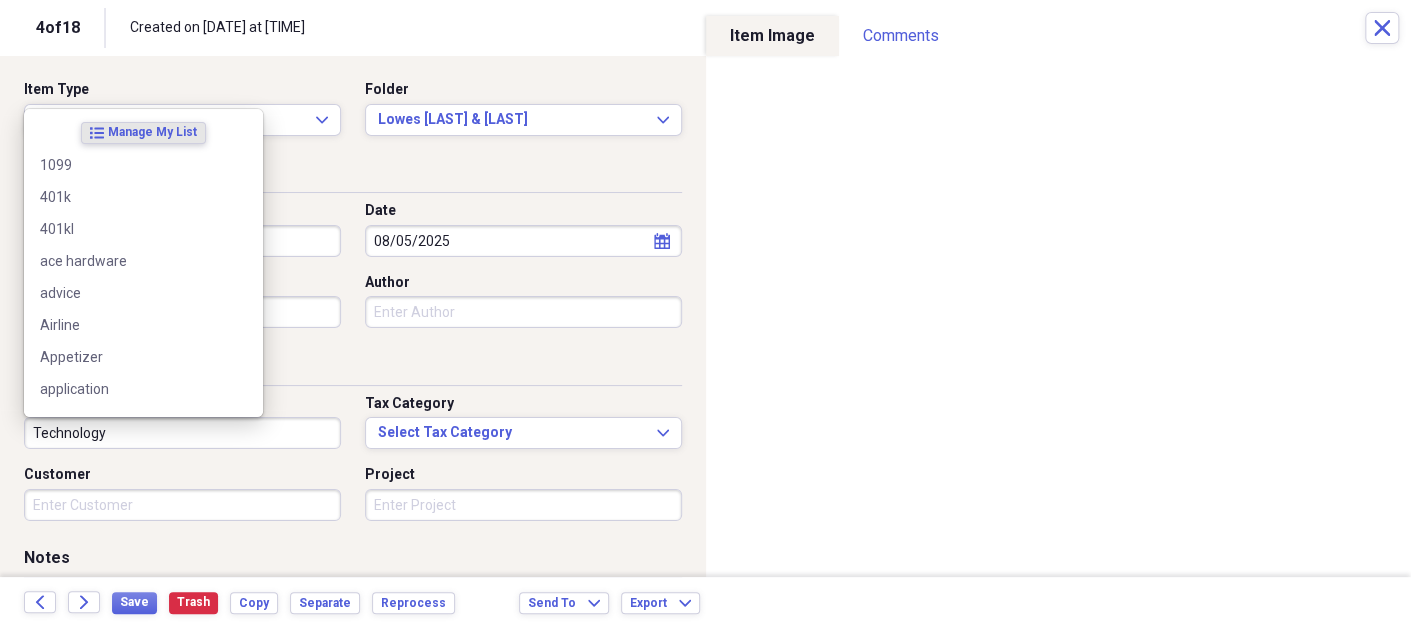 click on "Technology" at bounding box center [182, 433] 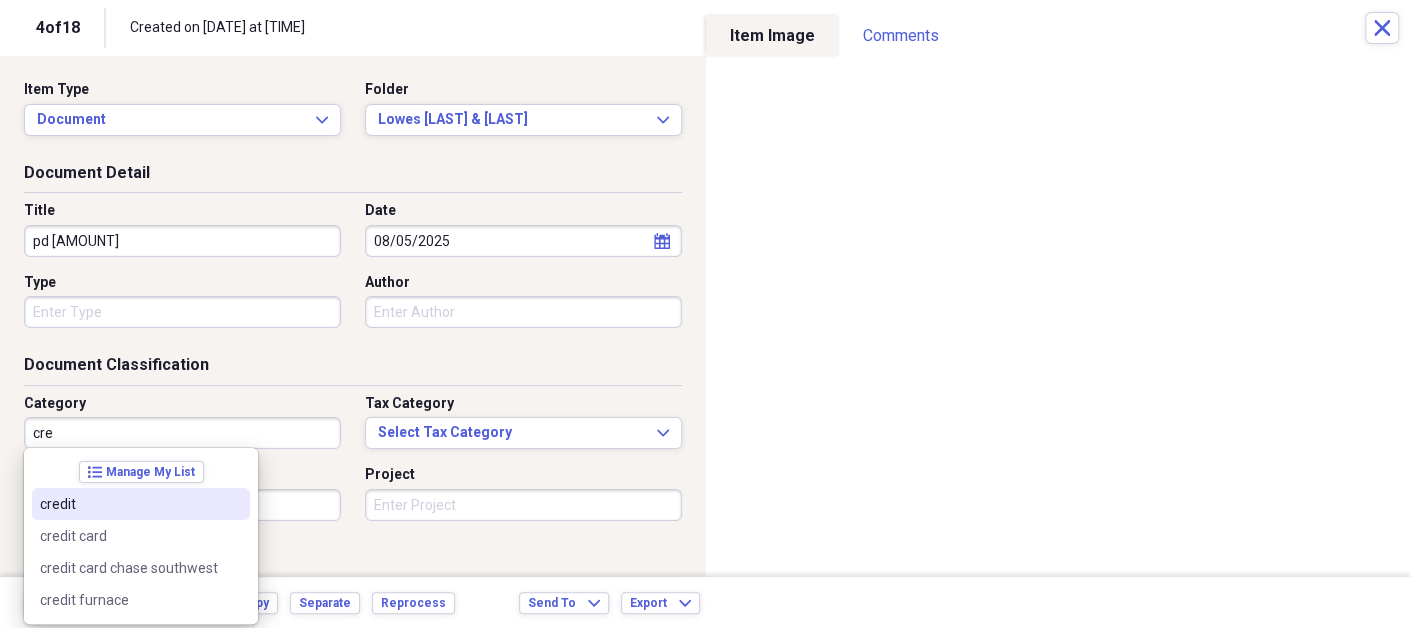 click on "credit" at bounding box center [129, 504] 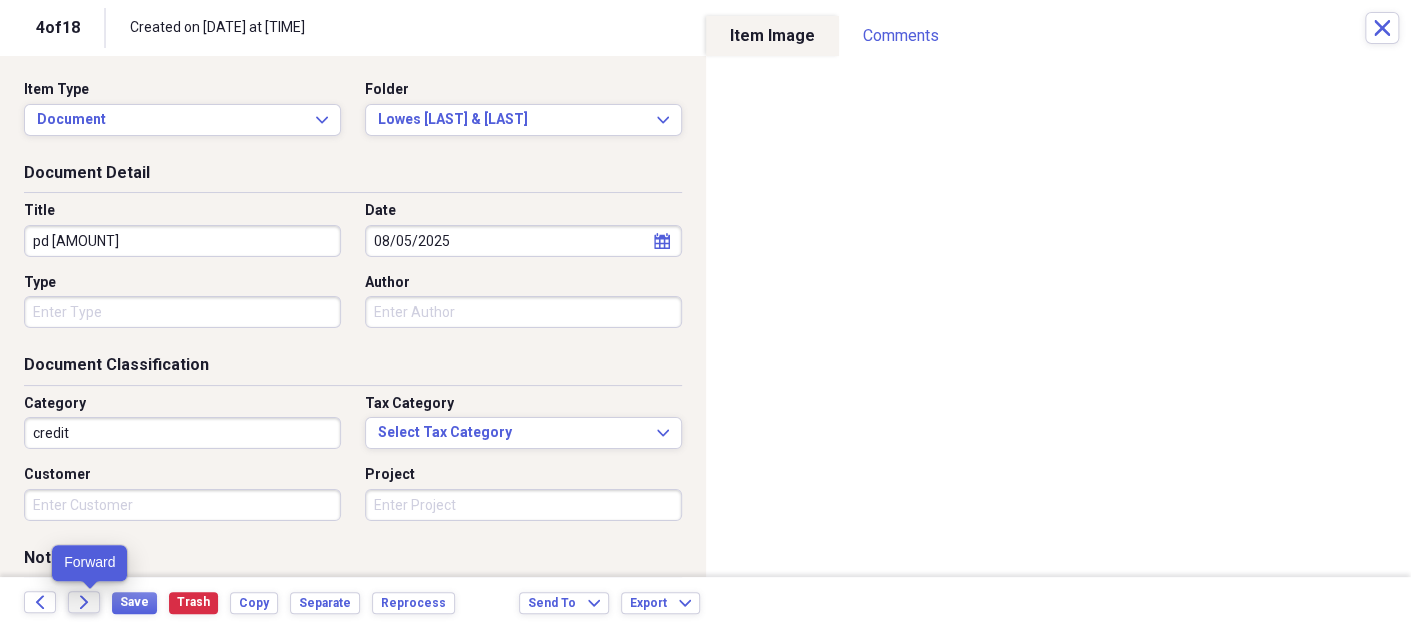 click on "Forward" 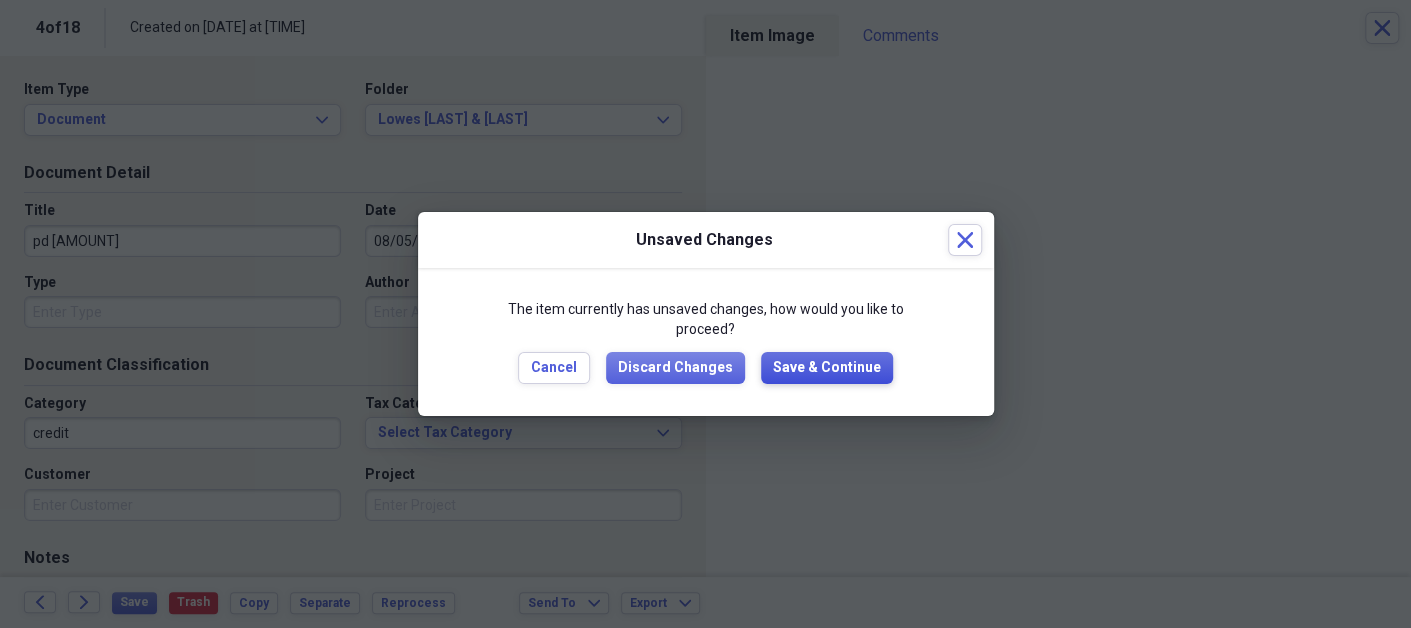 click on "Save & Continue" at bounding box center (827, 368) 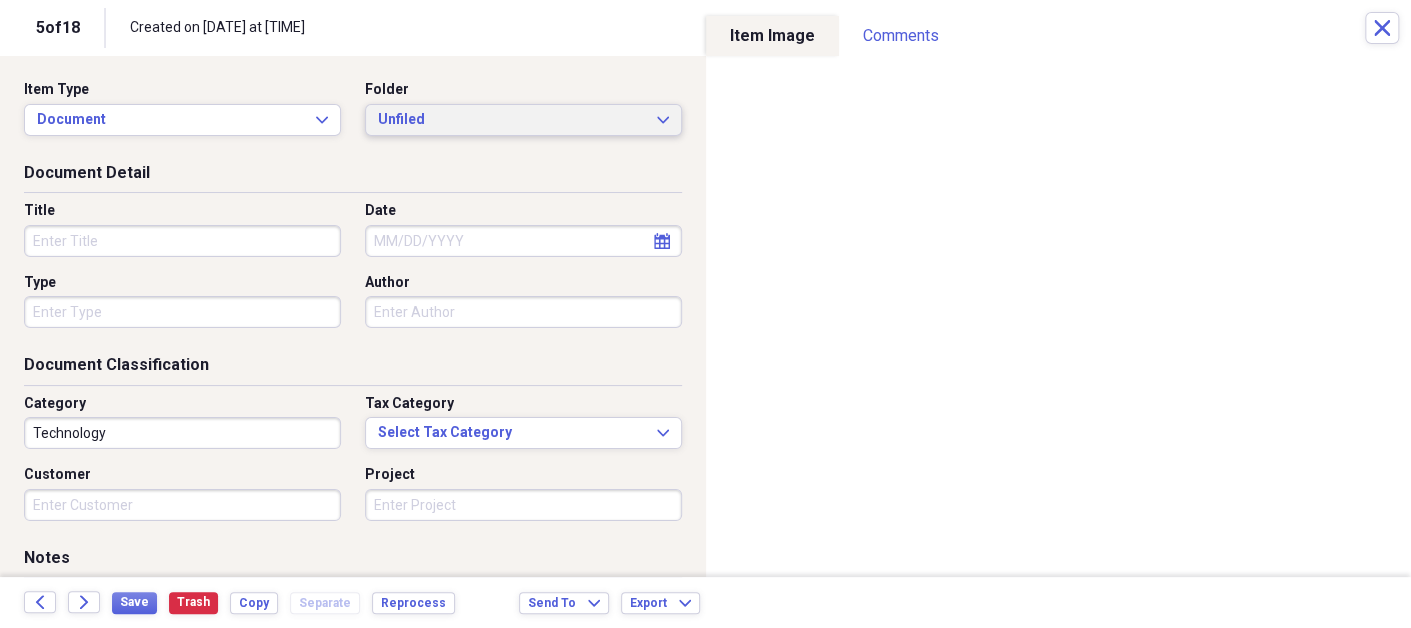 click on "Unfiled" at bounding box center (511, 120) 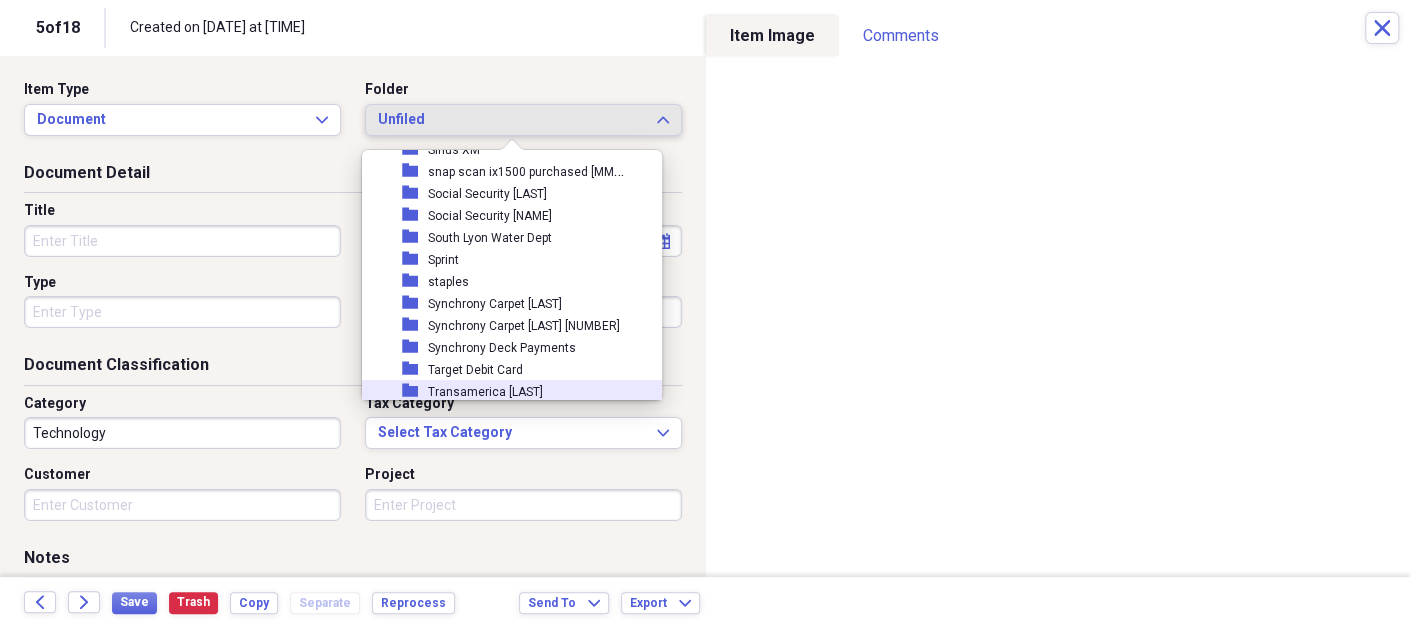 scroll, scrollTop: 2998, scrollLeft: 0, axis: vertical 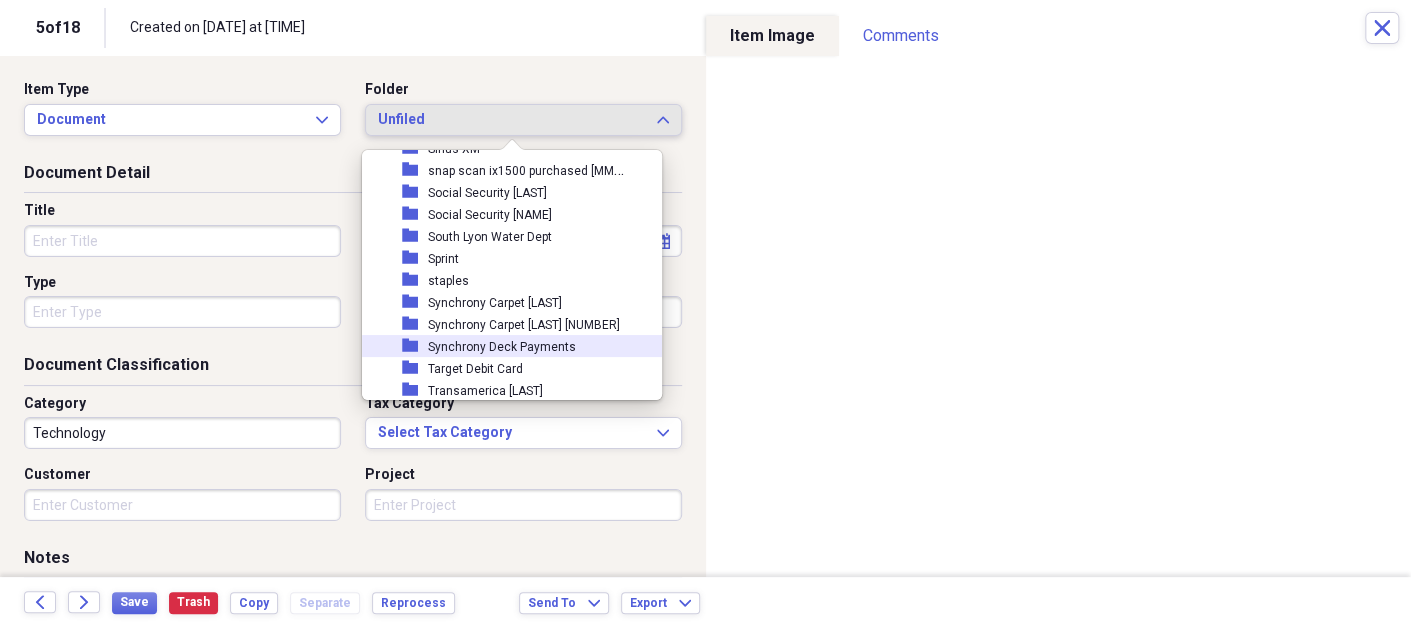 click on "Synchrony Deck Payments" at bounding box center [502, 347] 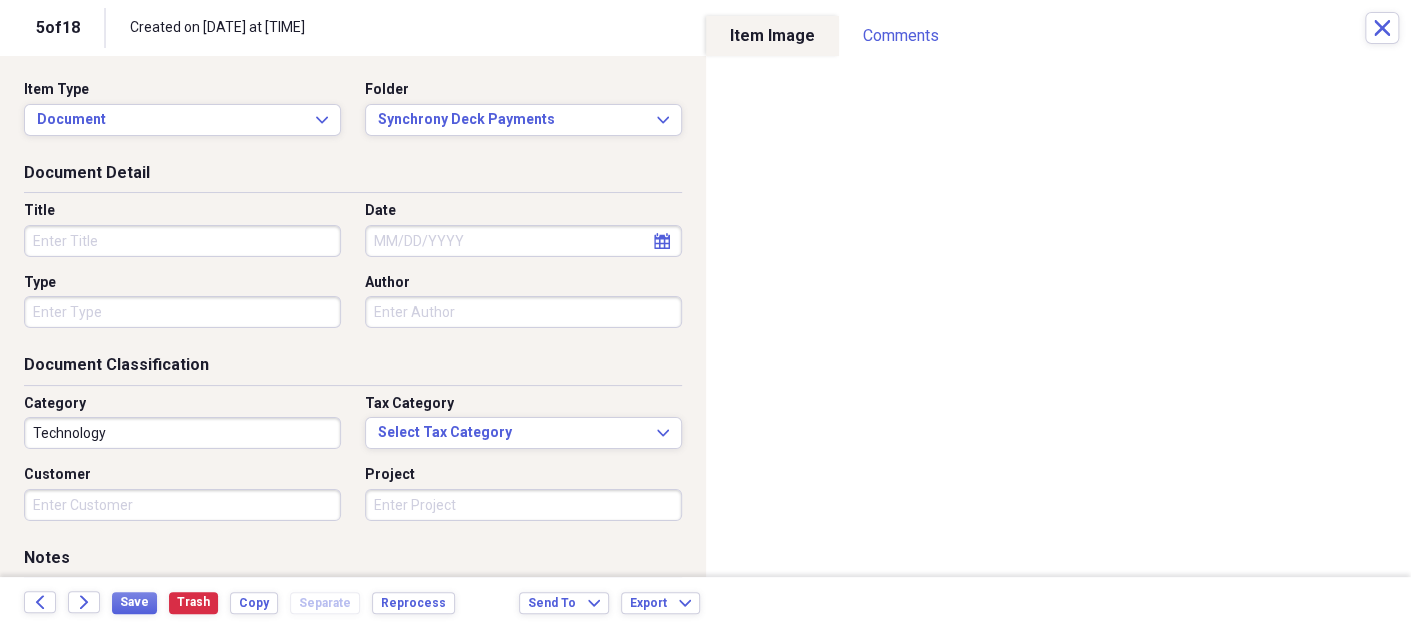 click on "Title" at bounding box center [182, 241] 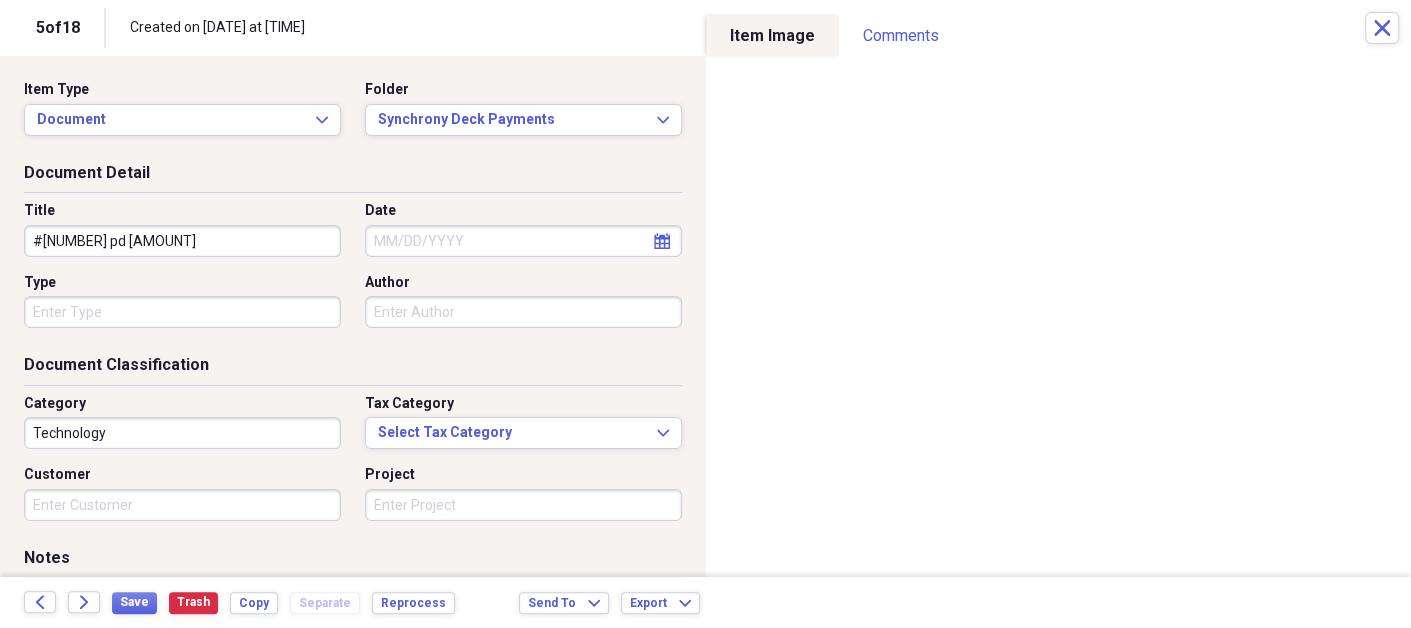 type on "#[NUMBER] pd [AMOUNT]" 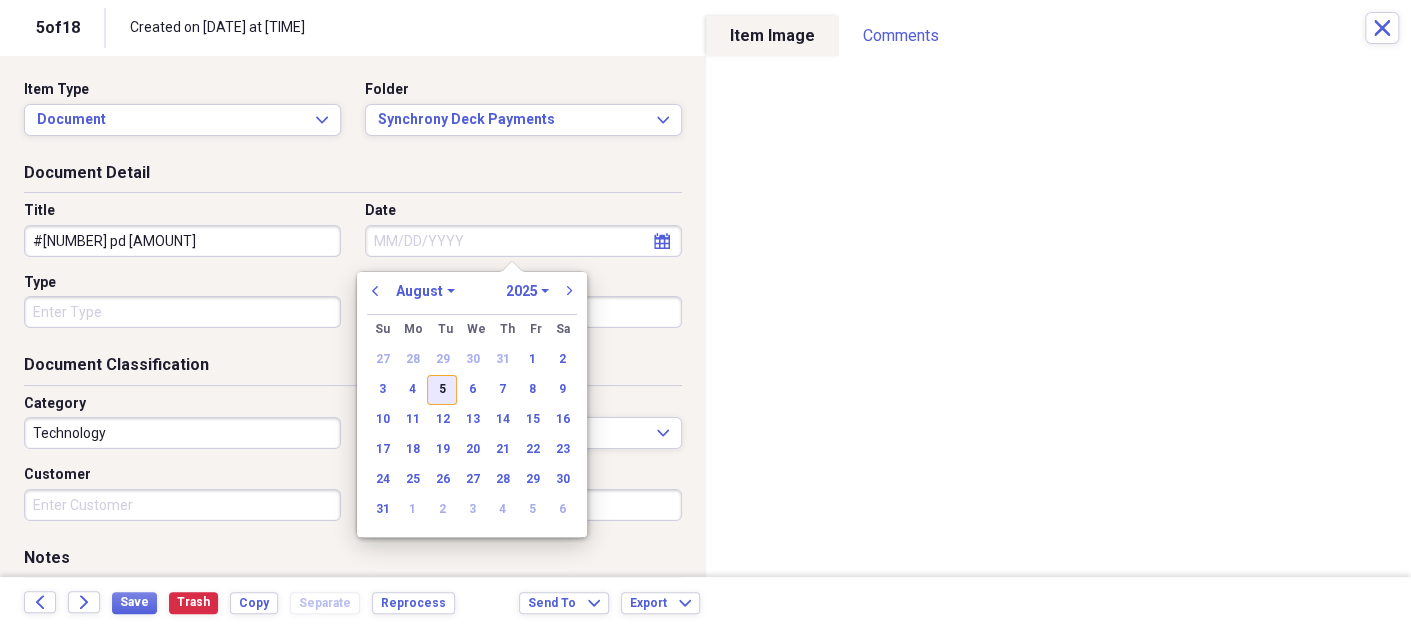 click on "5" at bounding box center [442, 390] 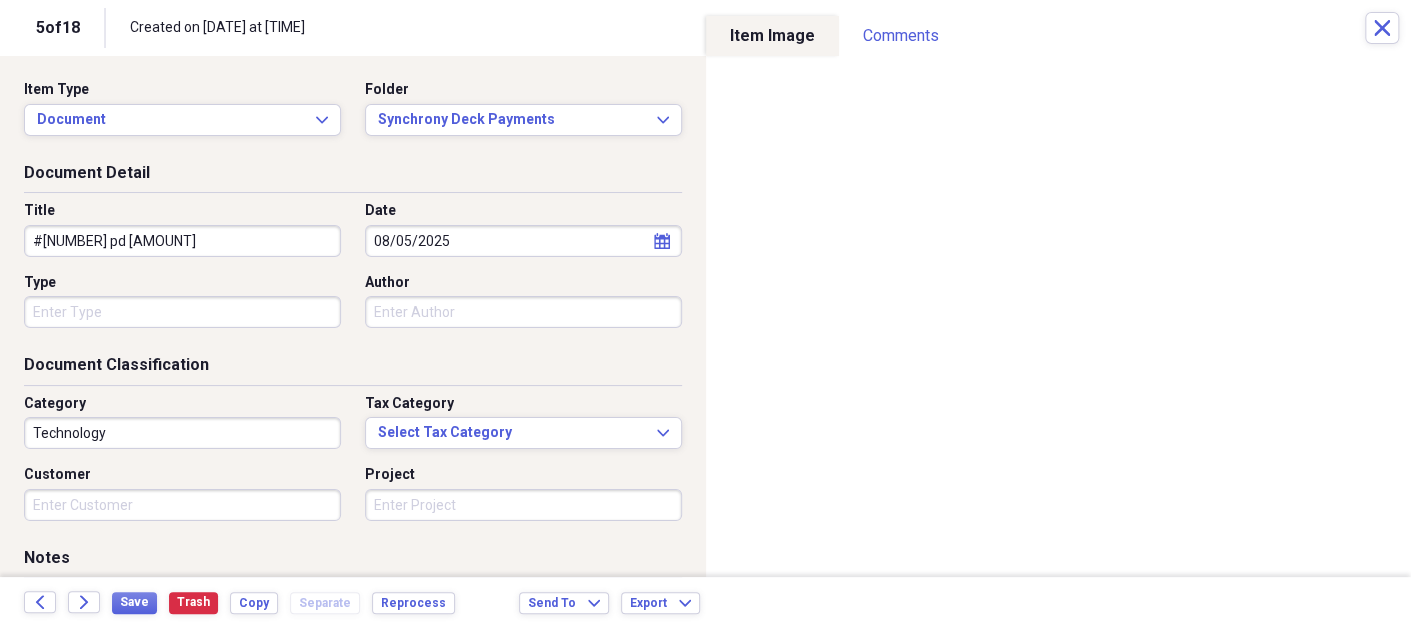 click on "Technology" at bounding box center (182, 433) 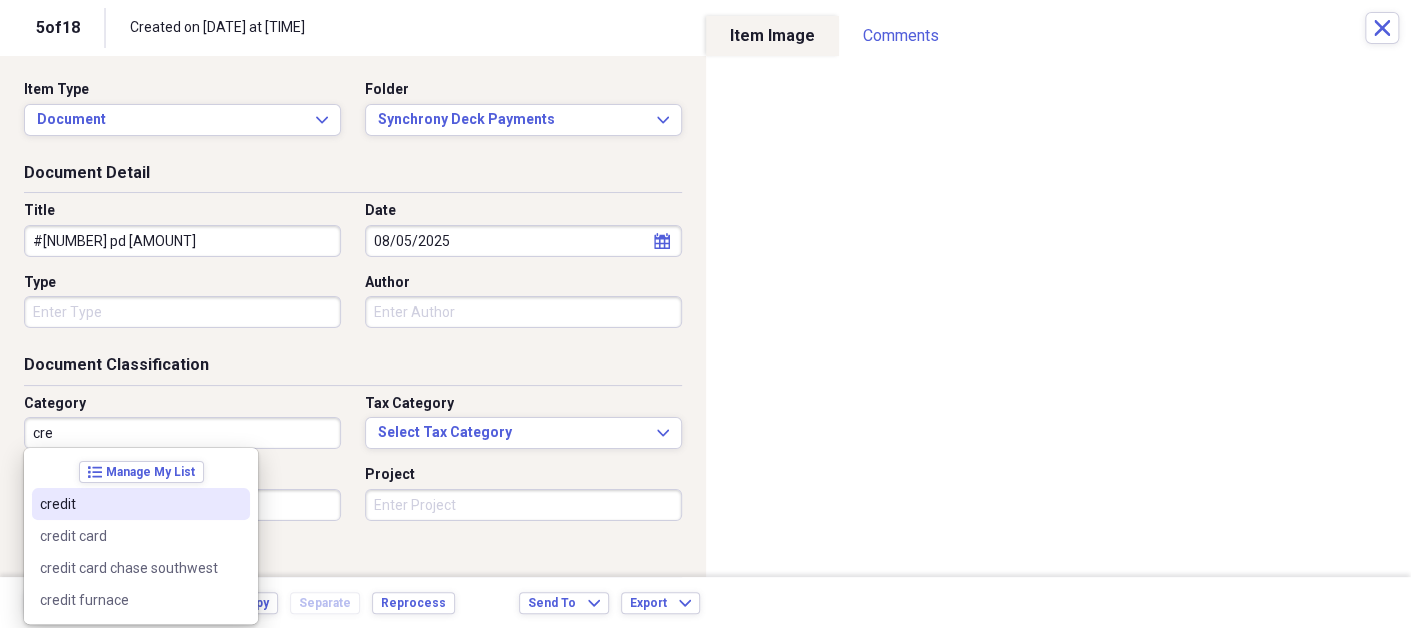 click on "credit" at bounding box center (129, 504) 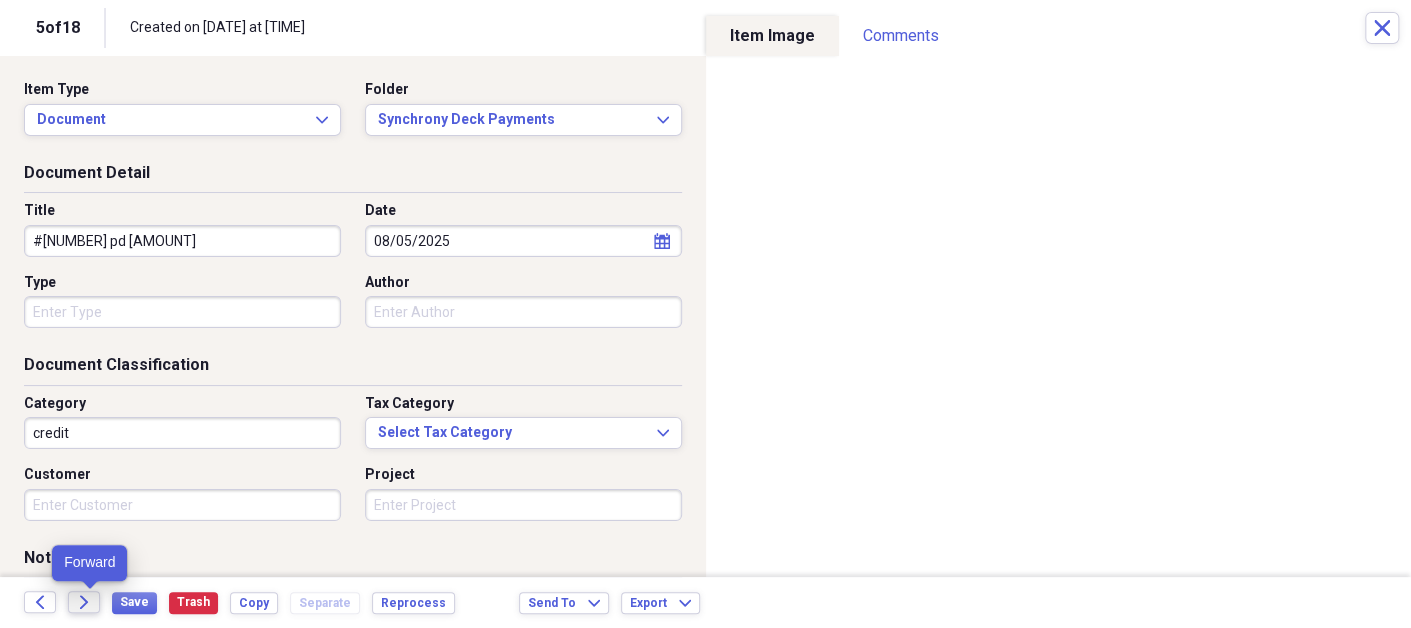 click 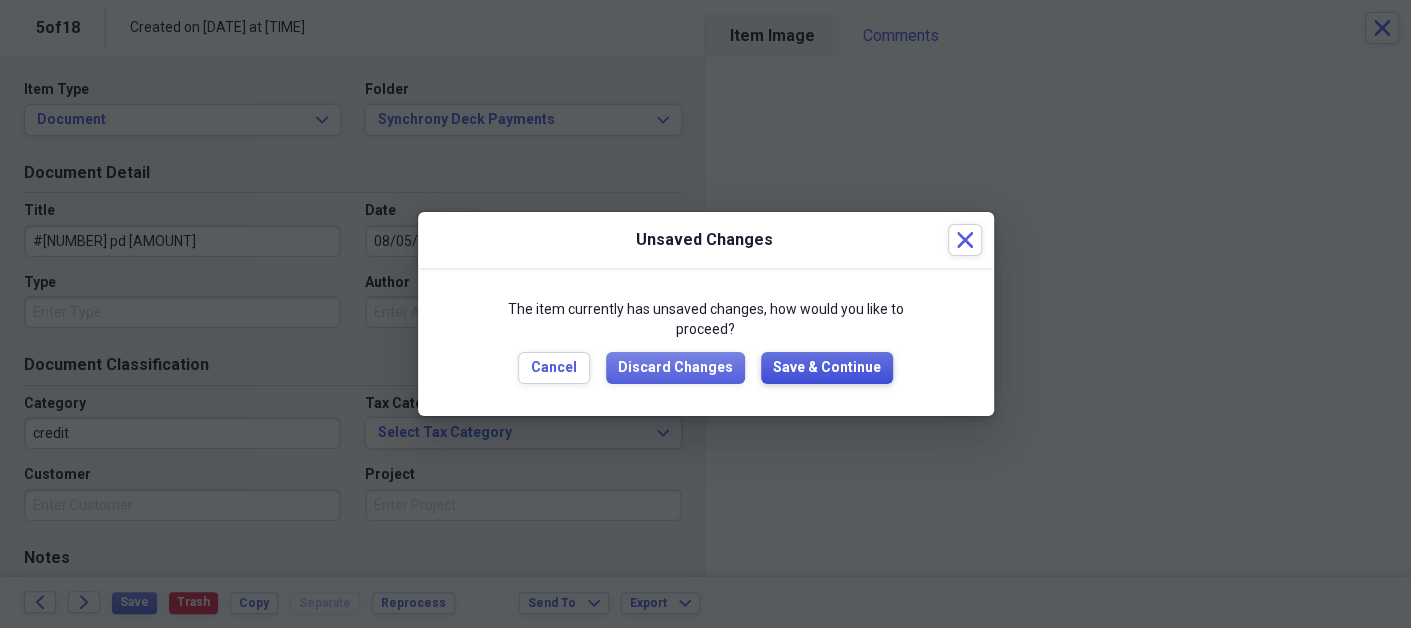 click on "Save & Continue" at bounding box center [827, 368] 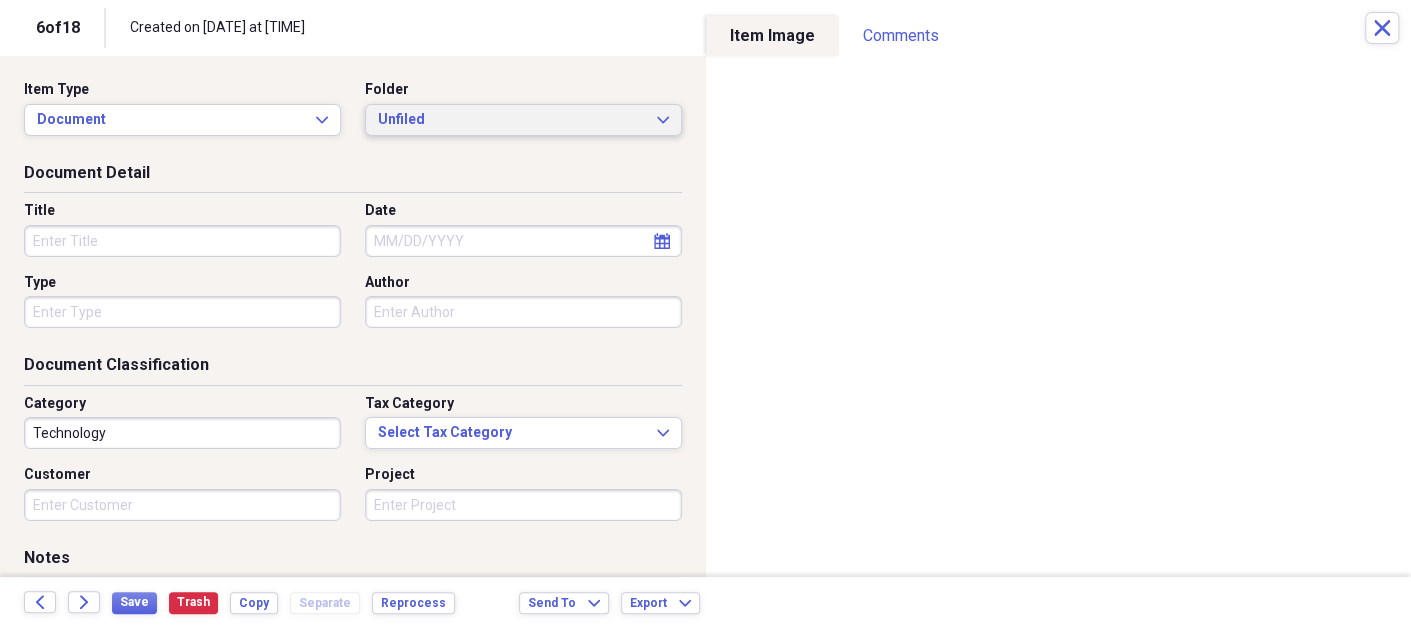 click on "Unfiled" at bounding box center [511, 120] 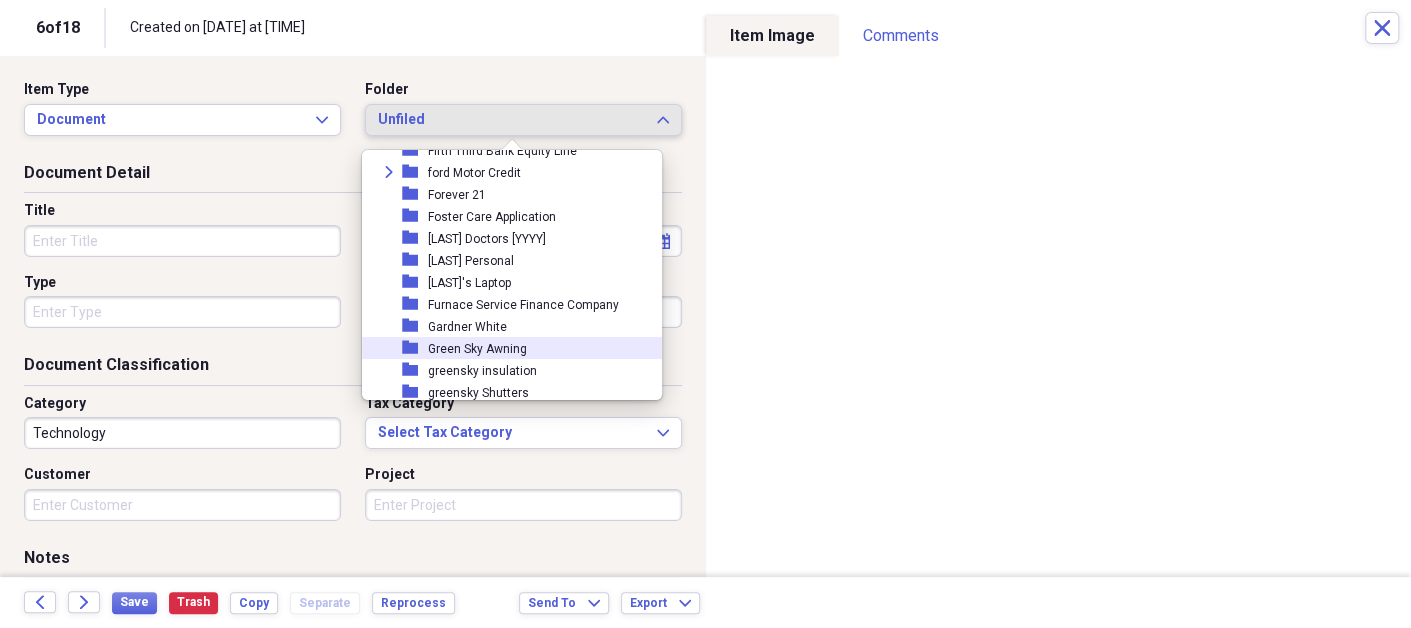 scroll, scrollTop: 1699, scrollLeft: 0, axis: vertical 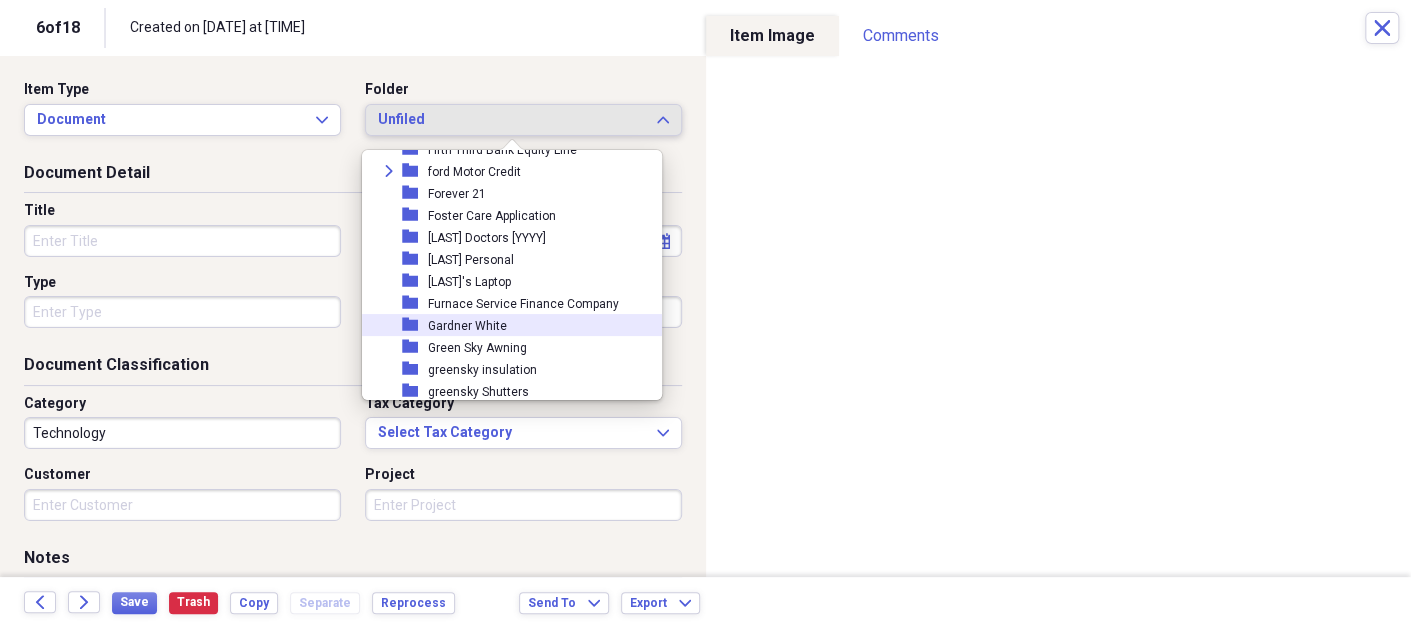 click on "Gardner White" at bounding box center [467, 326] 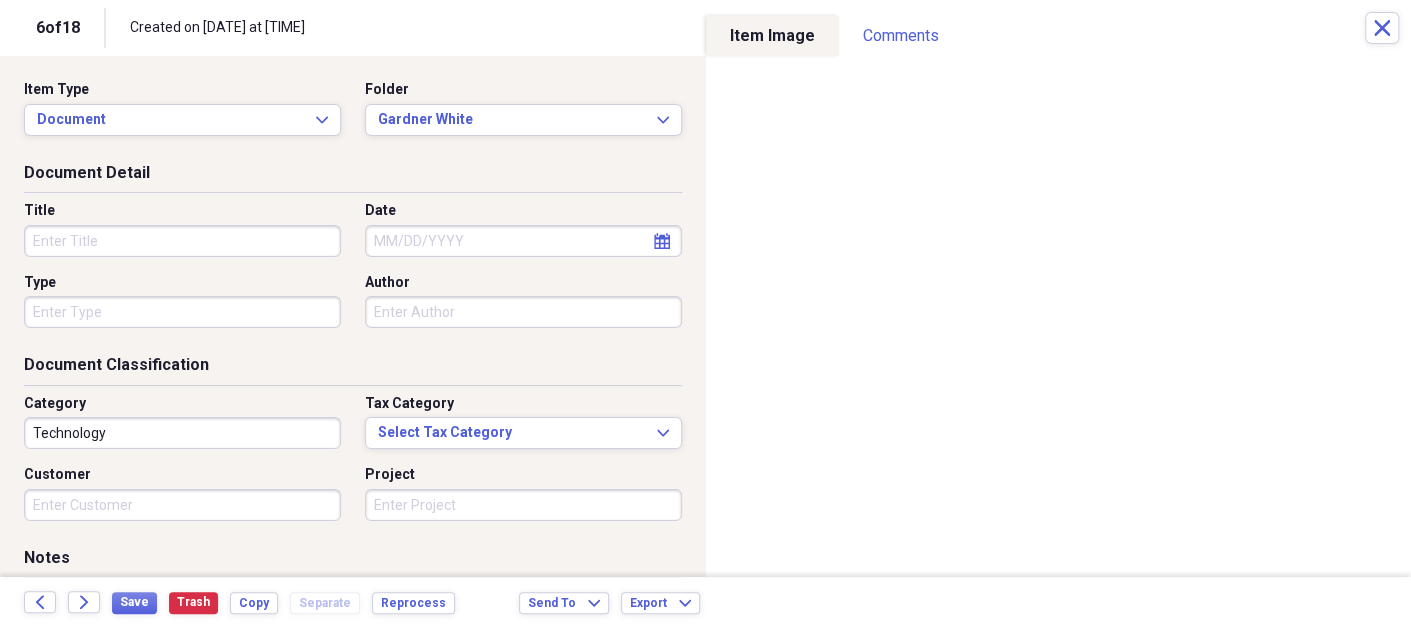 click on "Title" at bounding box center (182, 241) 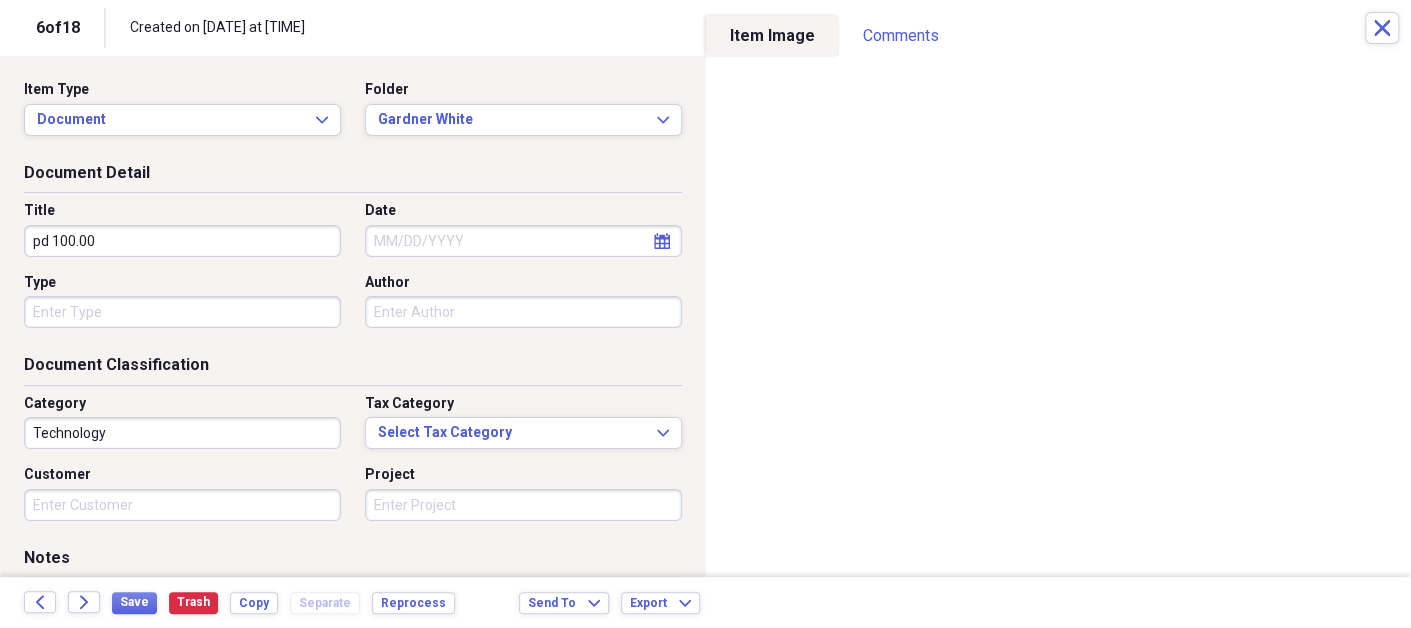 type on "pd 100.00" 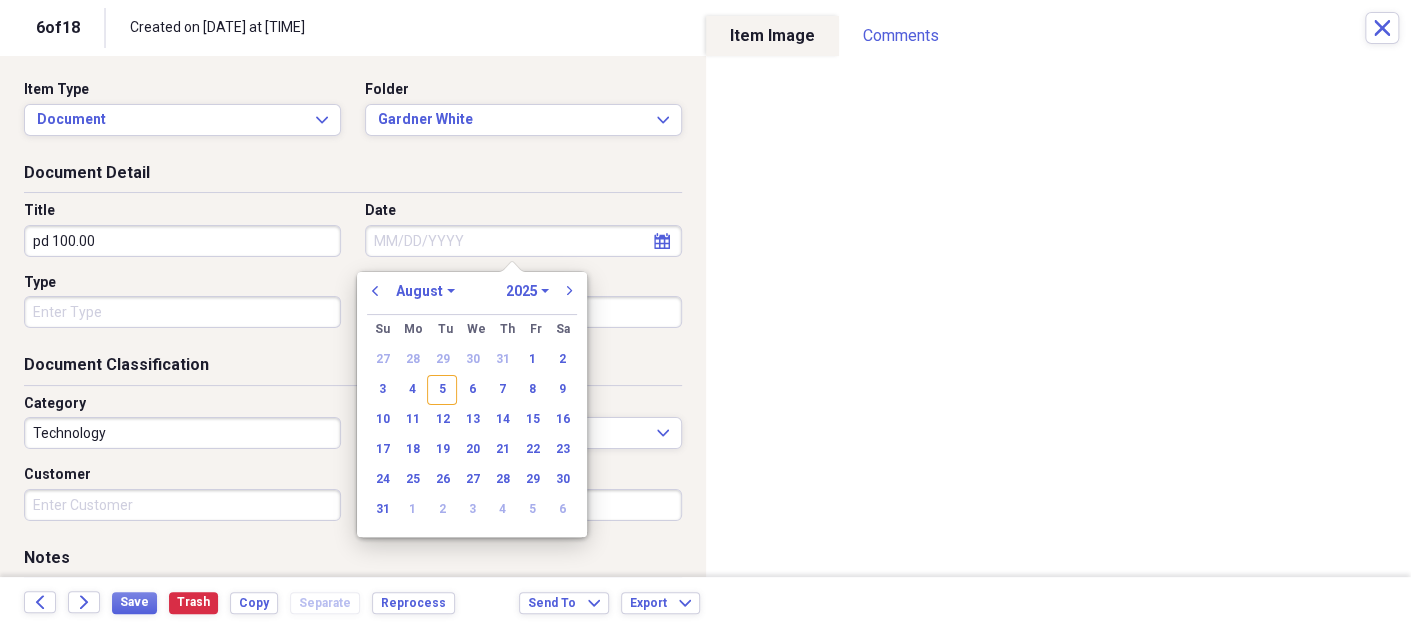 click on "Date" at bounding box center [523, 241] 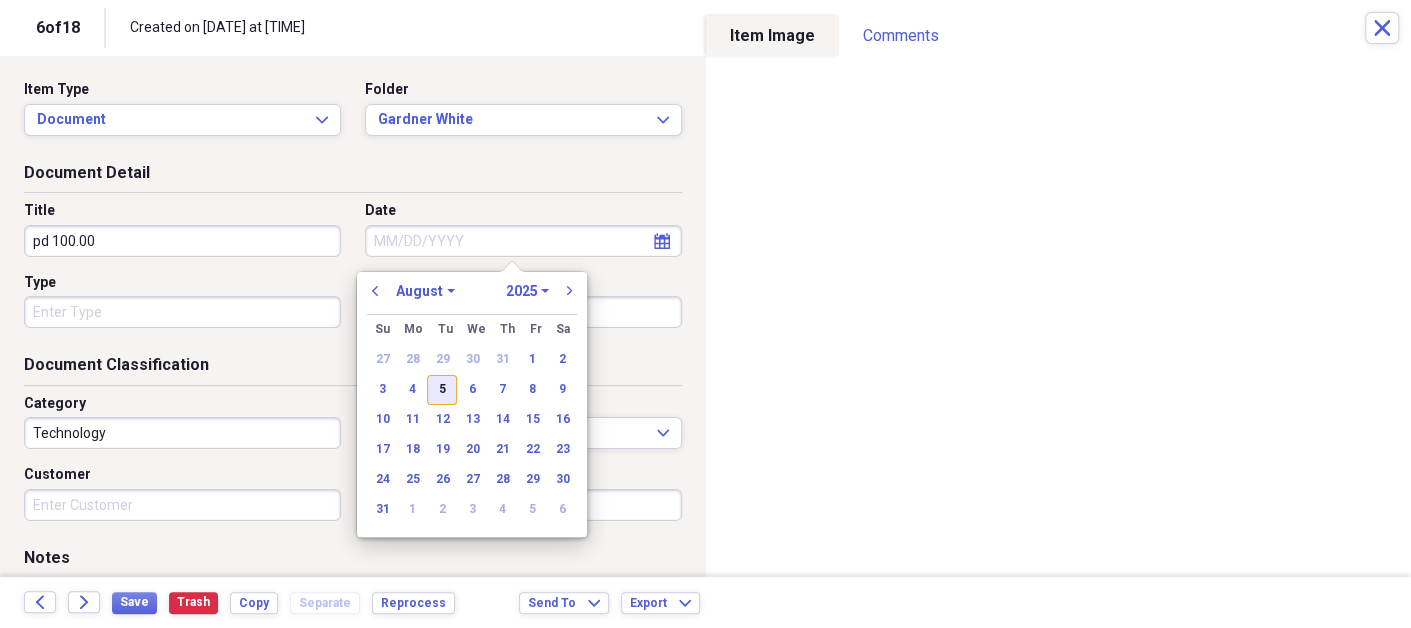 click on "5" at bounding box center [442, 390] 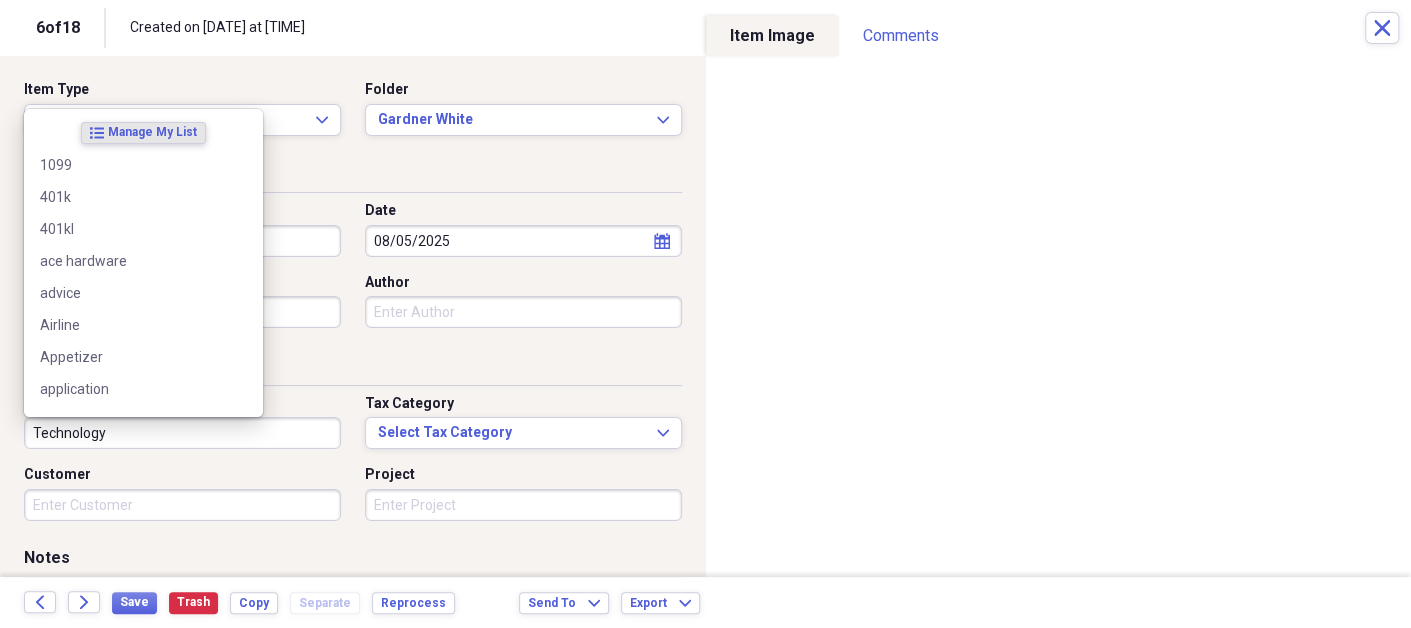 click on "Technology" at bounding box center (182, 433) 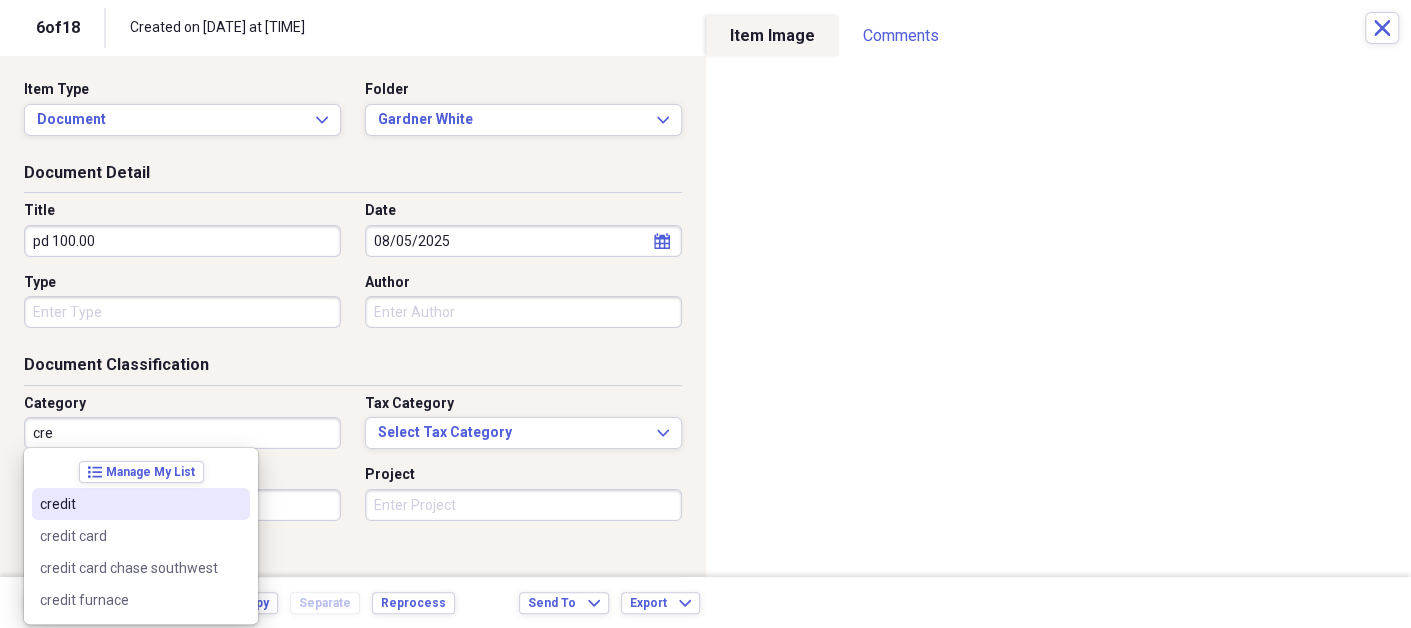 click on "credit" at bounding box center (129, 504) 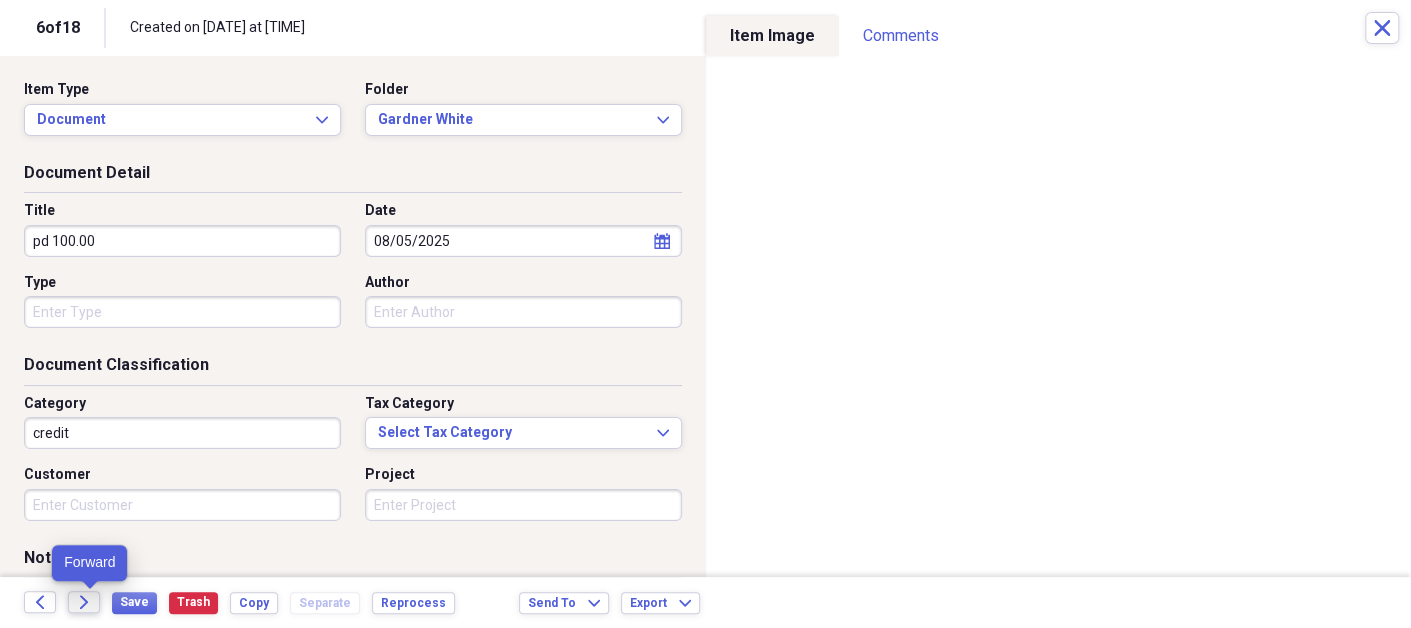 click on "Forward" 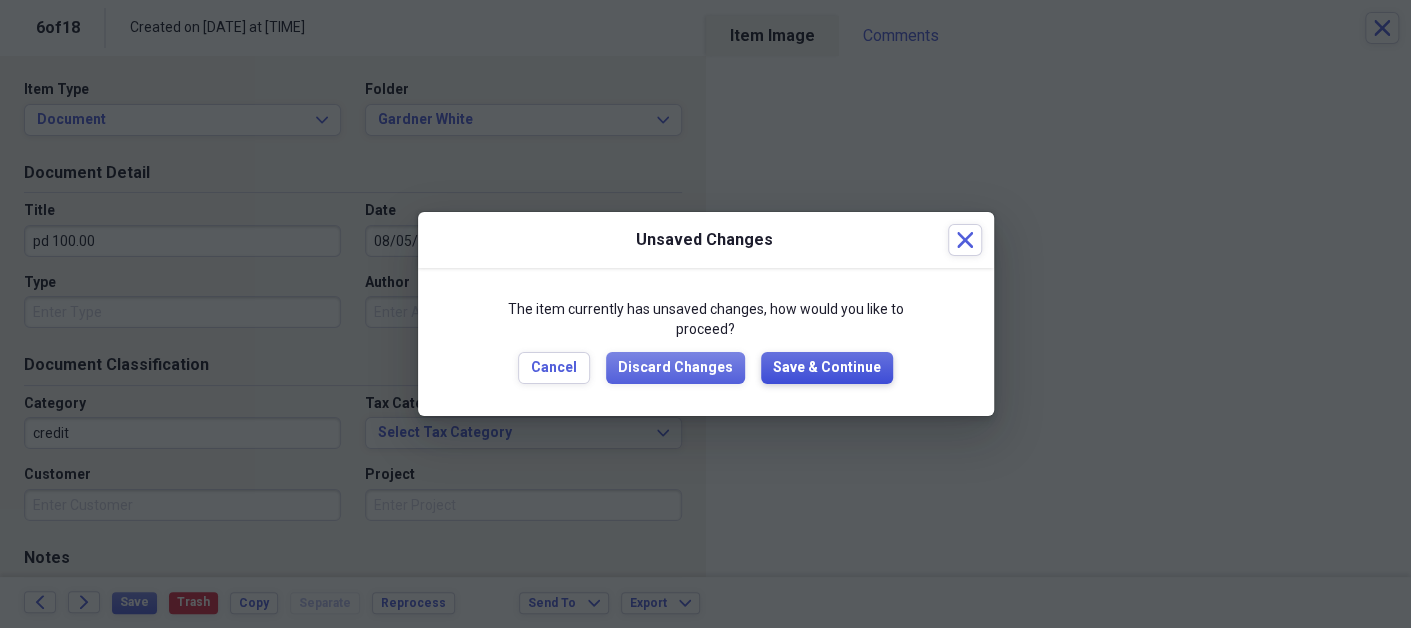 click on "Save & Continue" at bounding box center [827, 368] 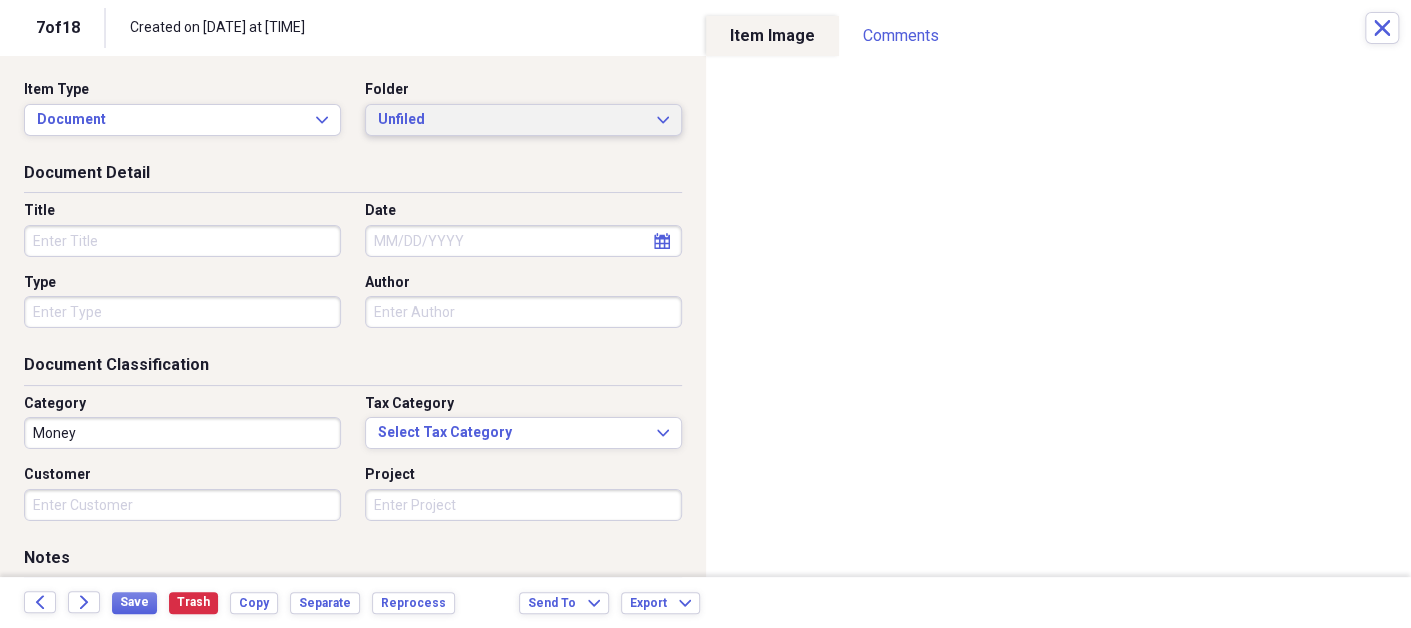 click on "Unfiled" at bounding box center [511, 120] 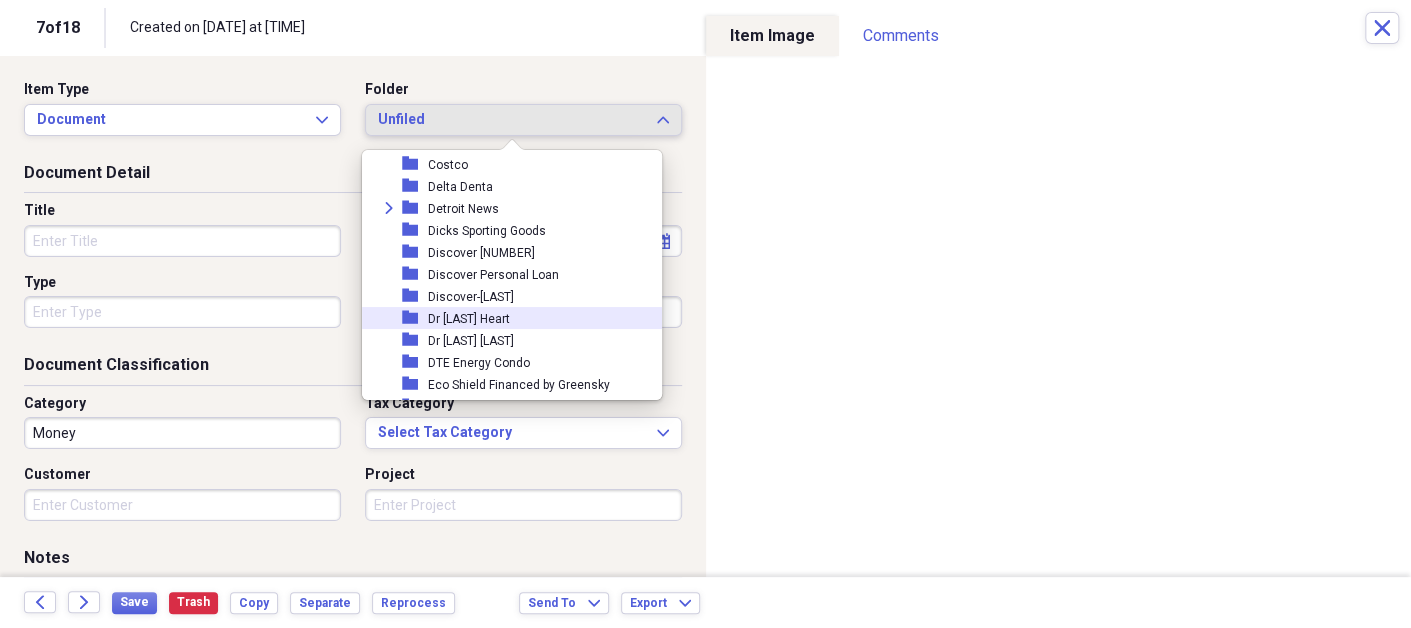 scroll, scrollTop: 1398, scrollLeft: 0, axis: vertical 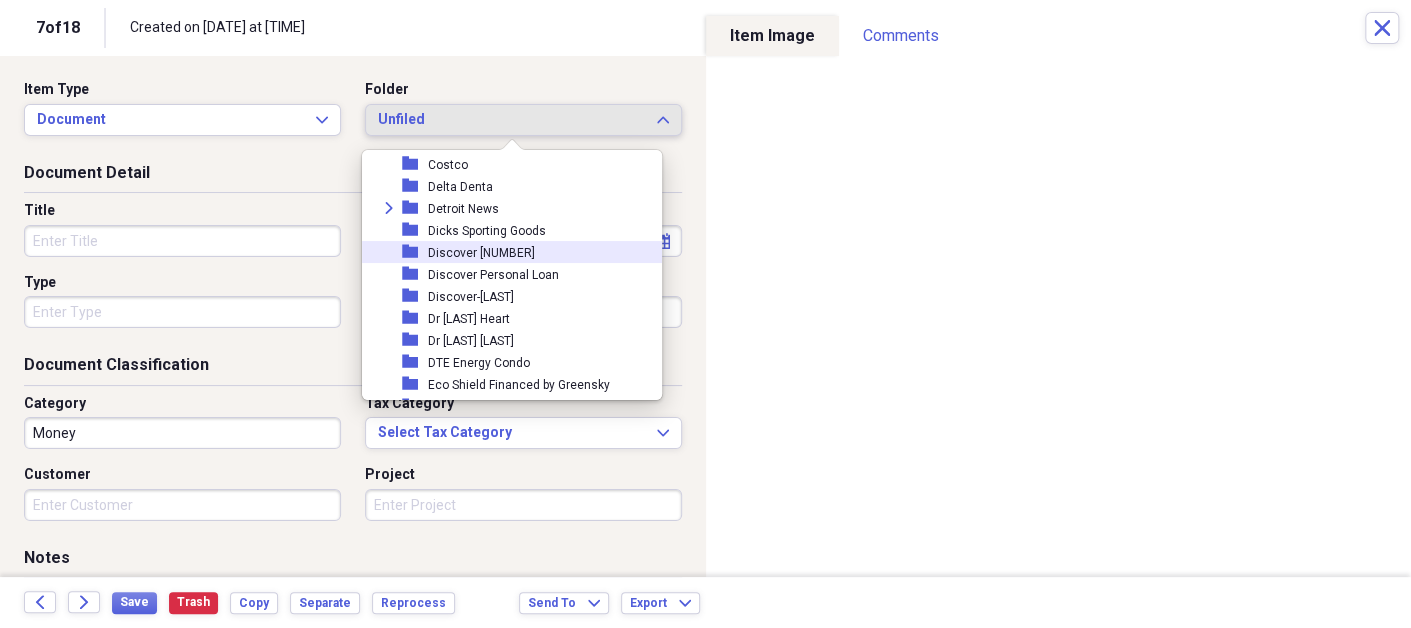 click on "Discover  [NUMBER]" at bounding box center (481, 253) 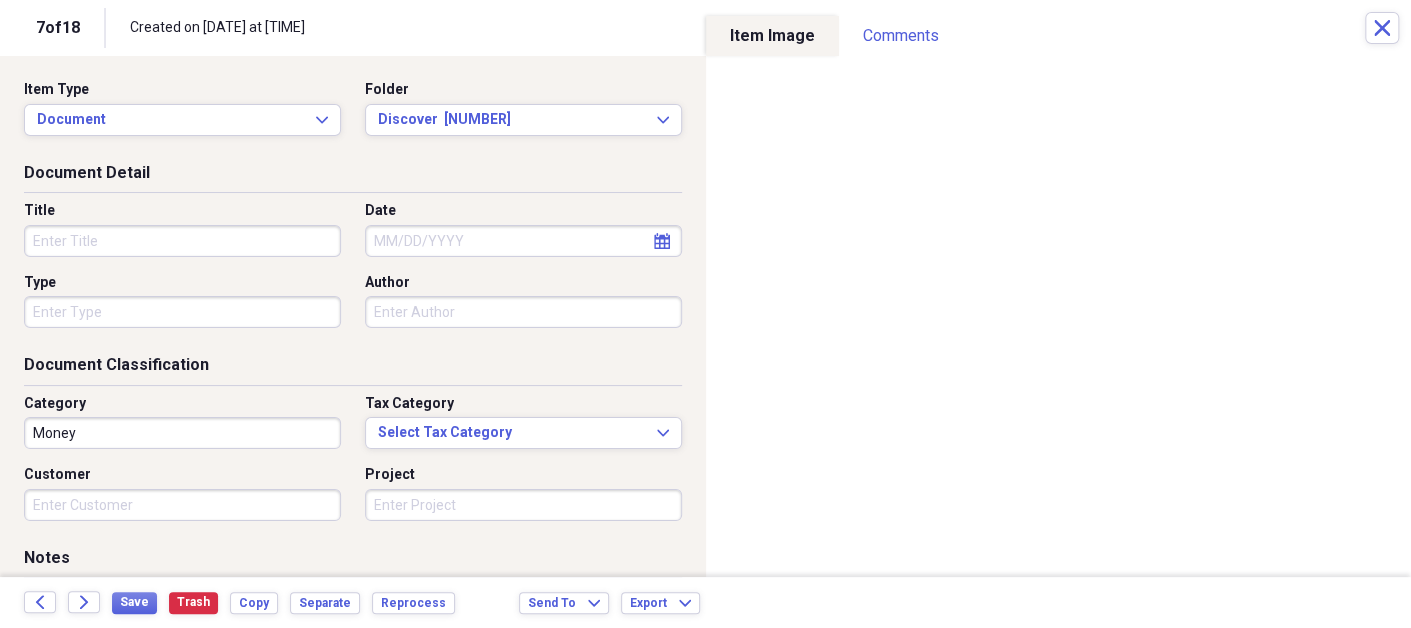 click on "Title" at bounding box center [182, 241] 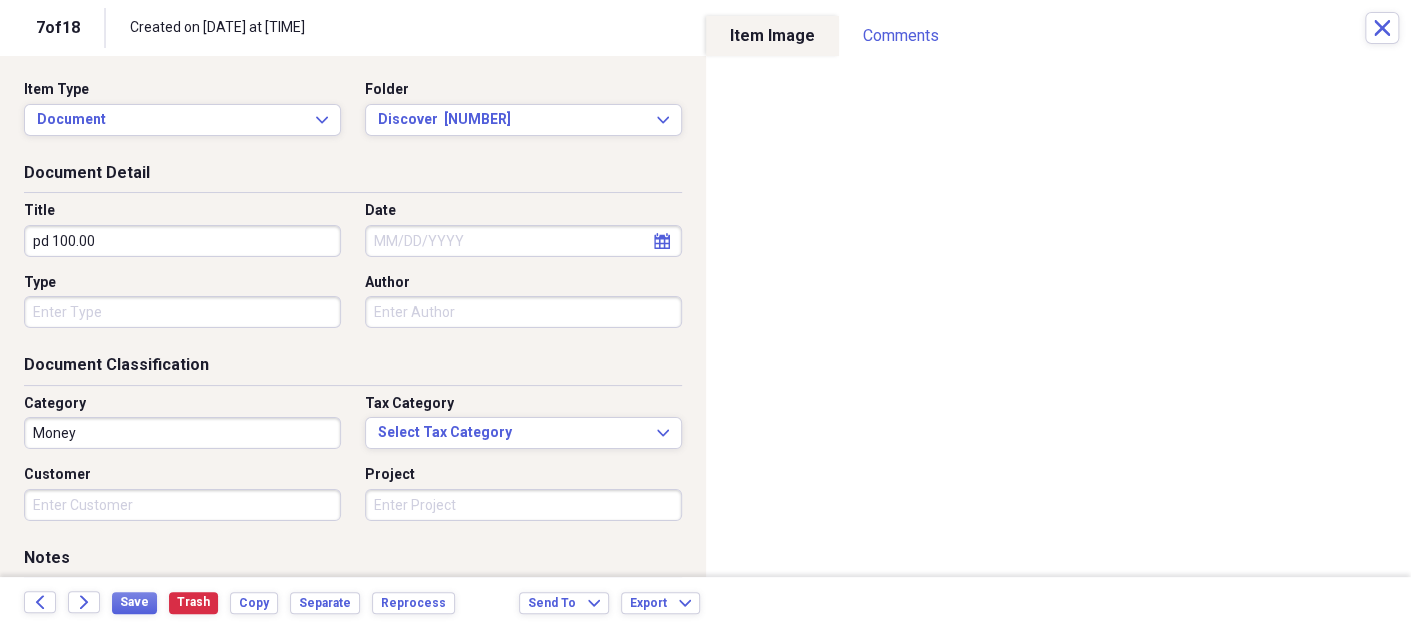 type on "pd 100.00" 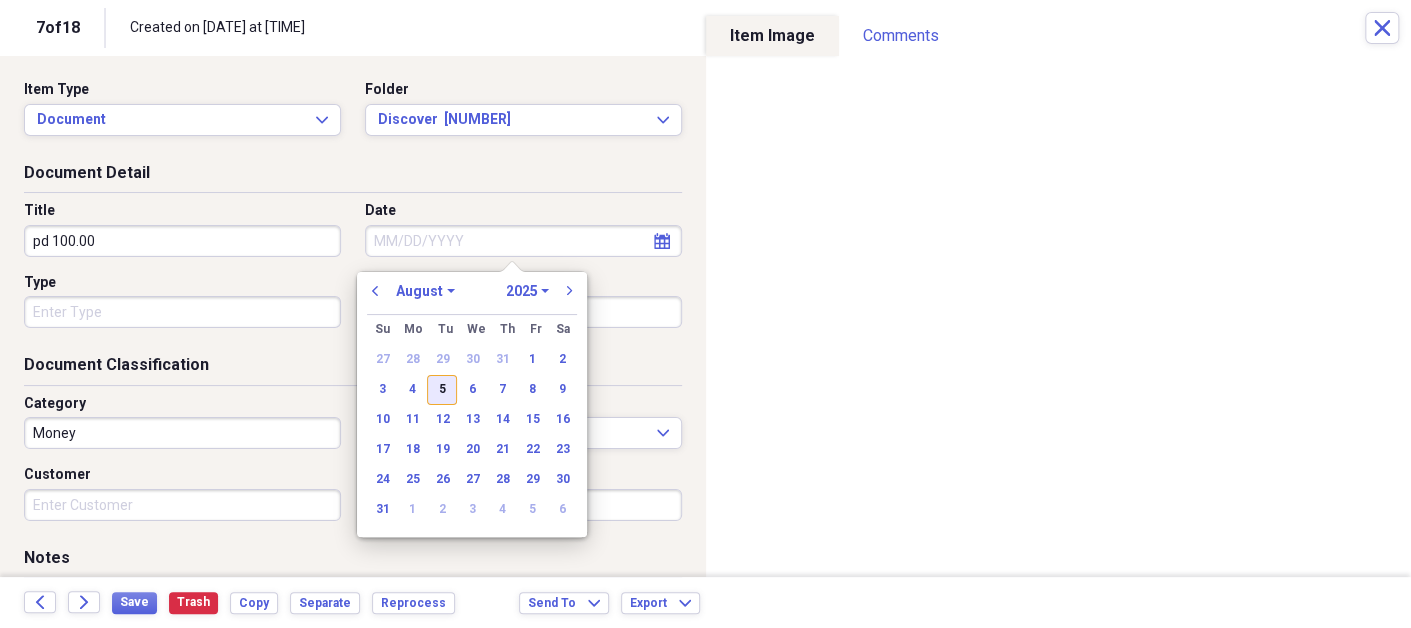 click on "5" at bounding box center (442, 390) 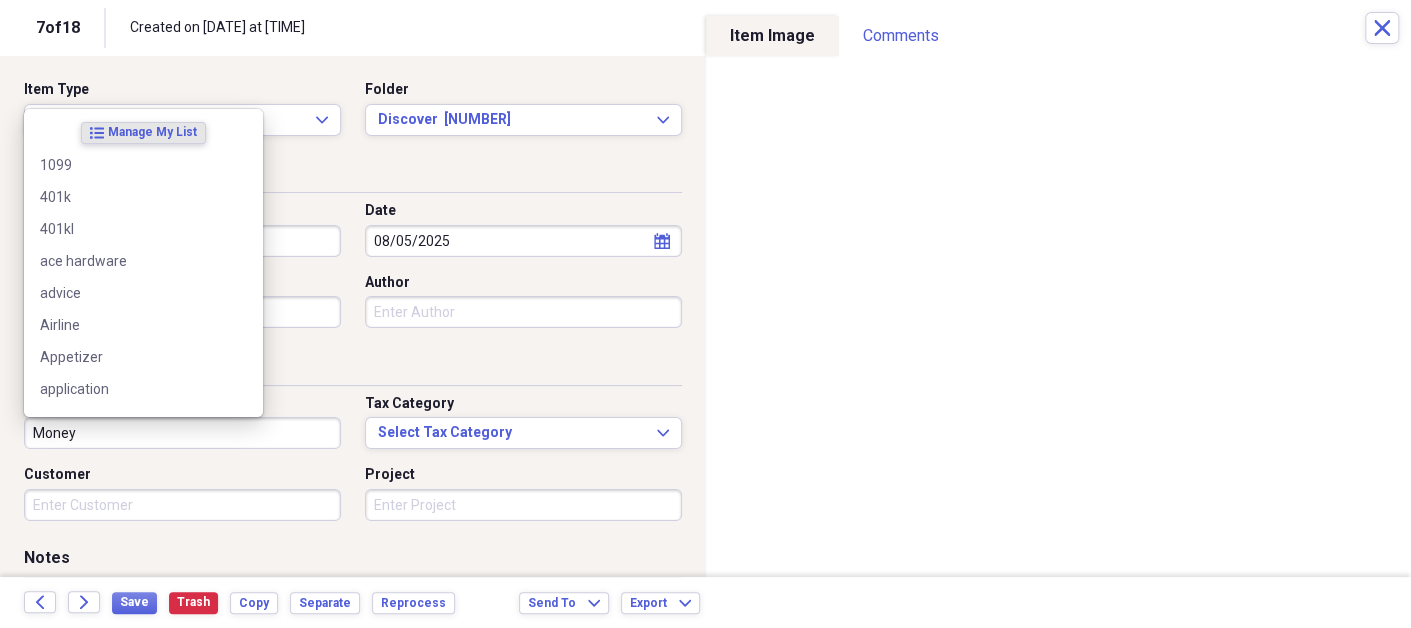 click on "Money" at bounding box center (182, 433) 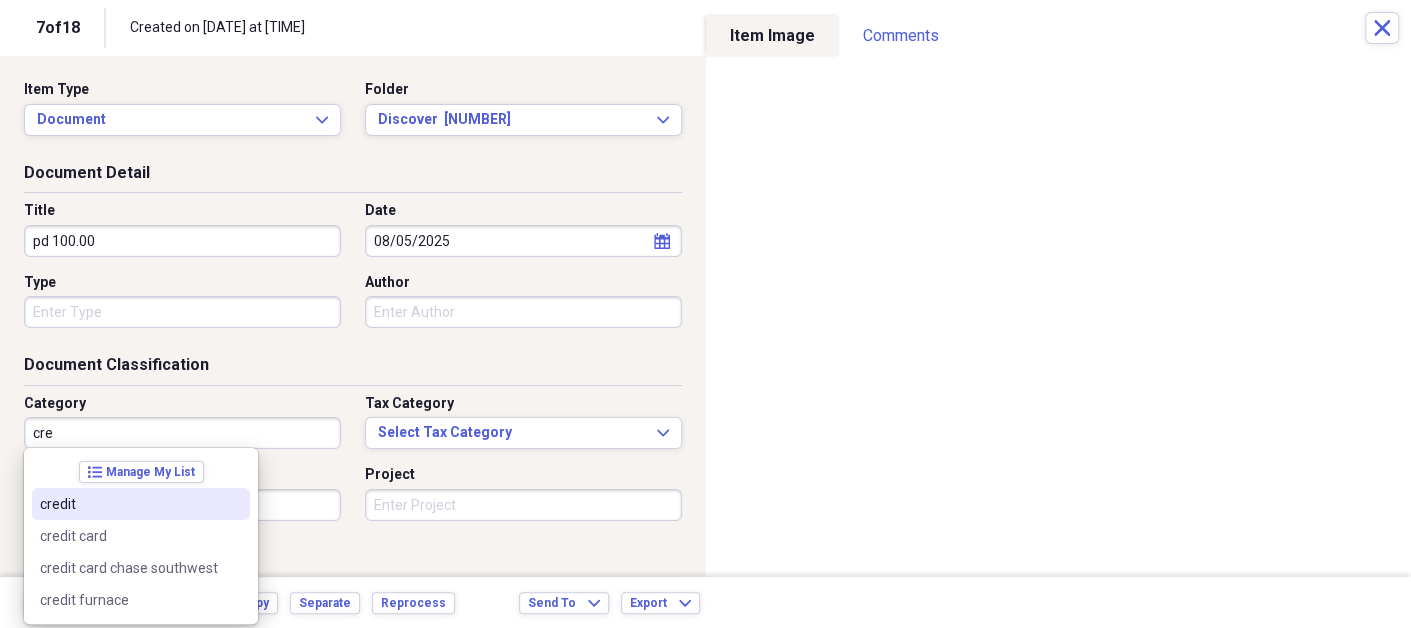 click on "credit" at bounding box center [129, 504] 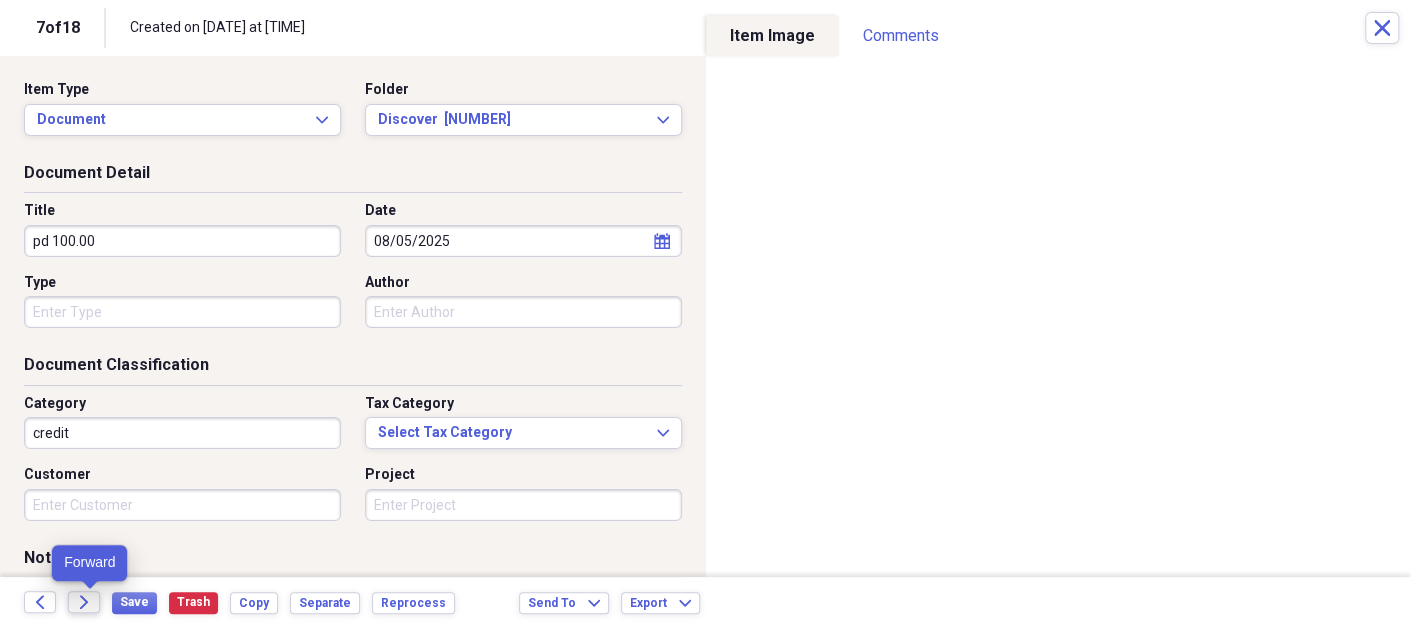 click on "Forward" 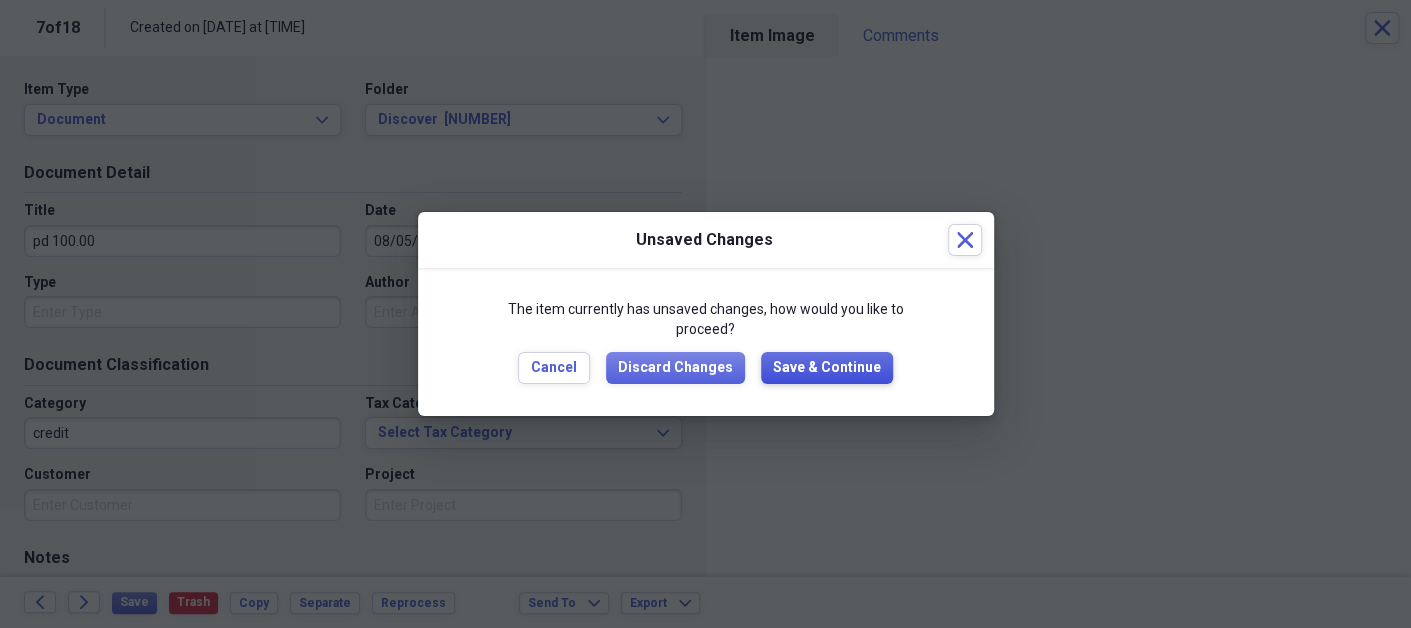 click on "Save & Continue" at bounding box center [827, 368] 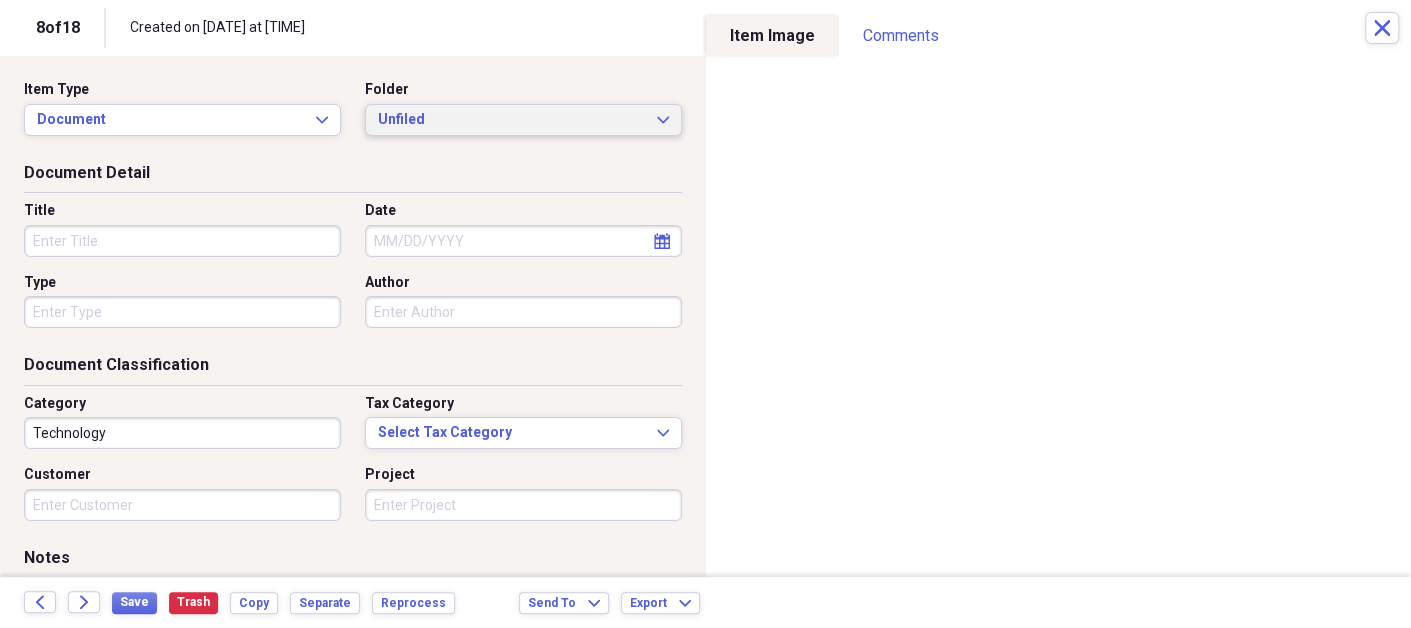 click on "Unfiled" at bounding box center (511, 120) 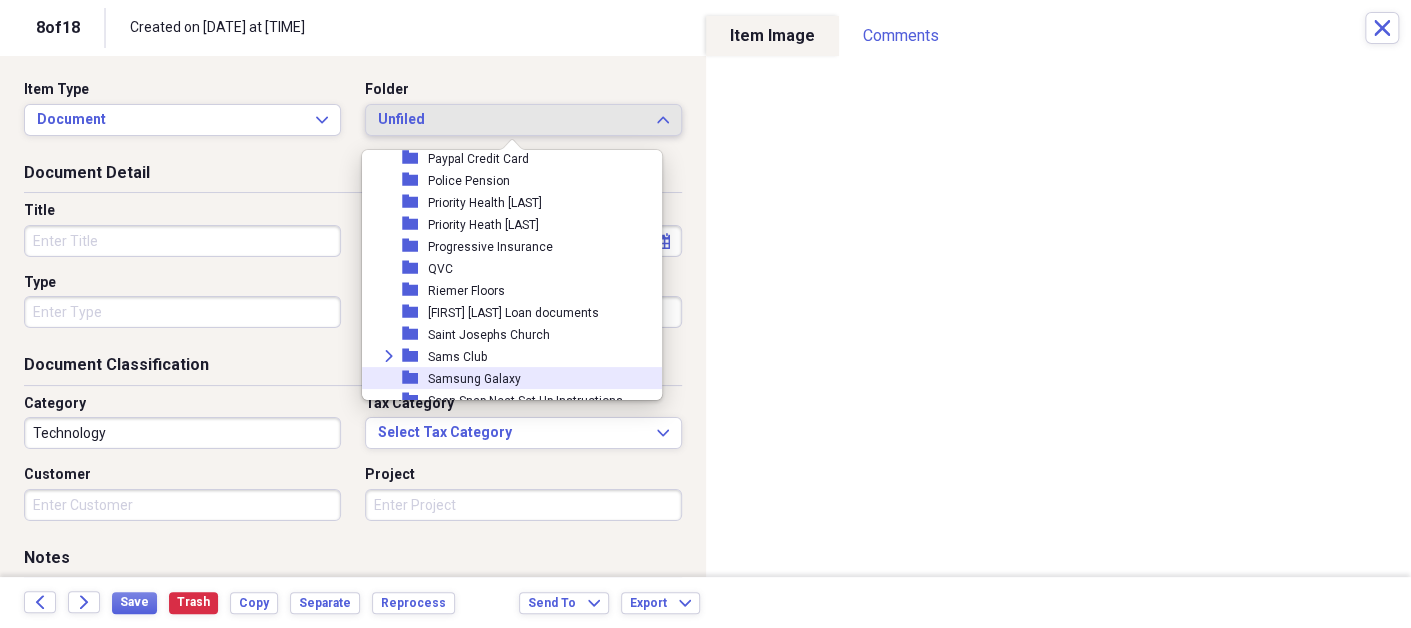 scroll, scrollTop: 2701, scrollLeft: 0, axis: vertical 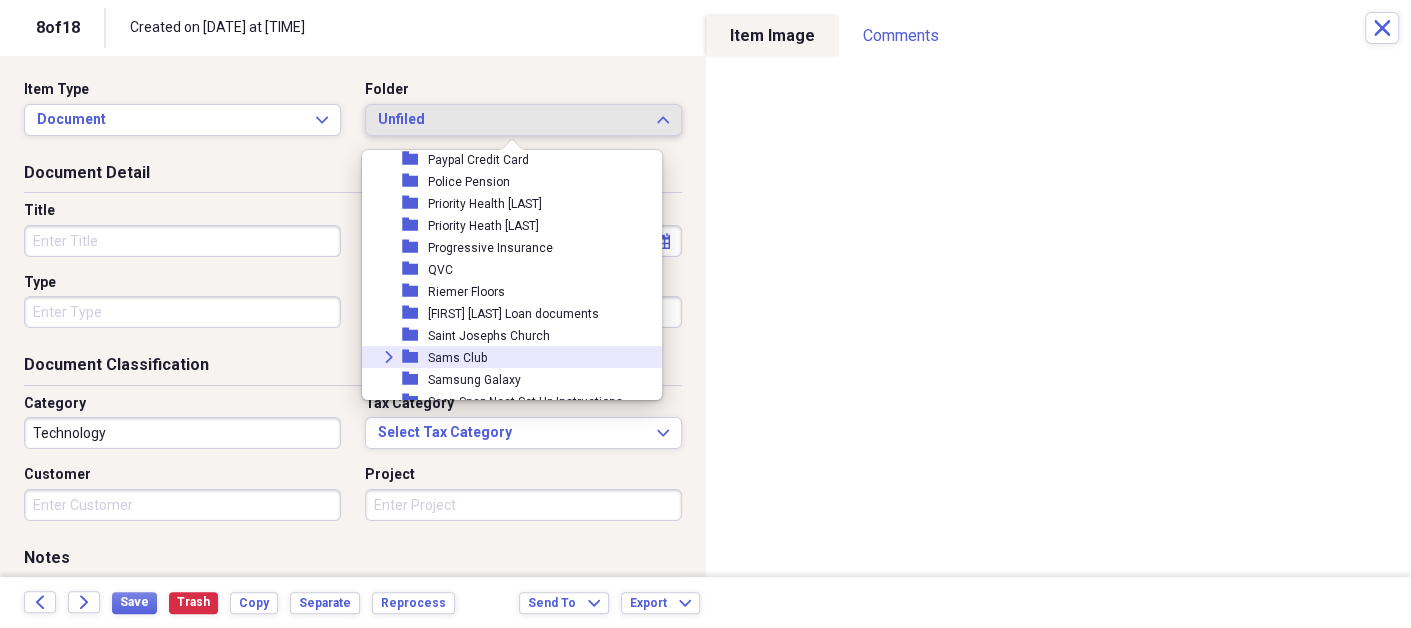 click on "Sams Club" at bounding box center (457, 358) 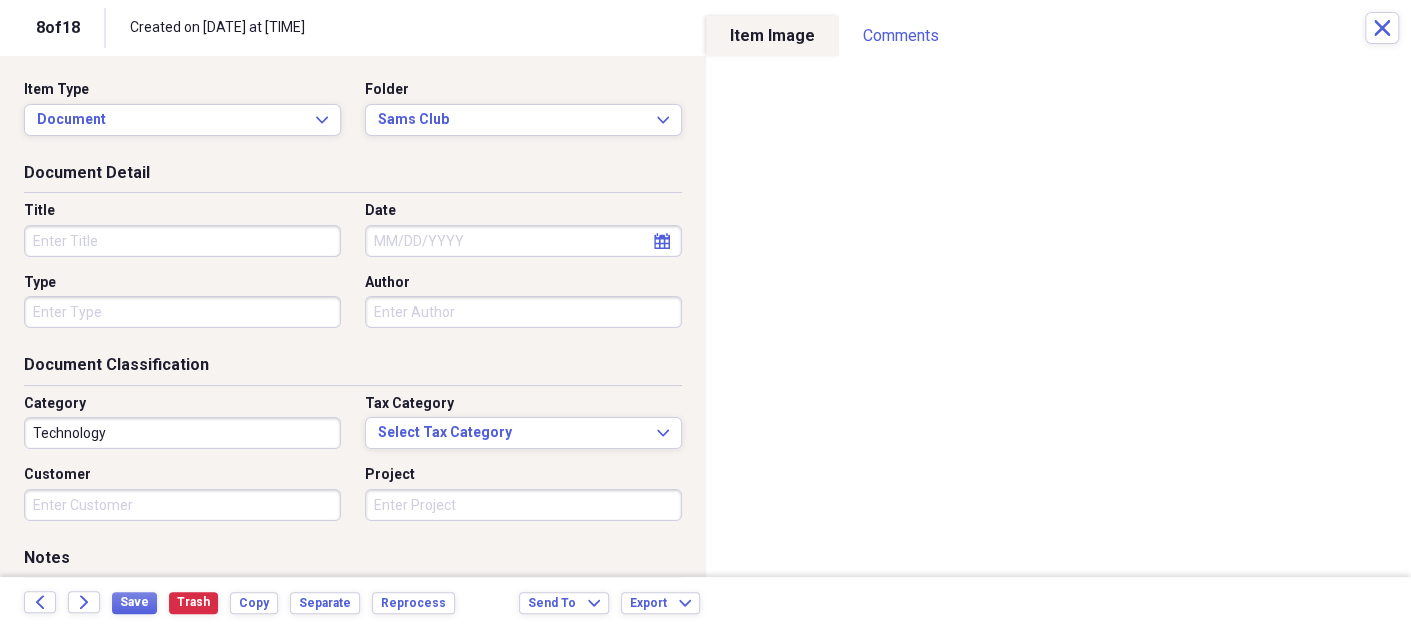 click on "Title" at bounding box center (182, 241) 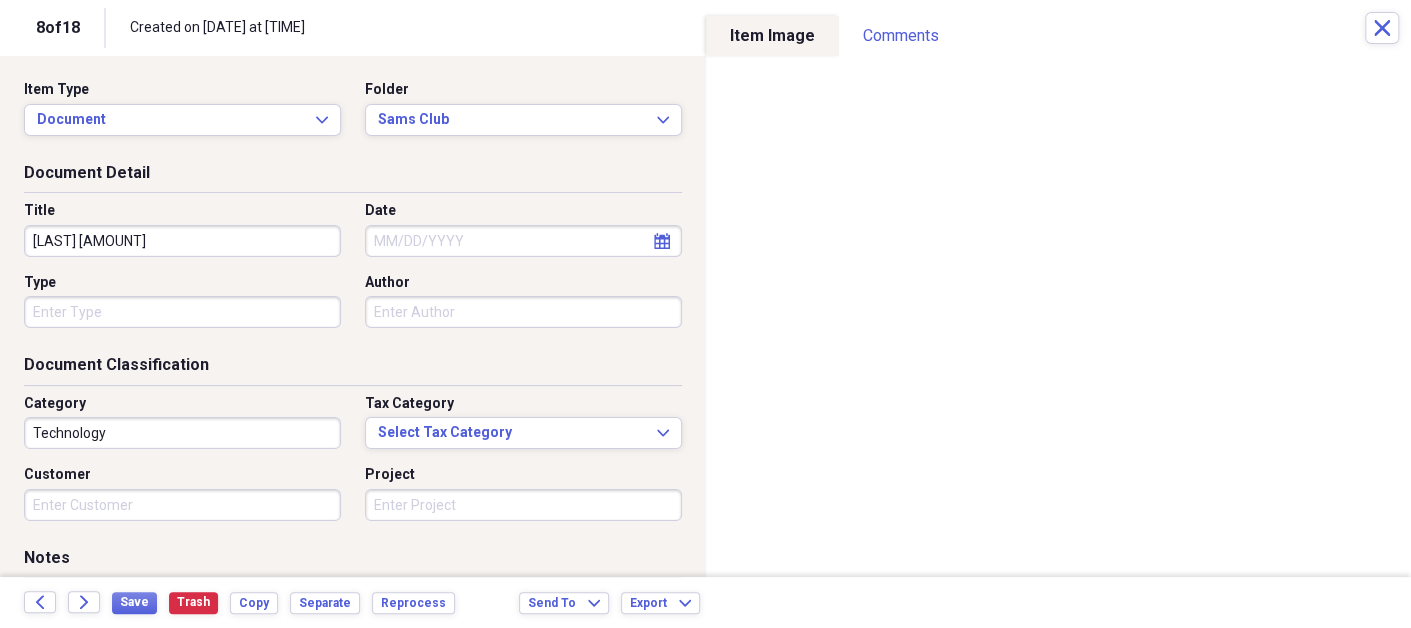 type on "[LAST] [AMOUNT]" 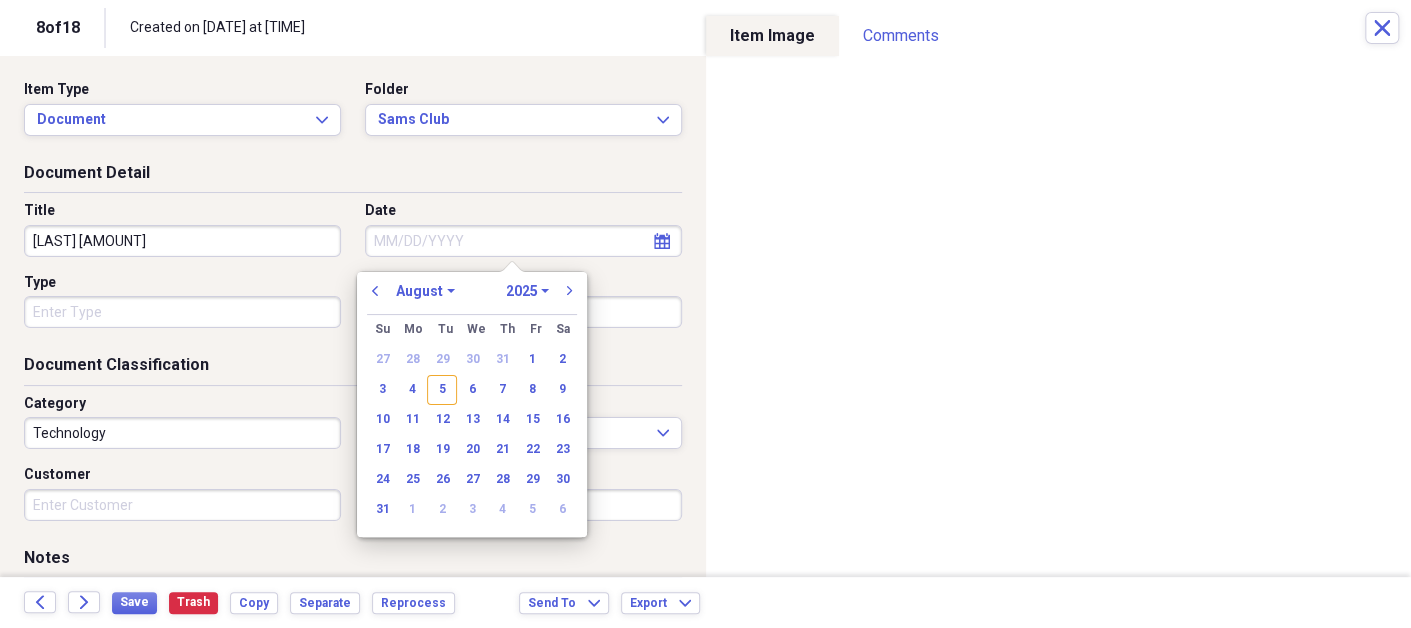 click on "Date" at bounding box center [523, 241] 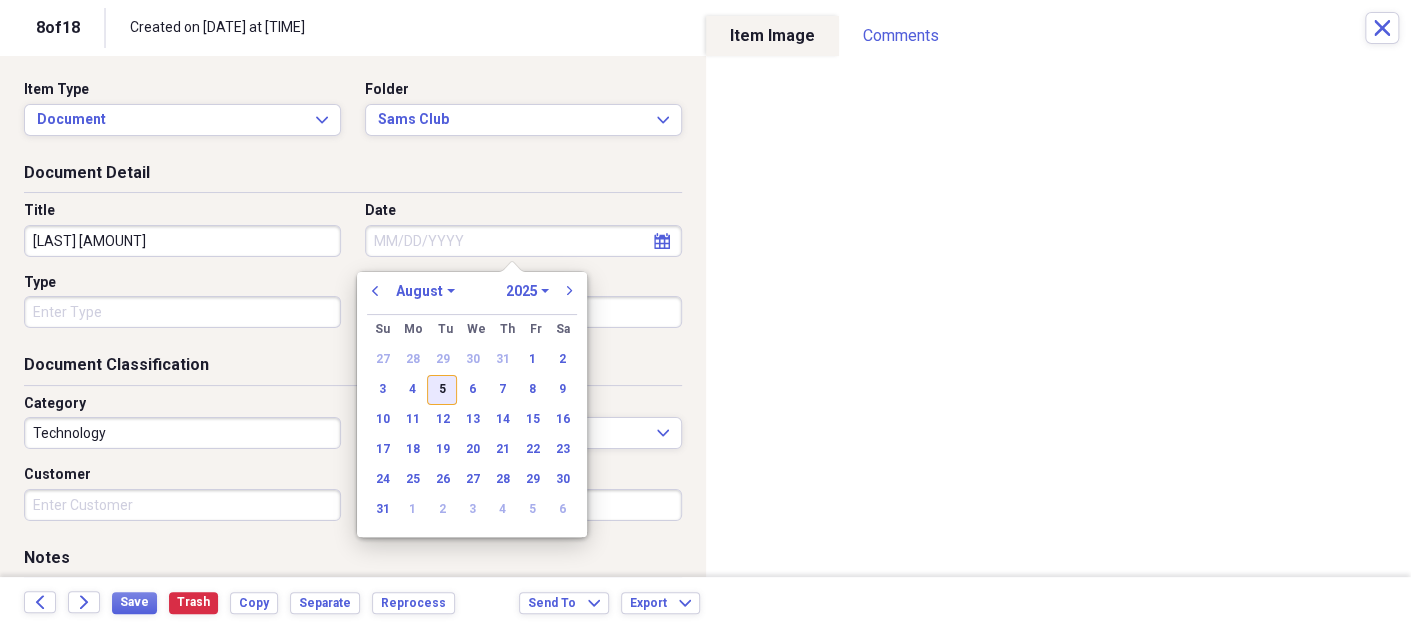 click on "5" at bounding box center [442, 390] 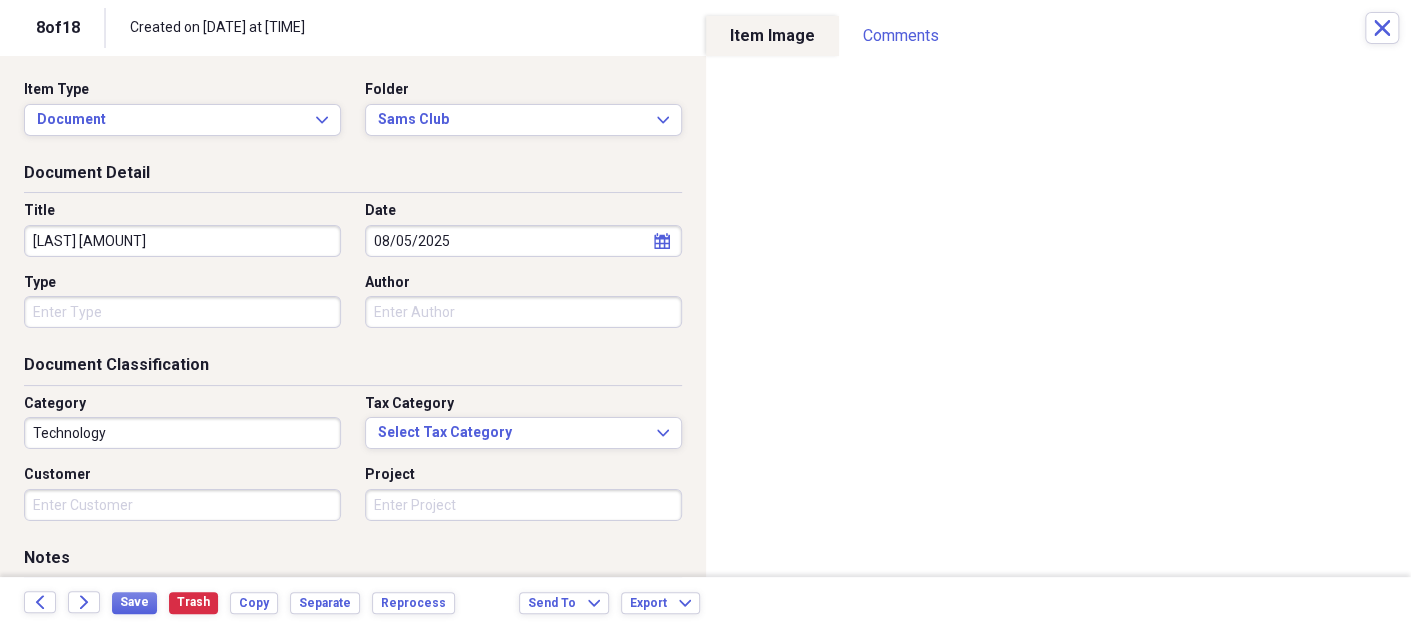 click on "Technology" at bounding box center [182, 433] 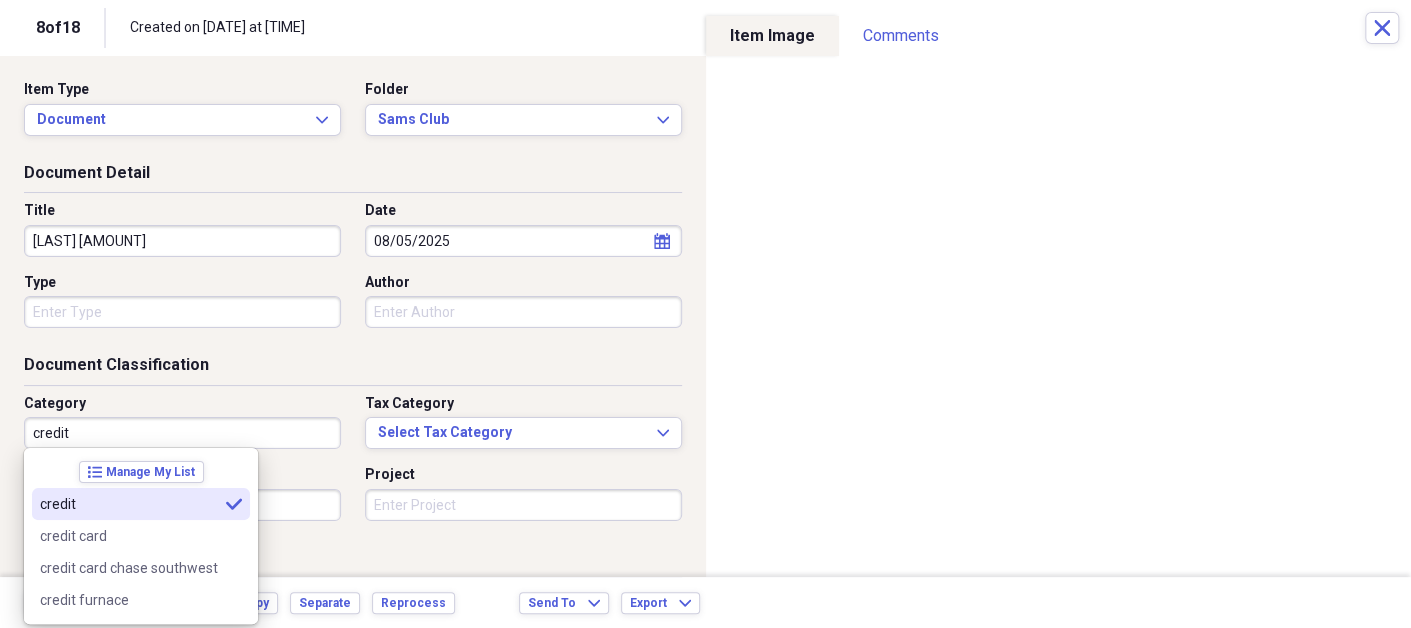 type on "credit" 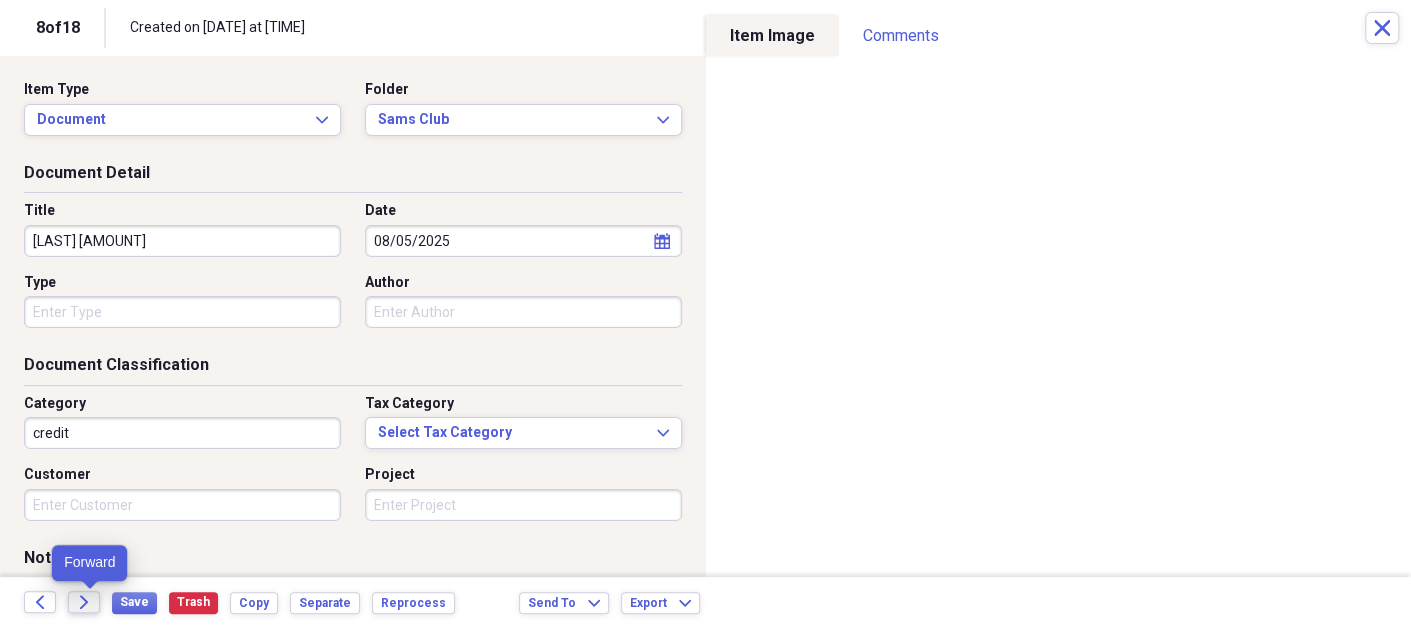 click on "Forward" 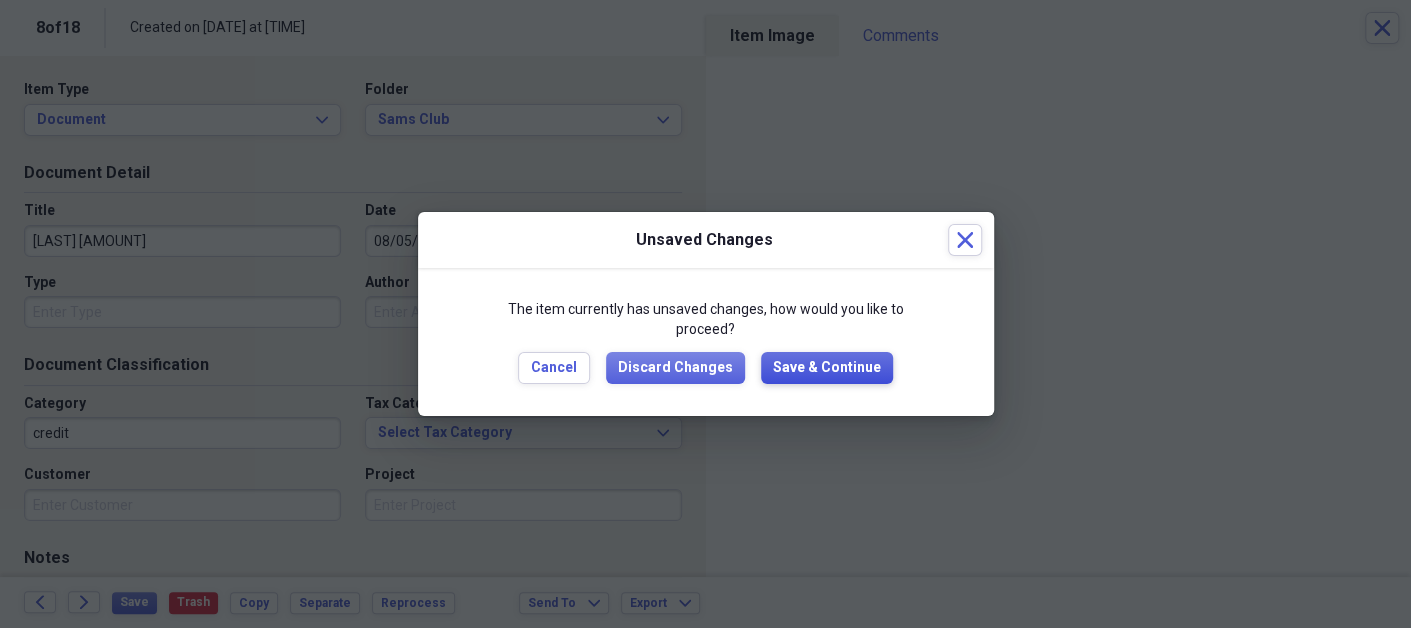 click on "Save & Continue" at bounding box center (827, 368) 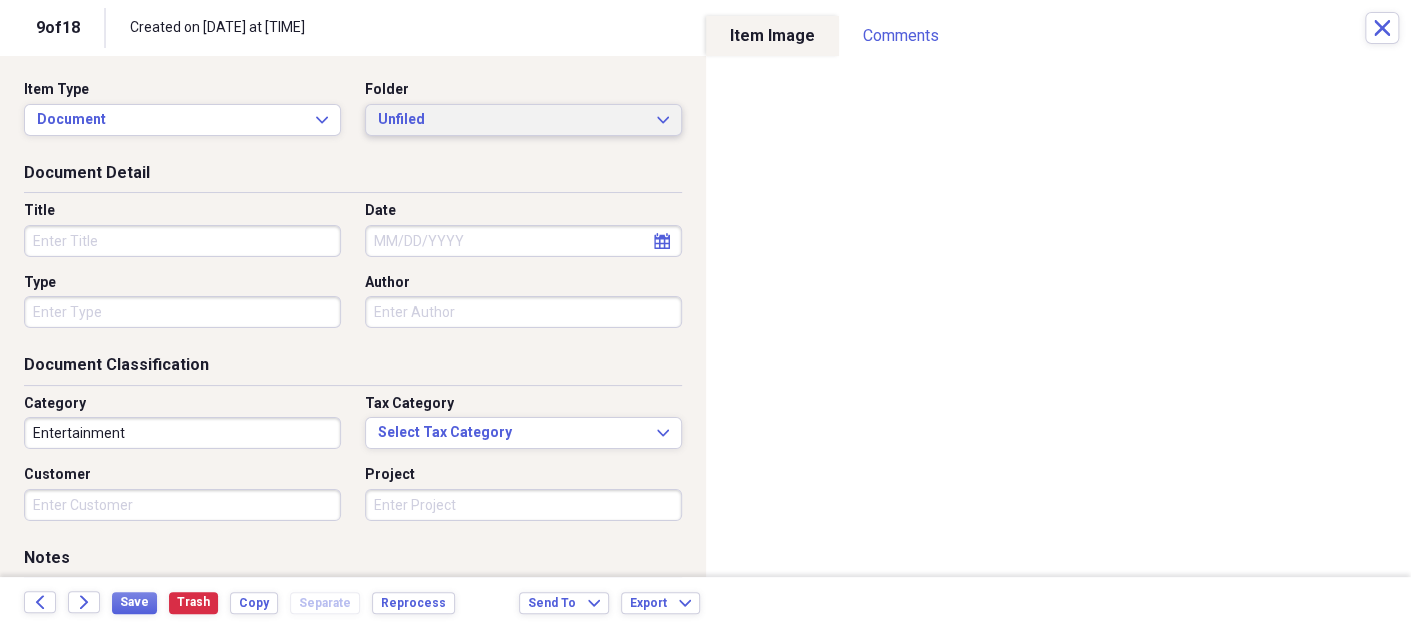 click on "Unfiled" at bounding box center (511, 120) 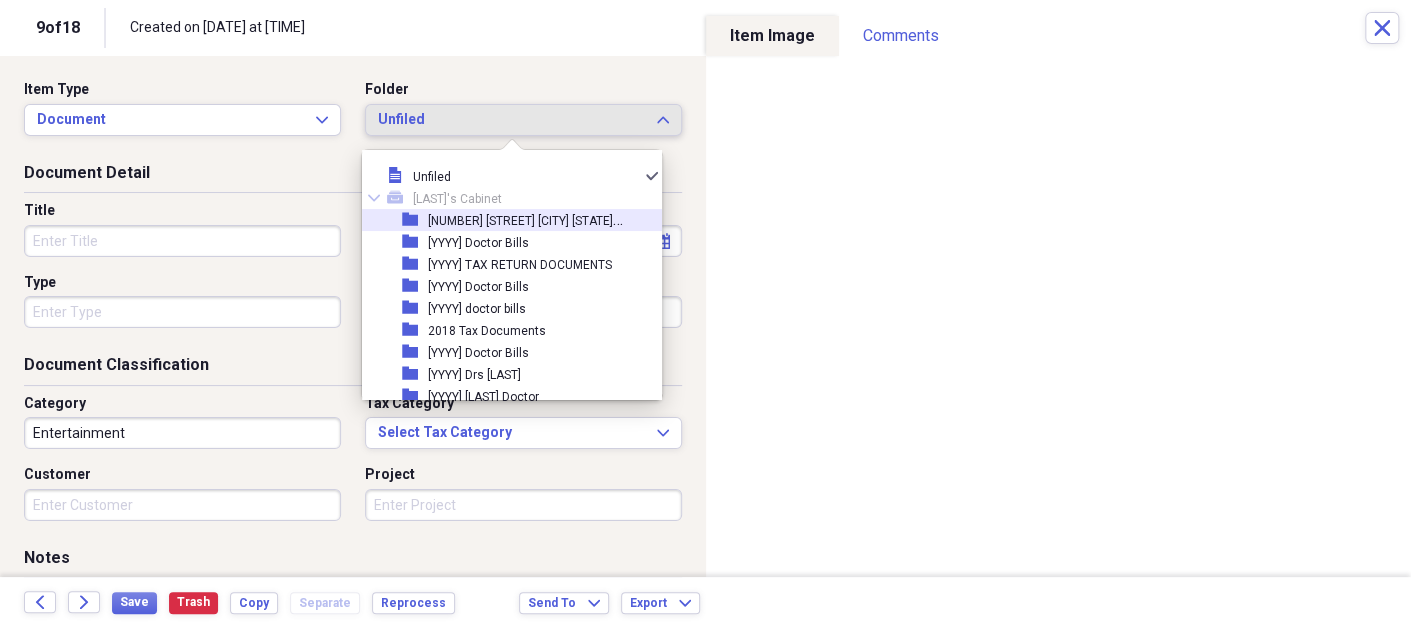 click on "[NUMBER] [STREET] [CITY] [STATE] [ZIP]" at bounding box center [534, 219] 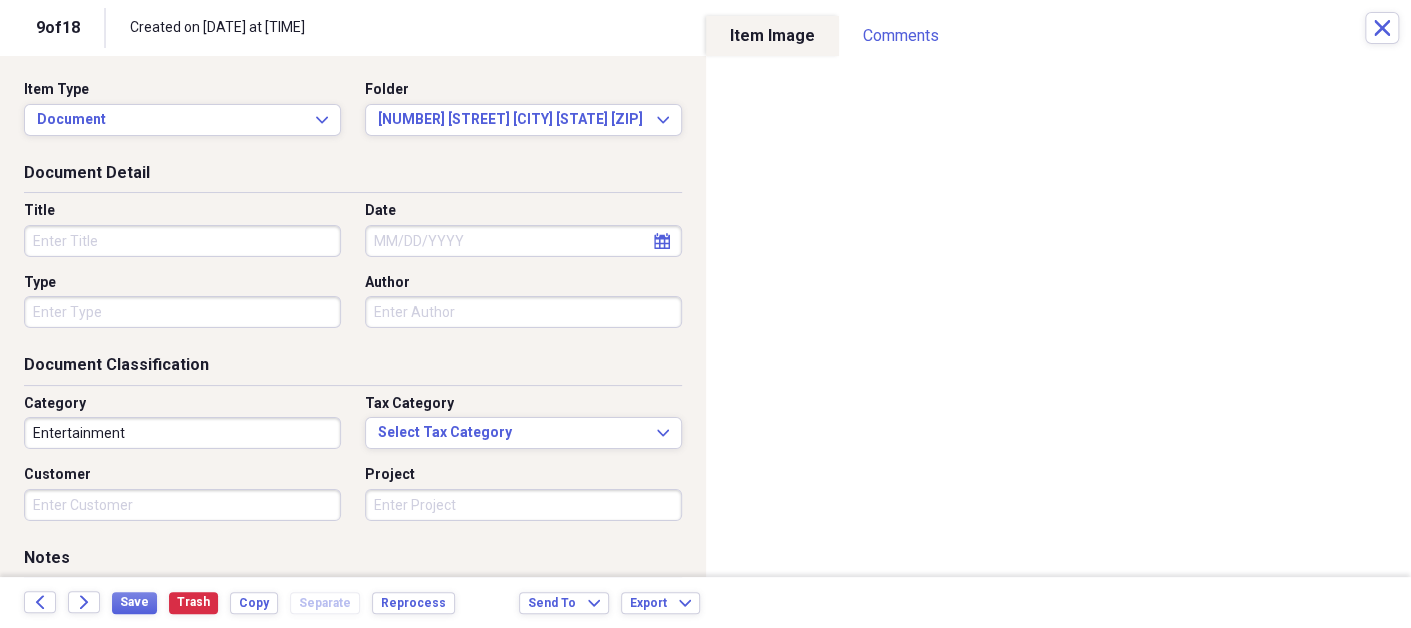click on "Title" at bounding box center (182, 241) 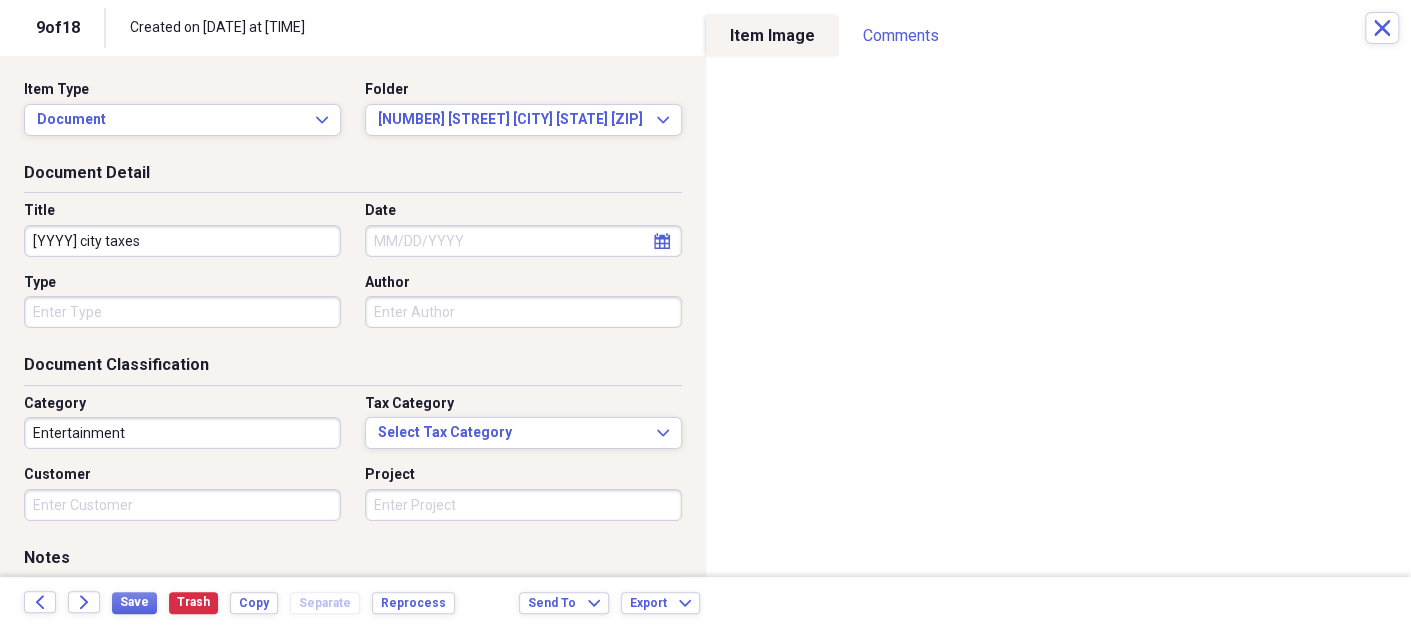 type on "[YYYY] city taxes" 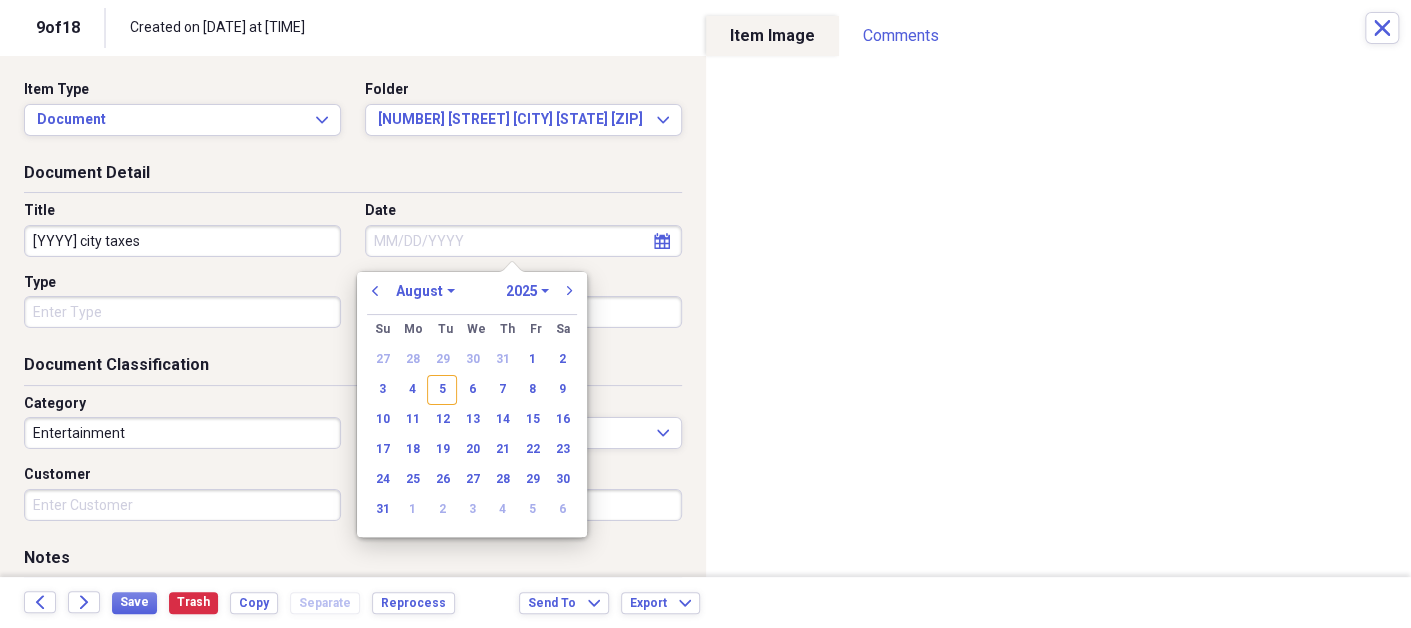click on "Date" at bounding box center [523, 241] 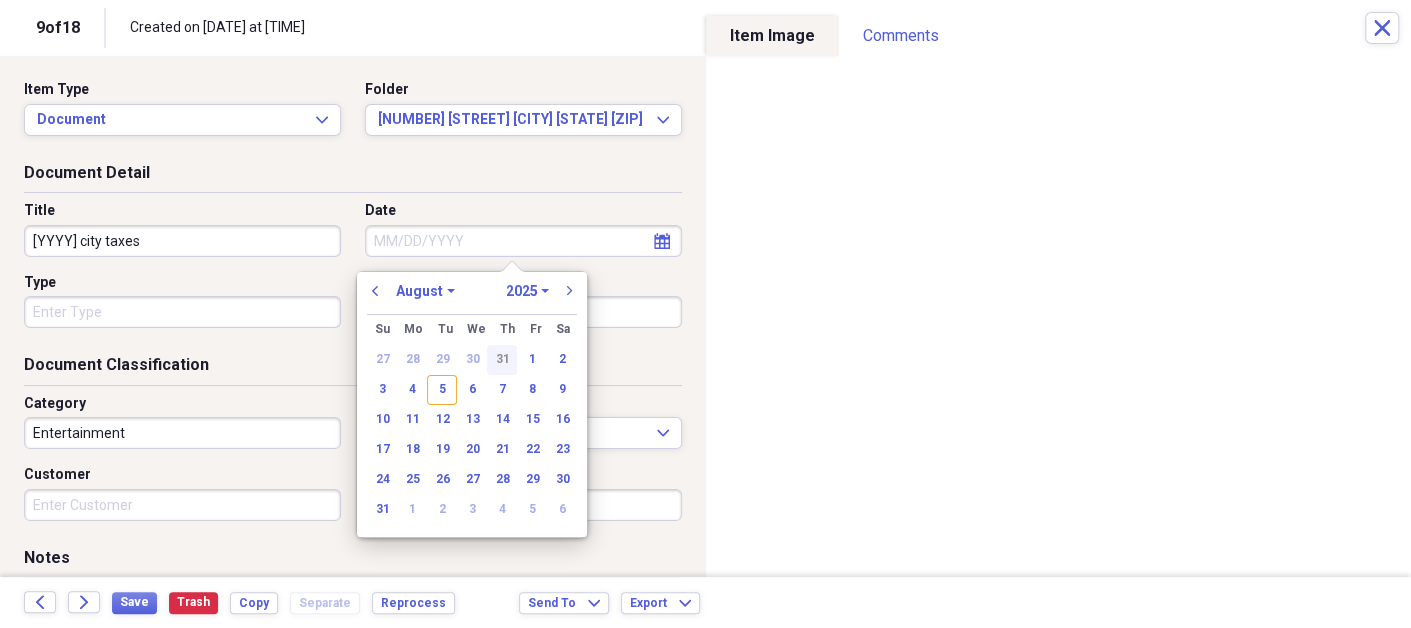 click on "31" at bounding box center [502, 360] 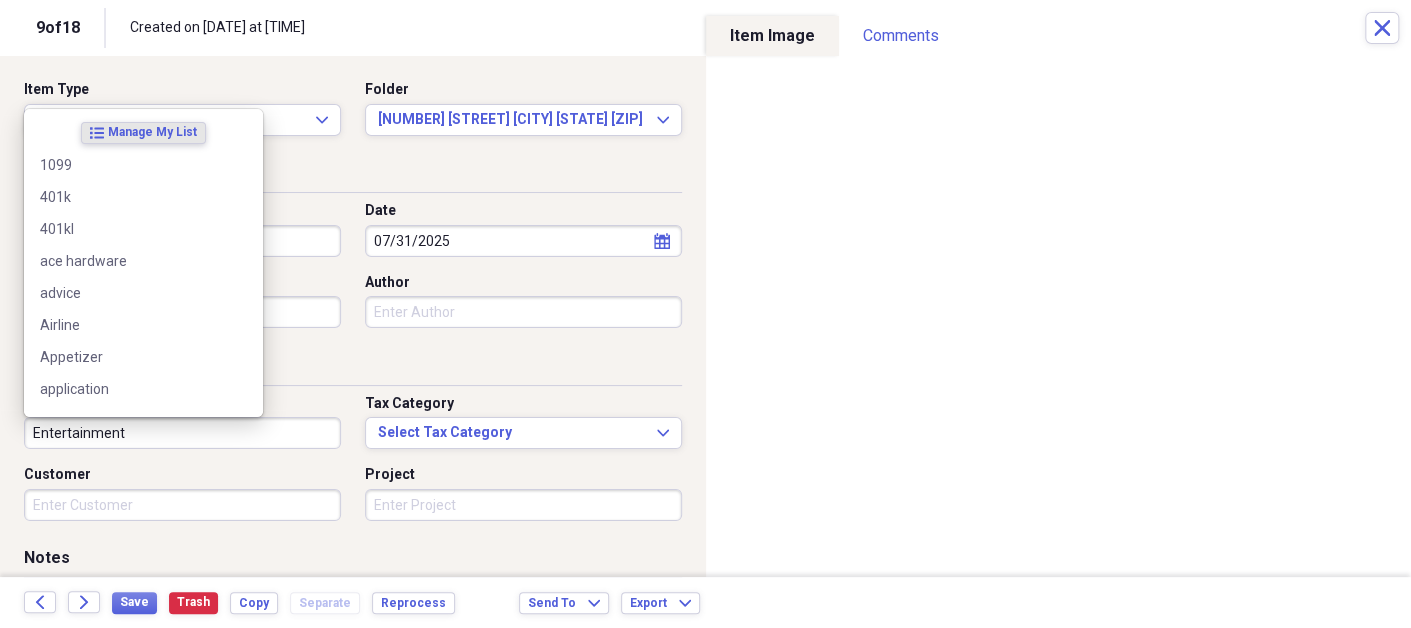 click on "Entertainment" at bounding box center (182, 433) 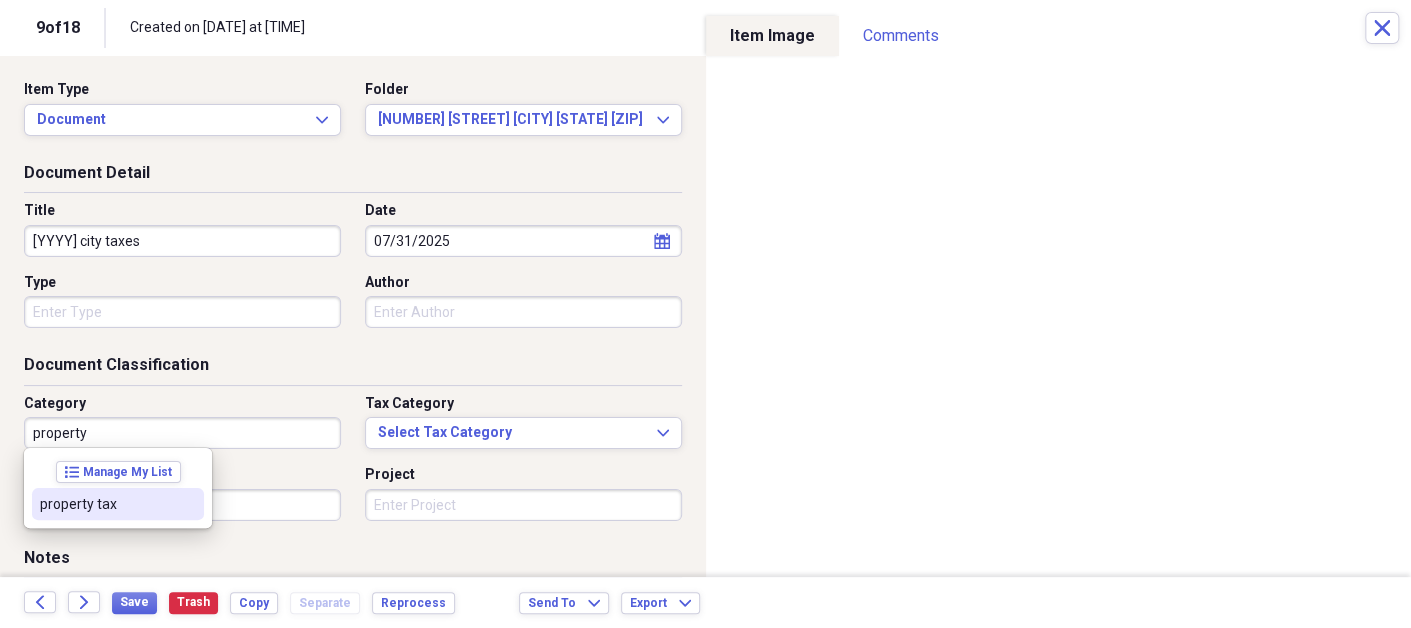 click on "property tax" at bounding box center (106, 504) 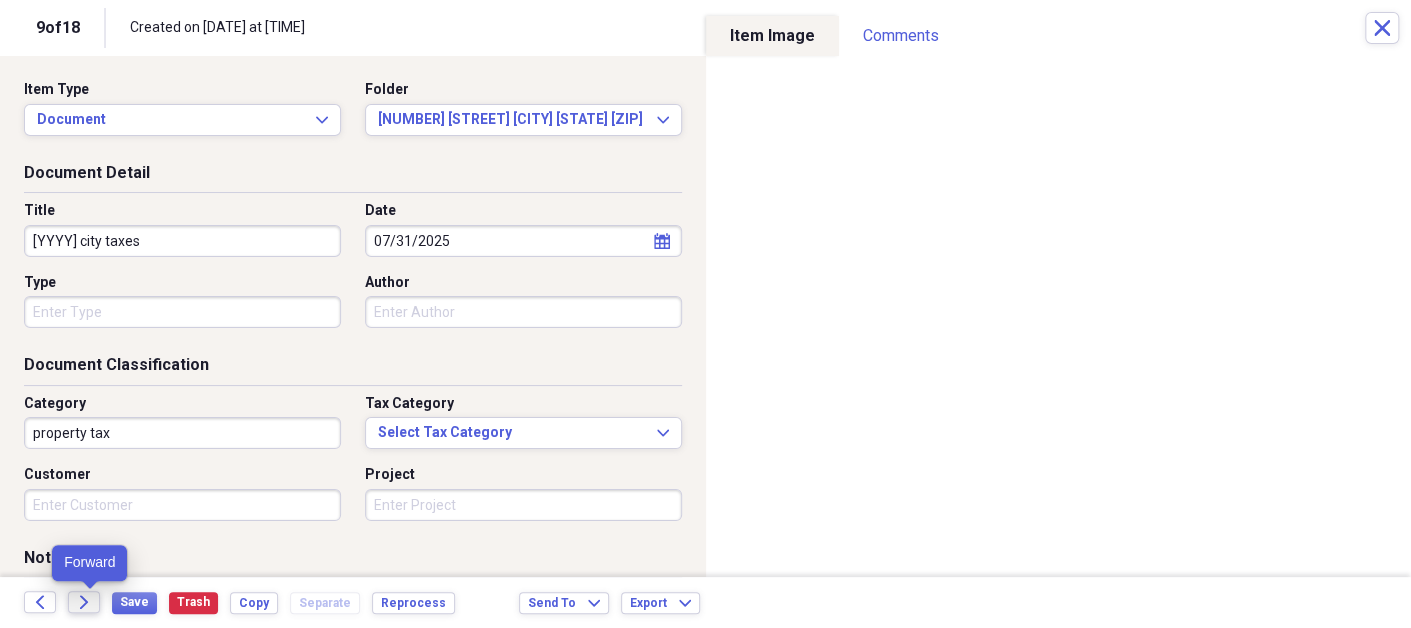 click on "Forward" 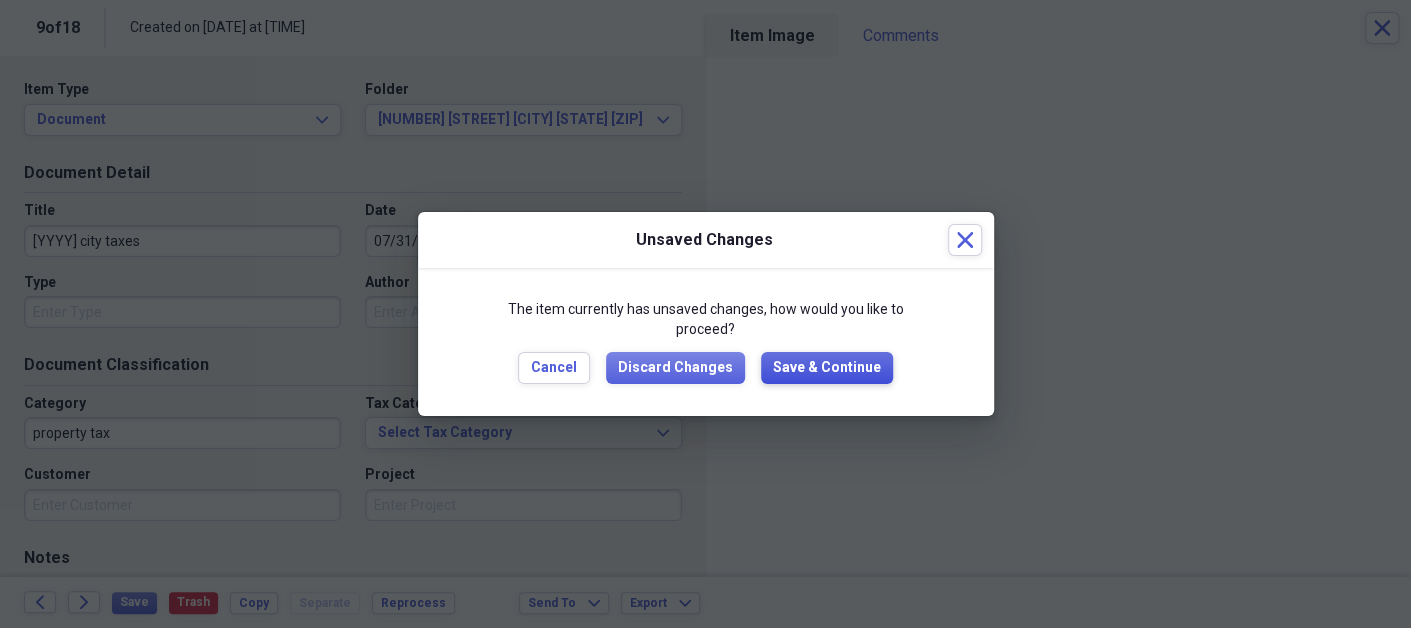 click on "Save & Continue" at bounding box center [827, 368] 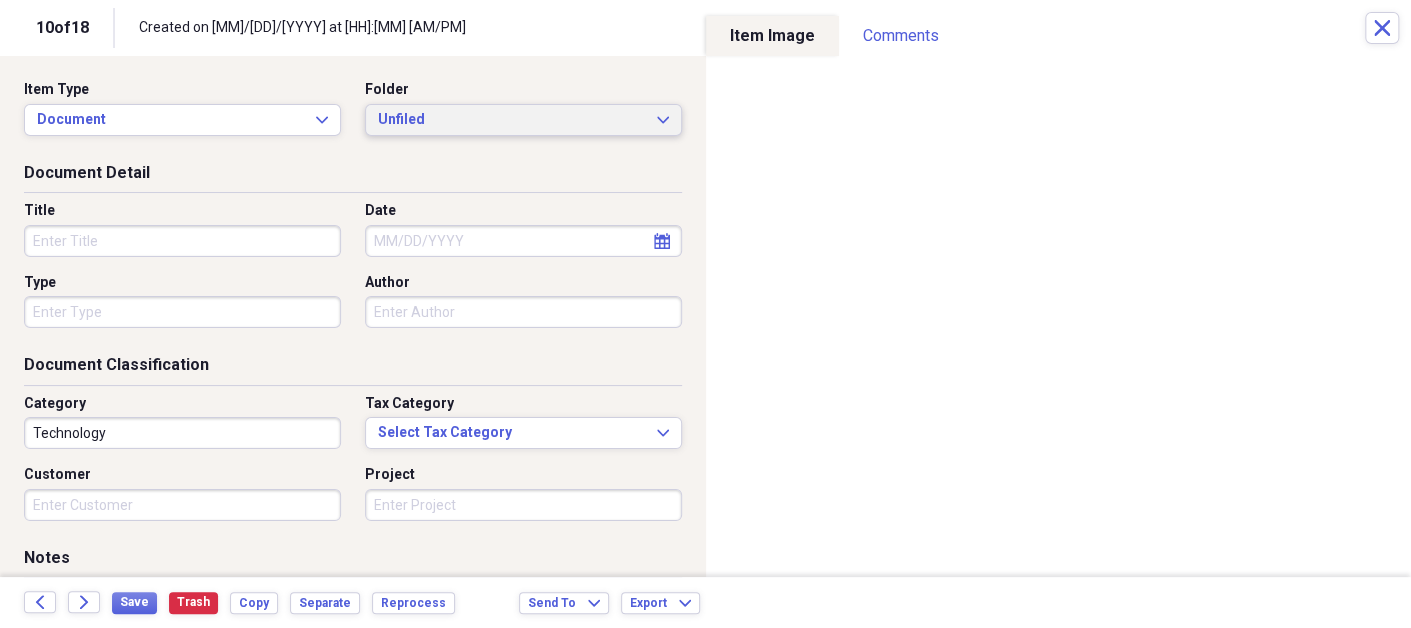click on "Unfiled" at bounding box center (511, 120) 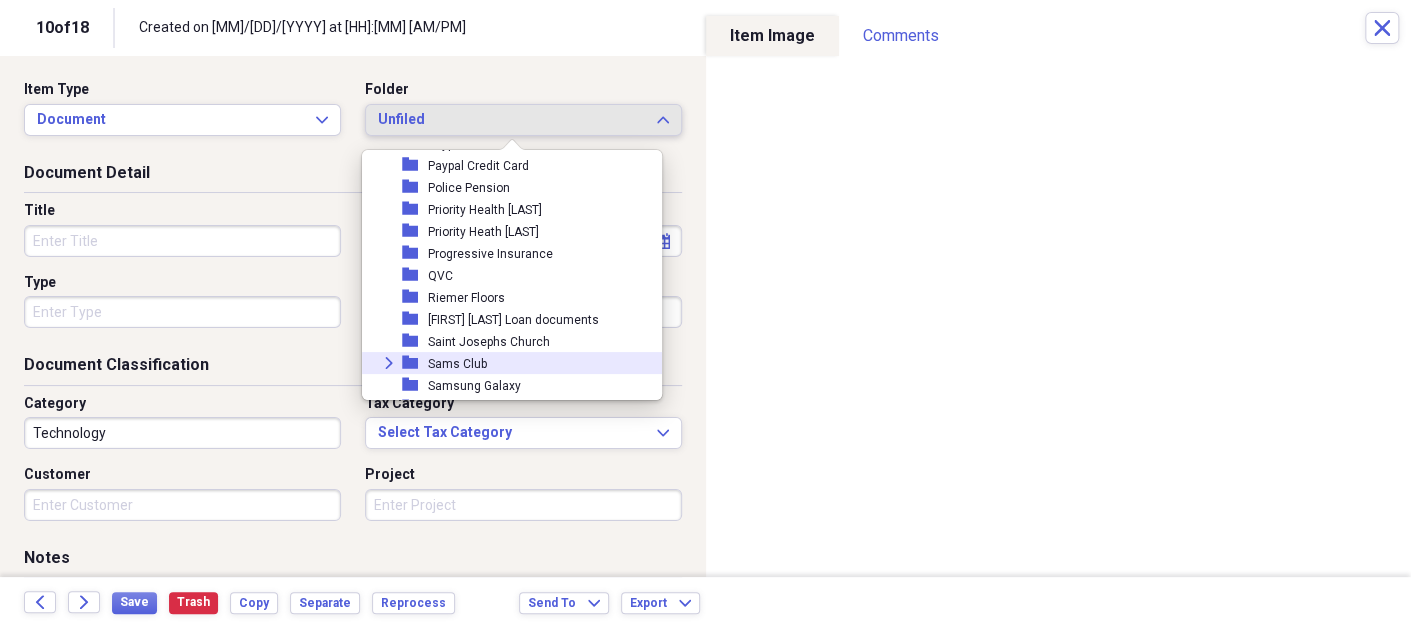 click on "Sams Club" at bounding box center (457, 364) 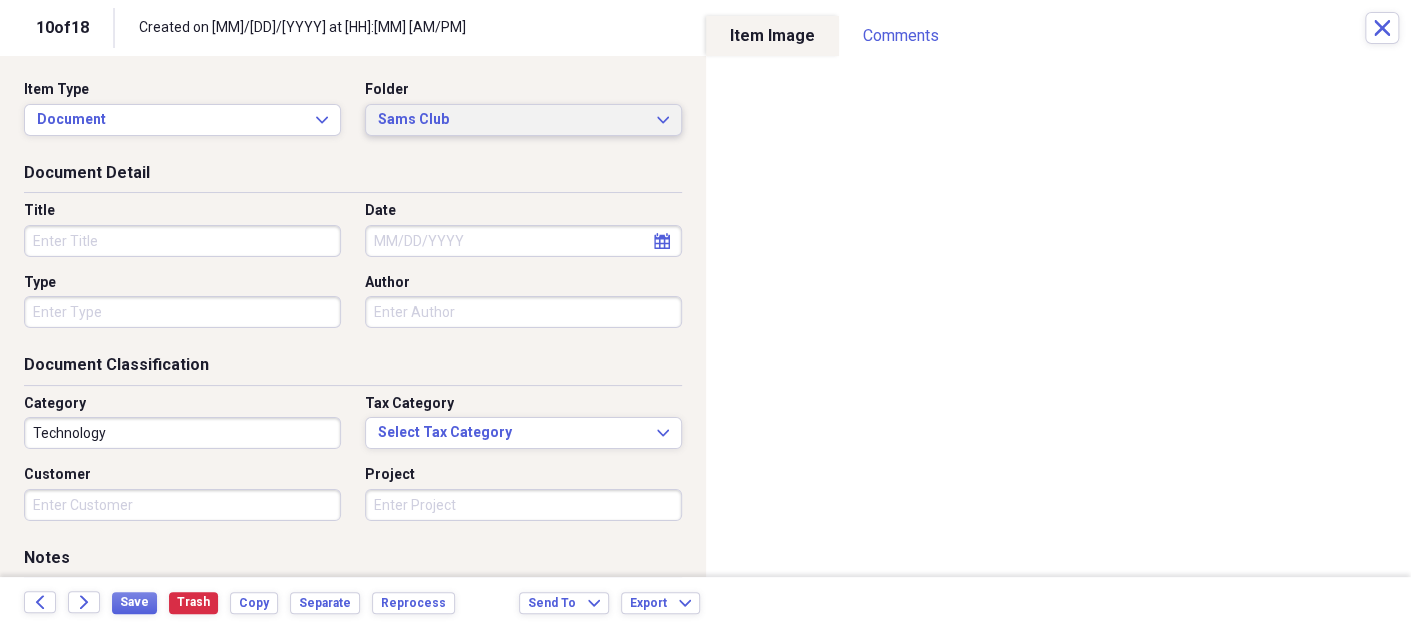 scroll, scrollTop: 2696, scrollLeft: 0, axis: vertical 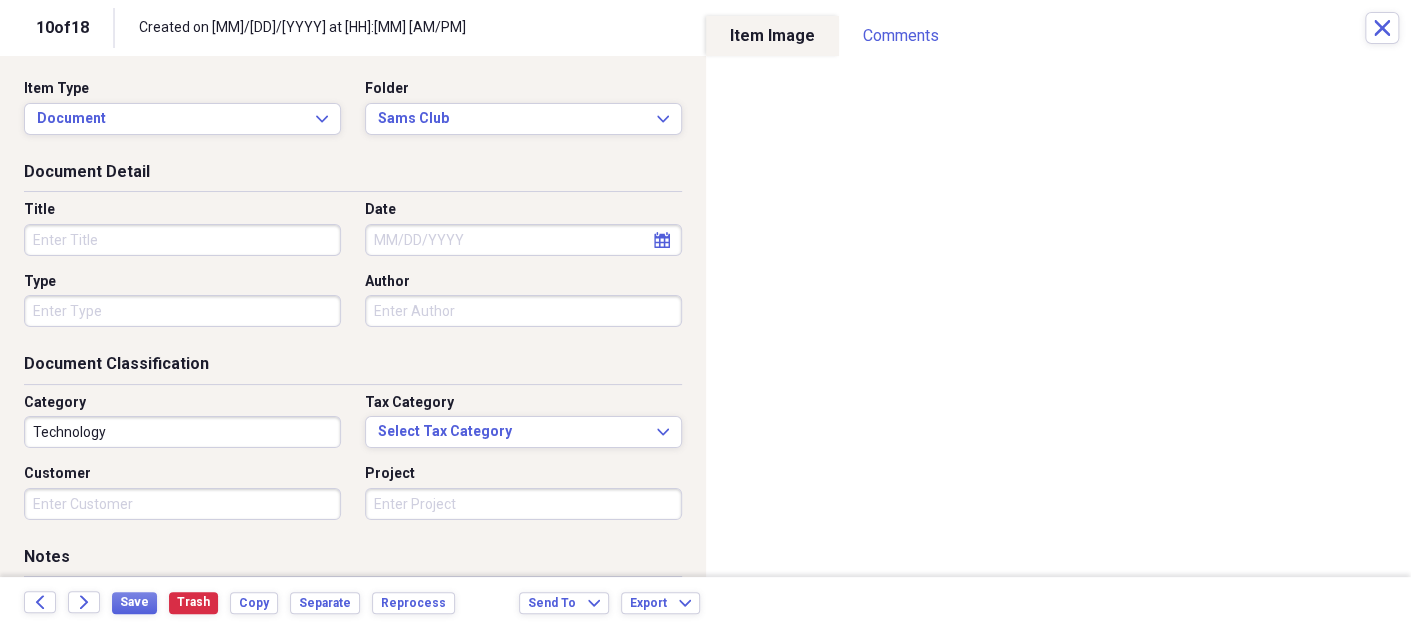 click on "Title" at bounding box center (182, 240) 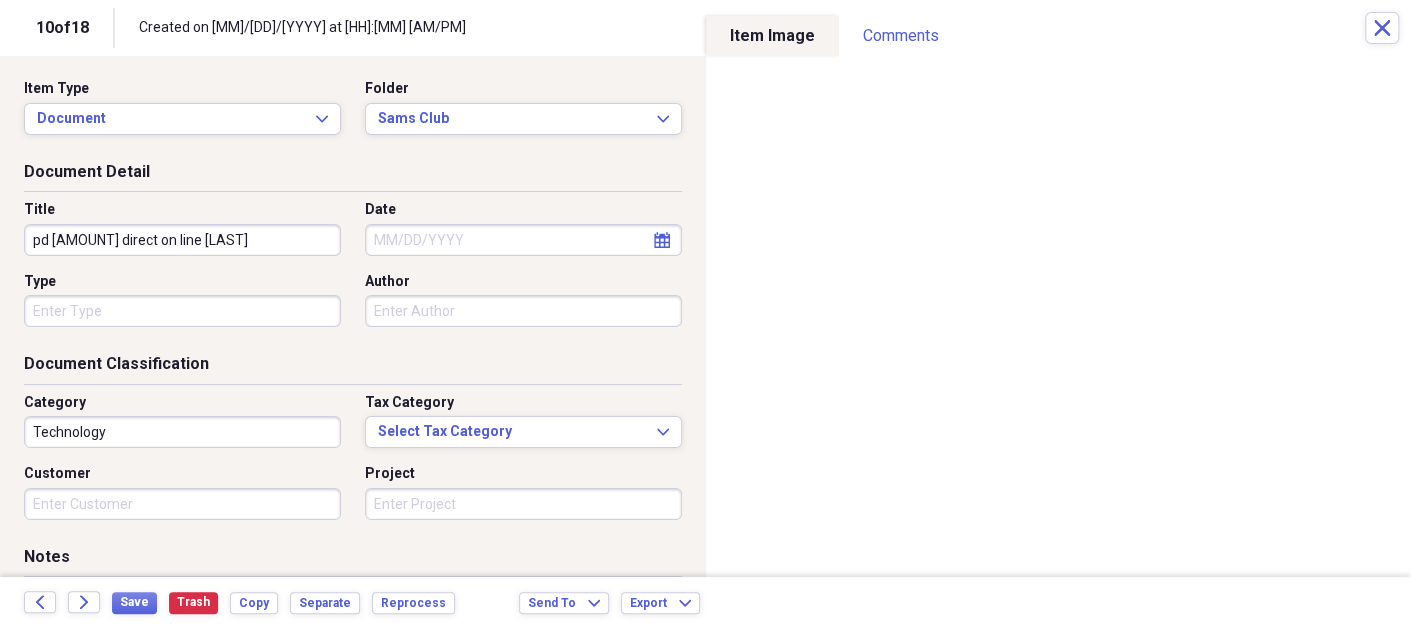 type on "pd [AMOUNT] direct on line [LAST]" 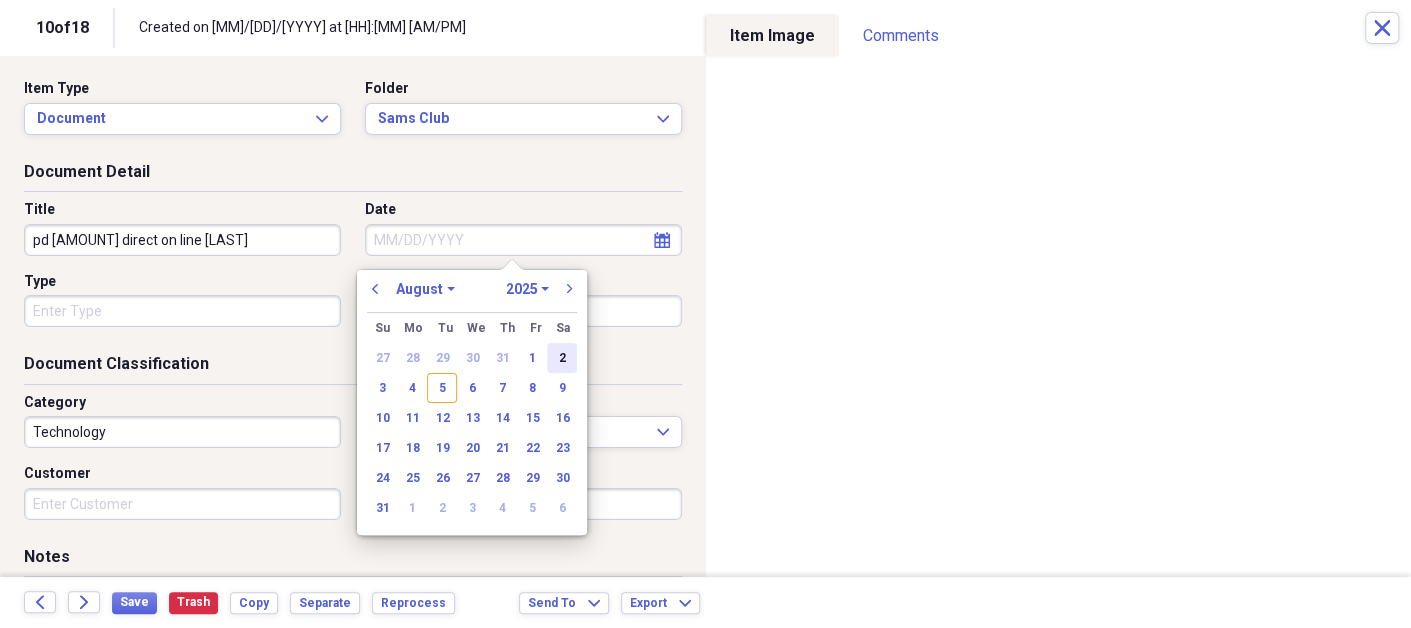 click on "2" at bounding box center [562, 358] 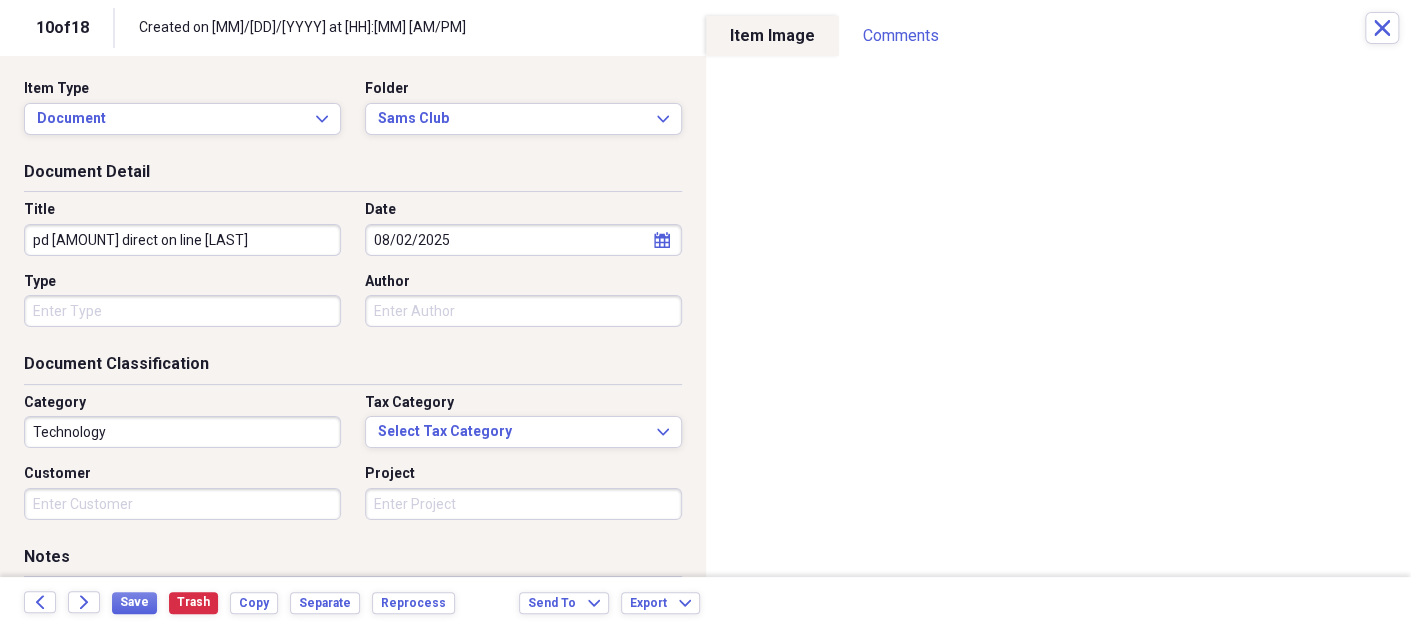 click on "Technology" at bounding box center [182, 432] 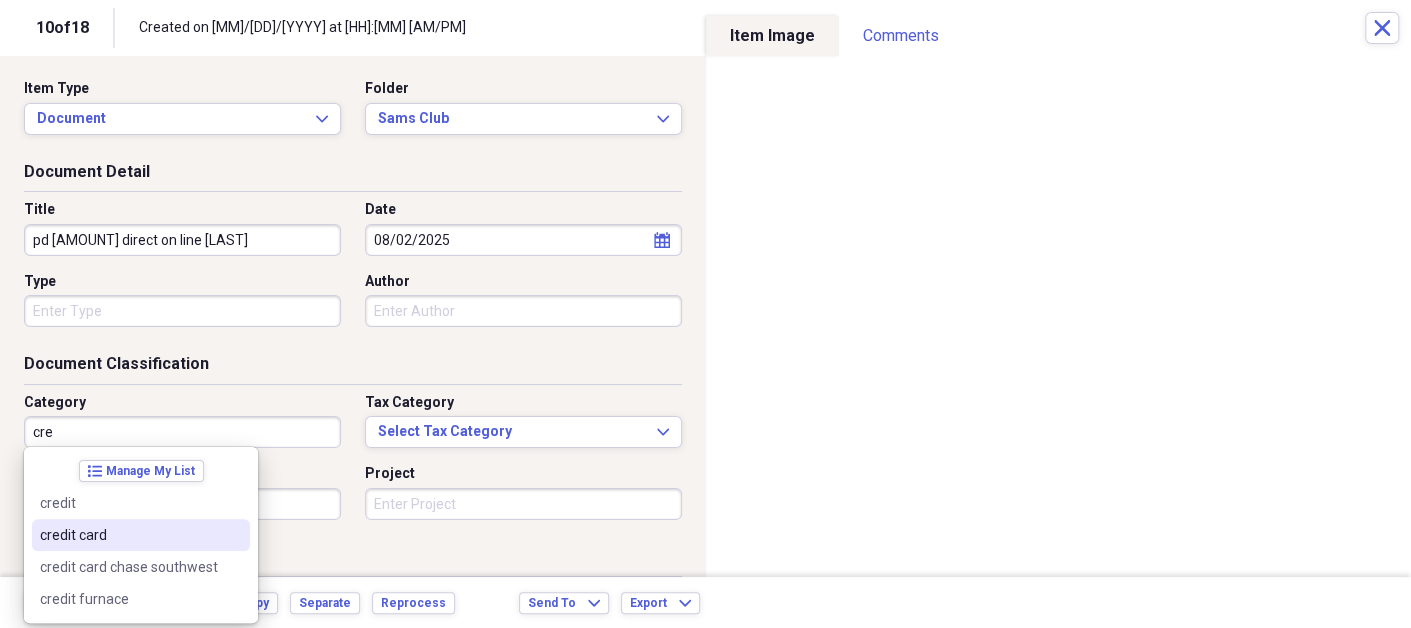 click on "credit card" at bounding box center (129, 535) 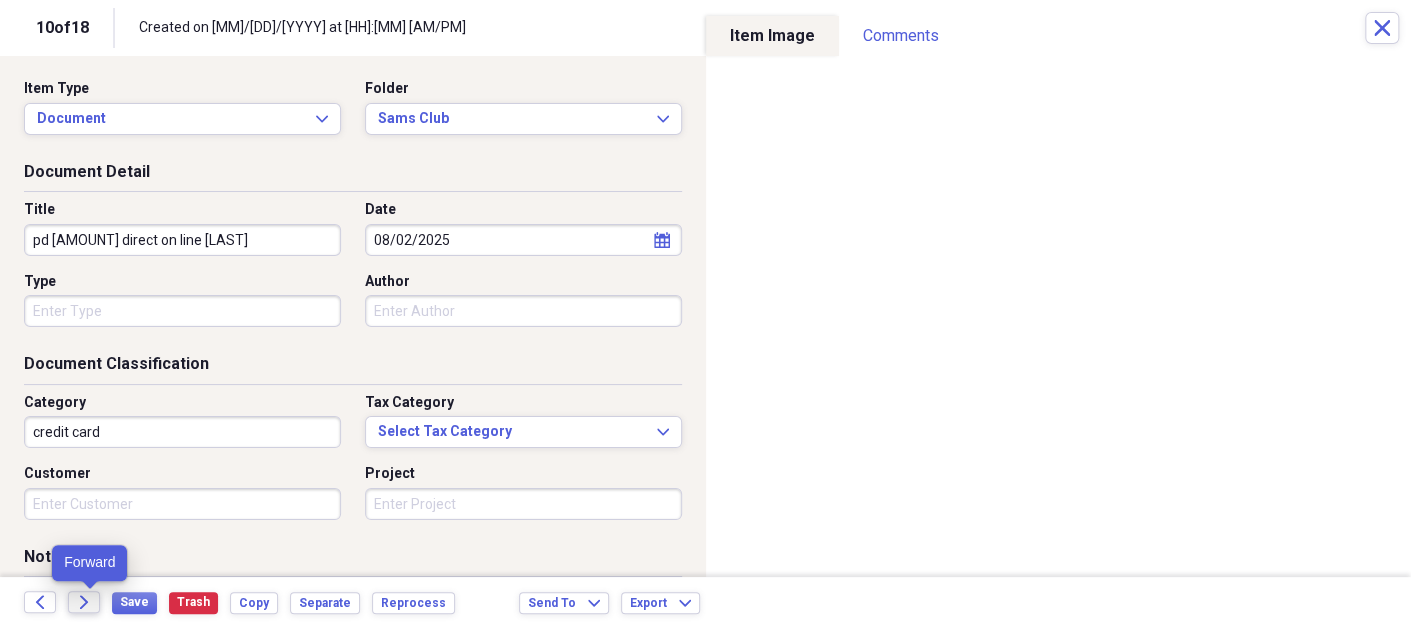 click on "Forward" 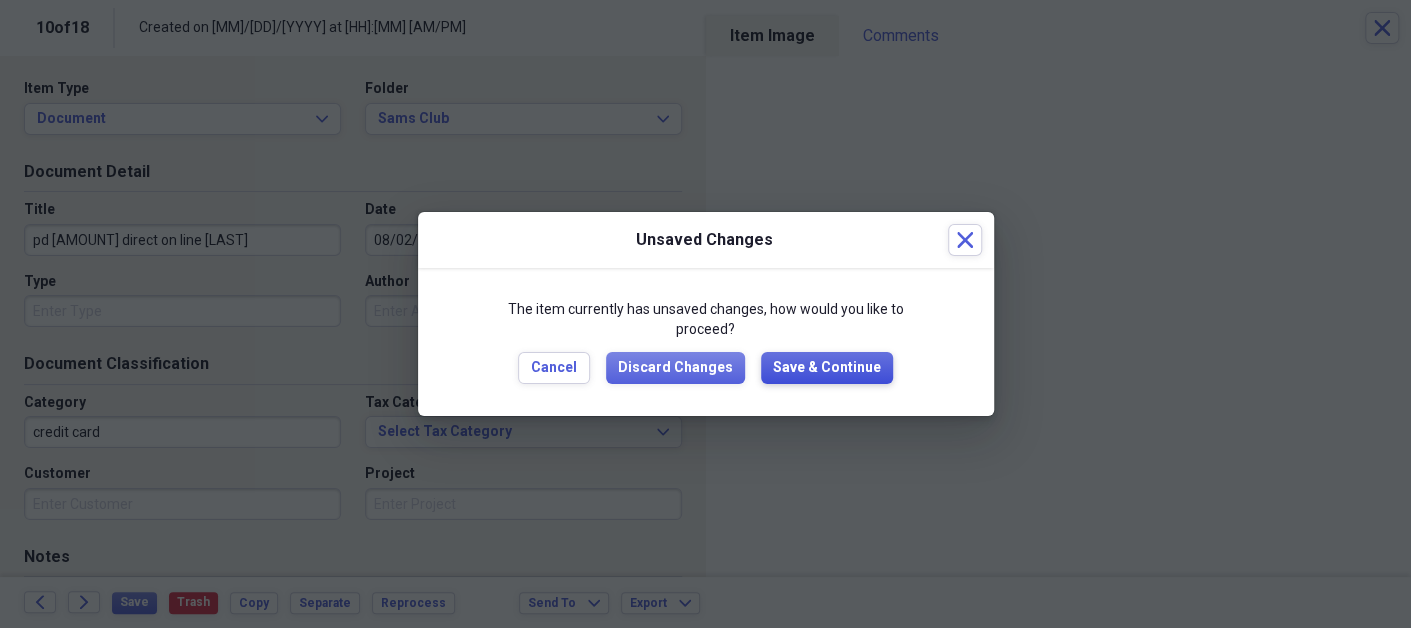 click on "Save & Continue" at bounding box center (827, 368) 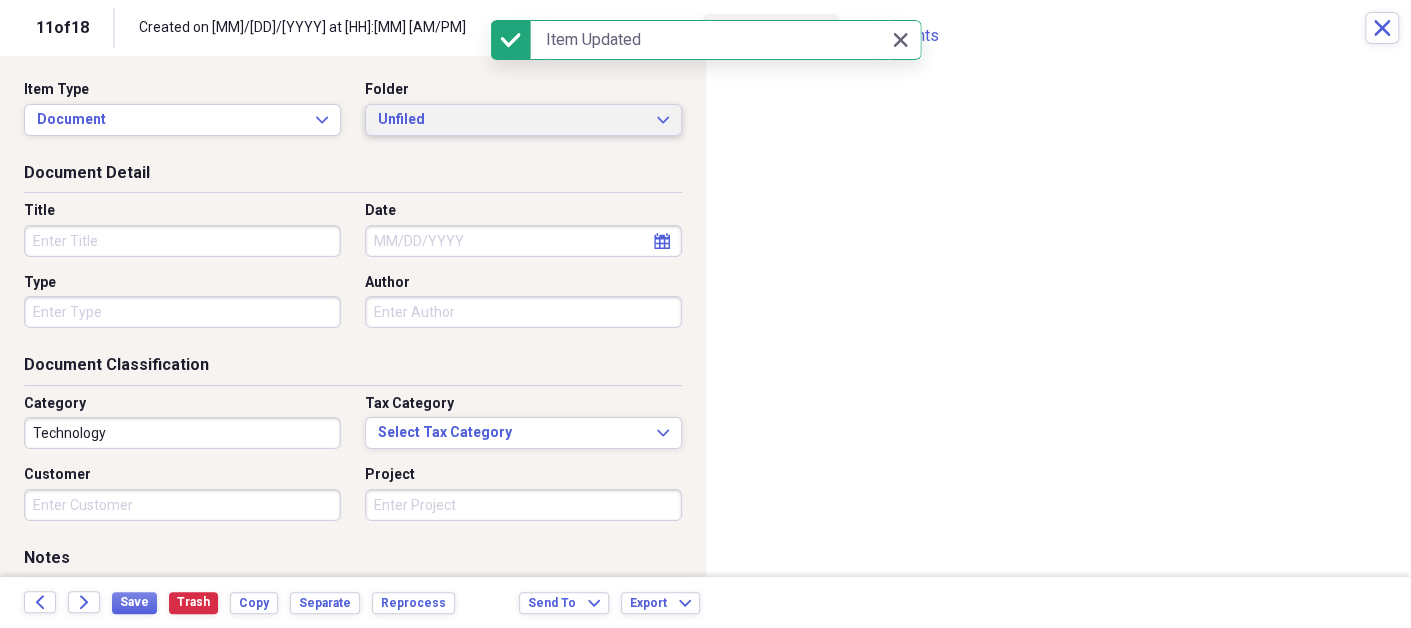 click on "Unfiled" at bounding box center (511, 120) 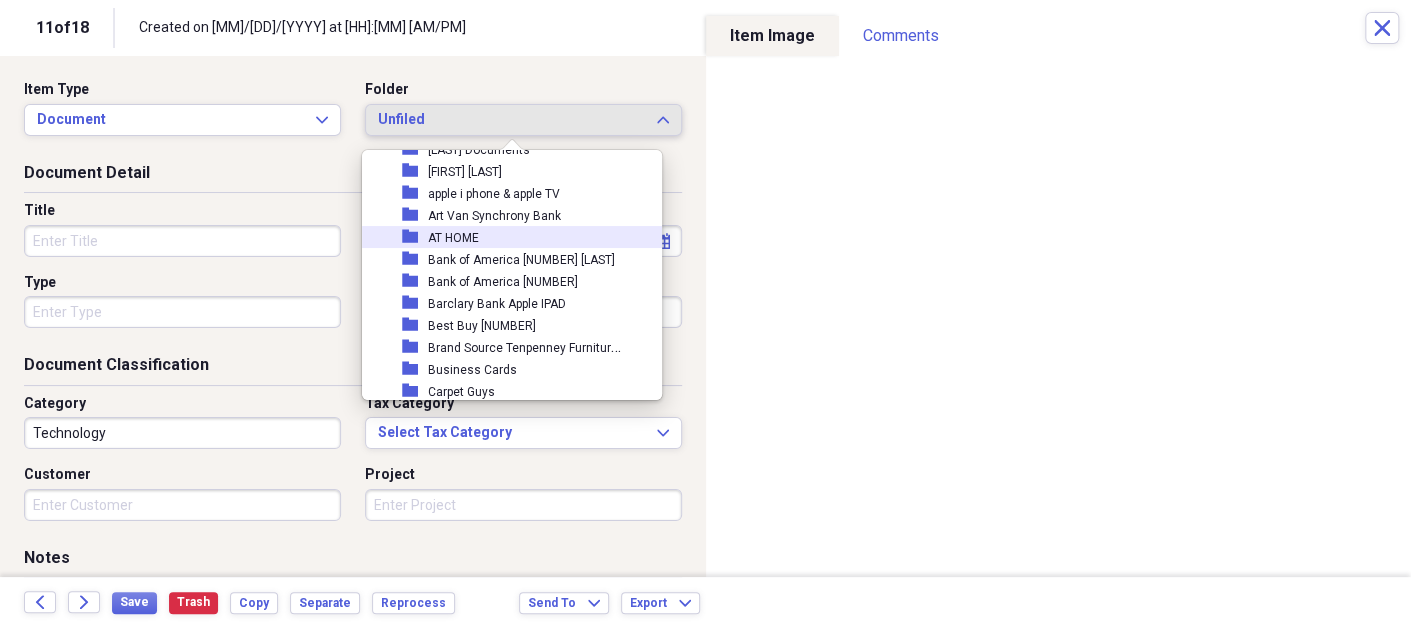 scroll, scrollTop: 799, scrollLeft: 0, axis: vertical 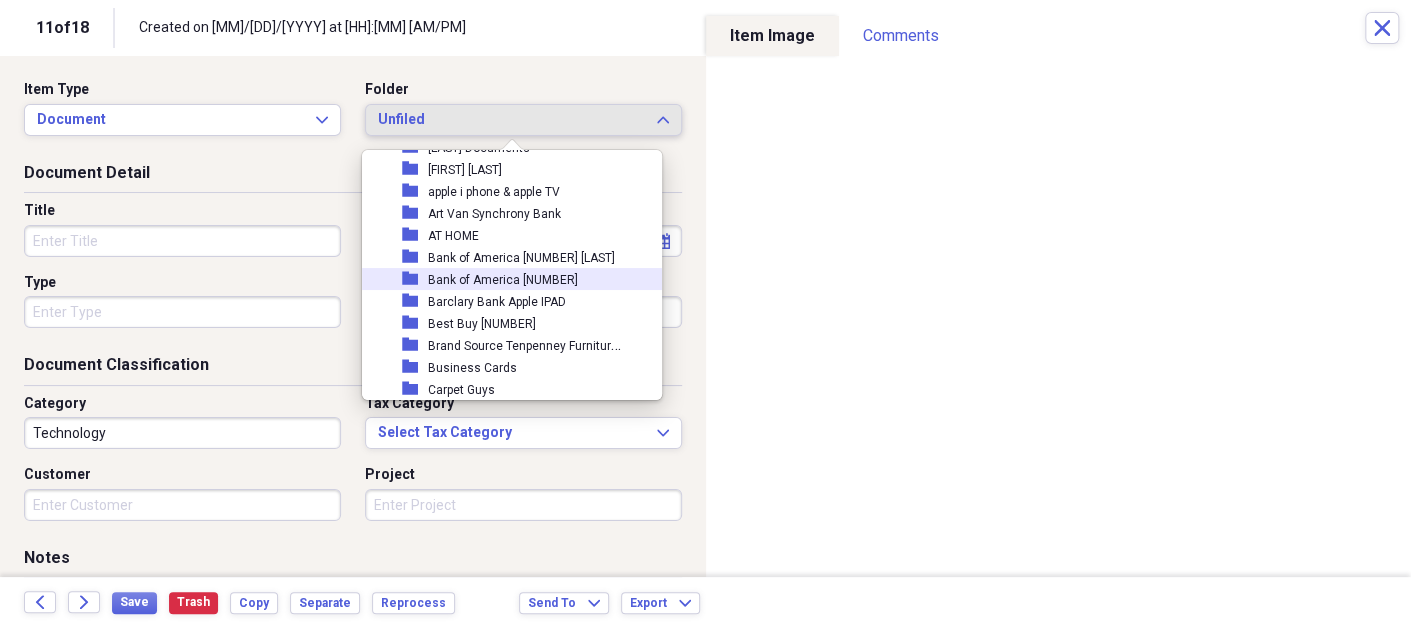 click on "Bank of America [NUMBER]" at bounding box center (503, 280) 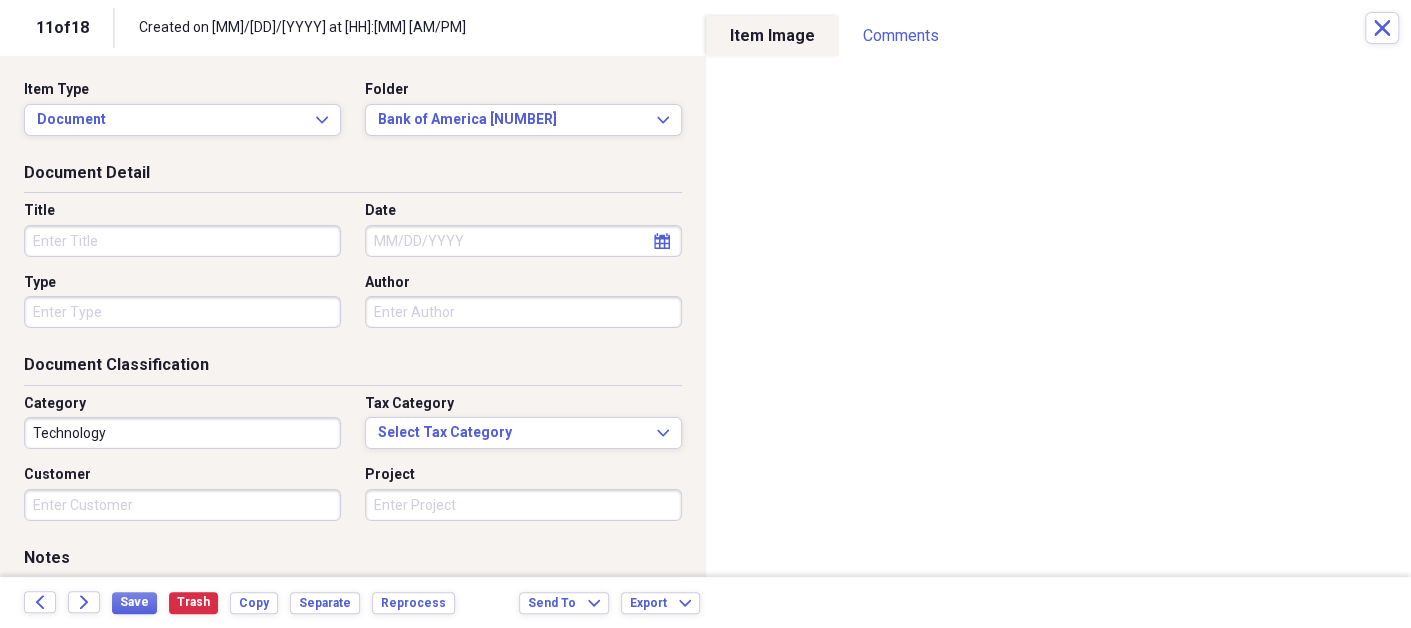 click on "Title" at bounding box center [182, 241] 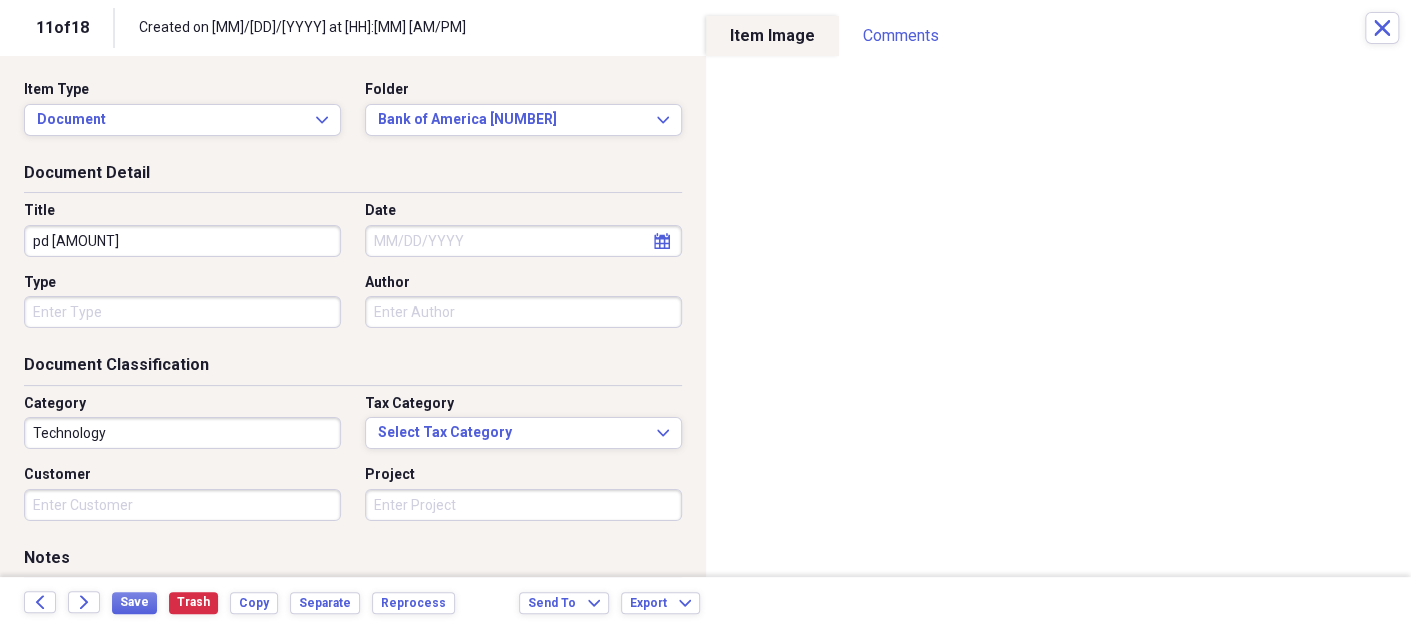 type on "pd [AMOUNT]" 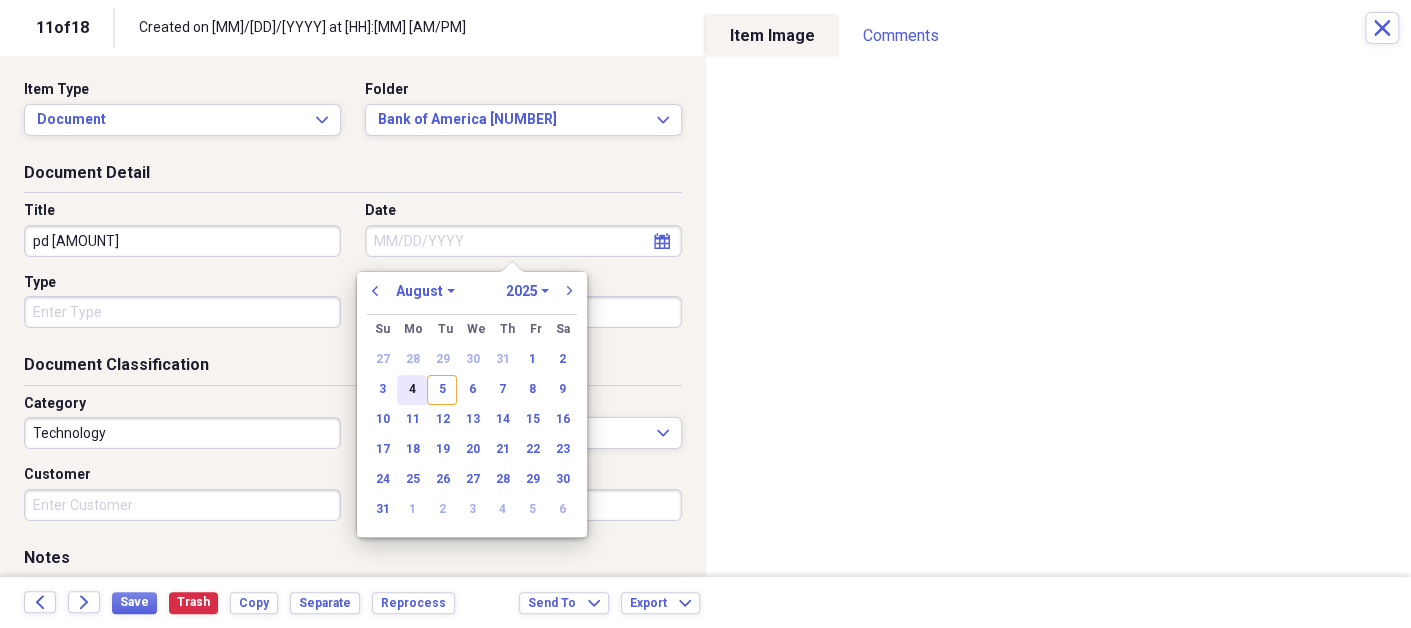 click on "4" at bounding box center [412, 390] 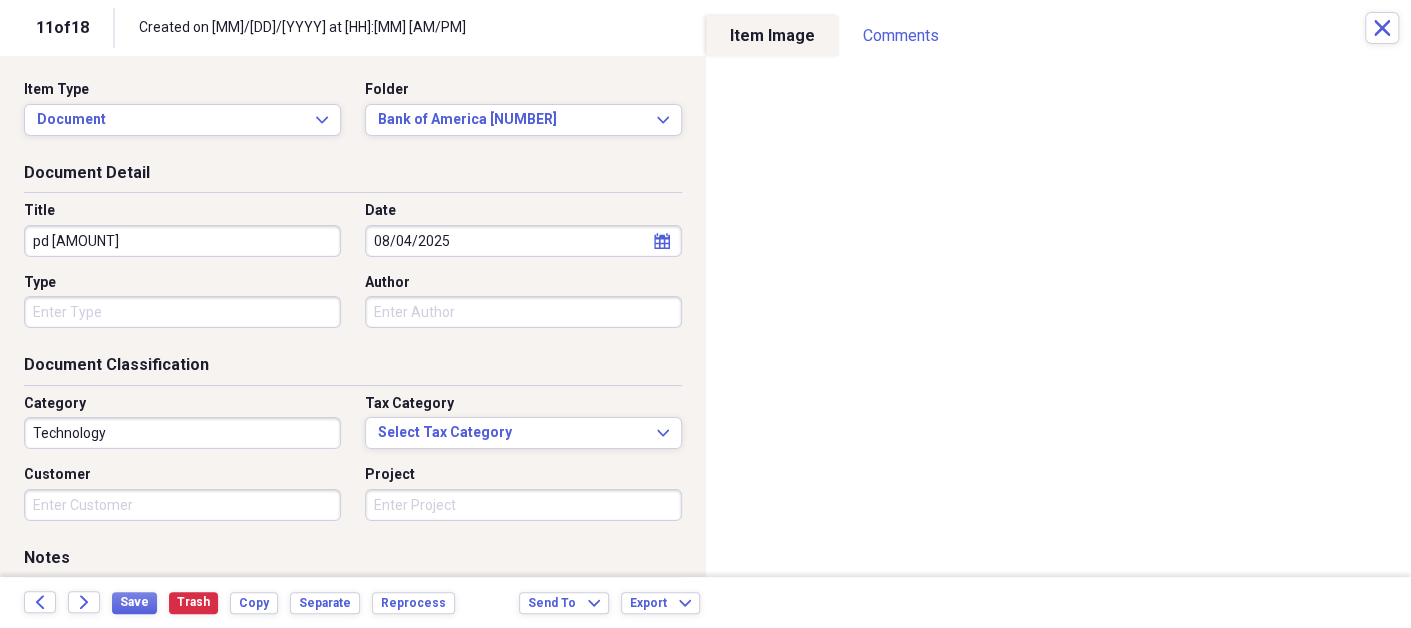 click on "Technology" at bounding box center [182, 433] 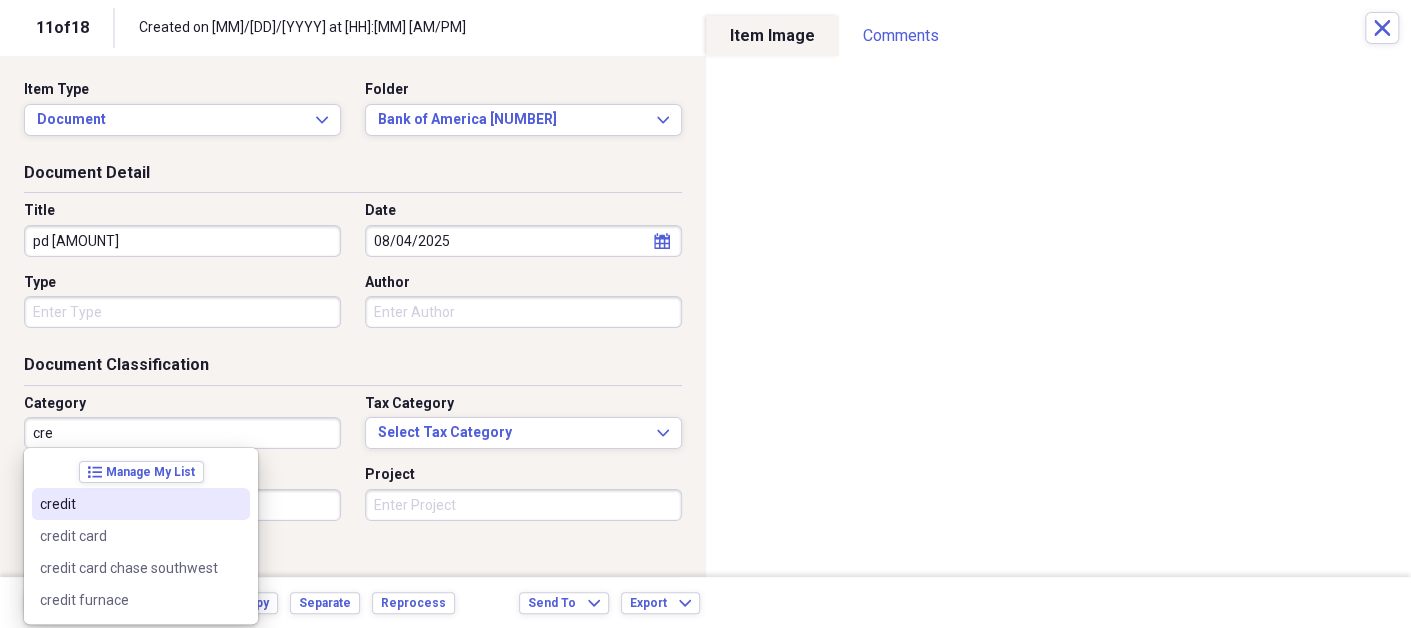click on "credit" at bounding box center (129, 504) 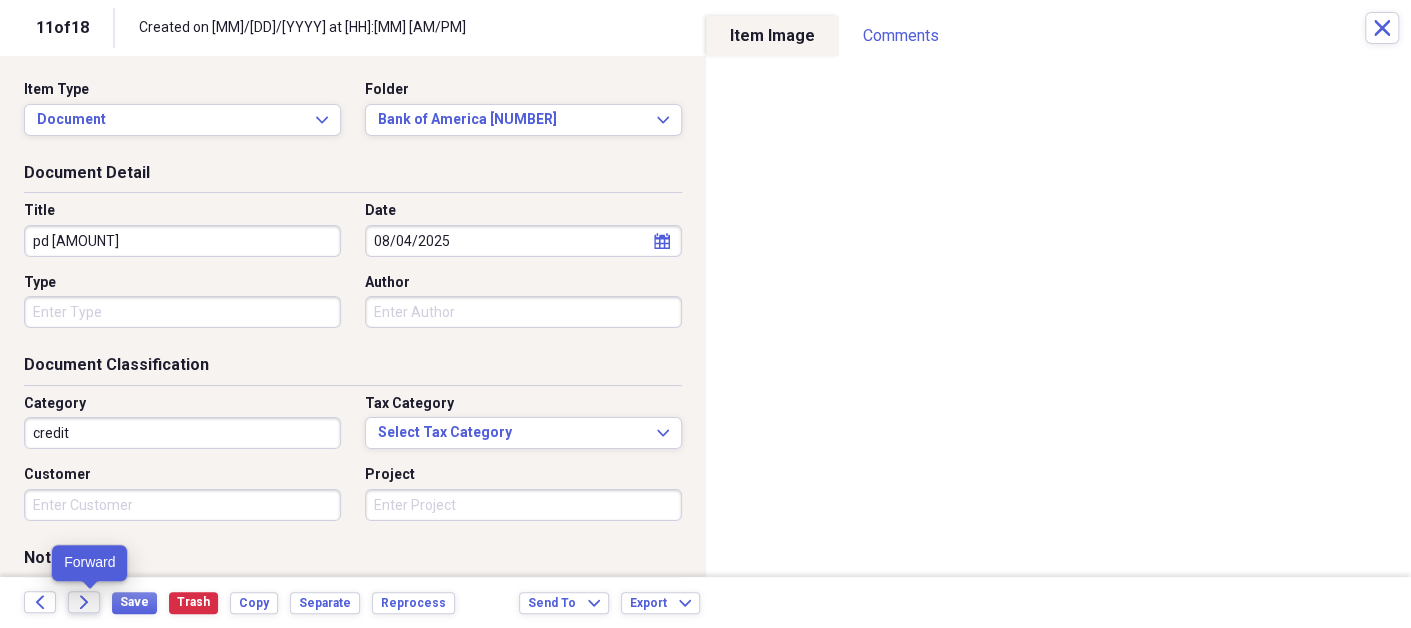 click on "Forward" at bounding box center (84, 602) 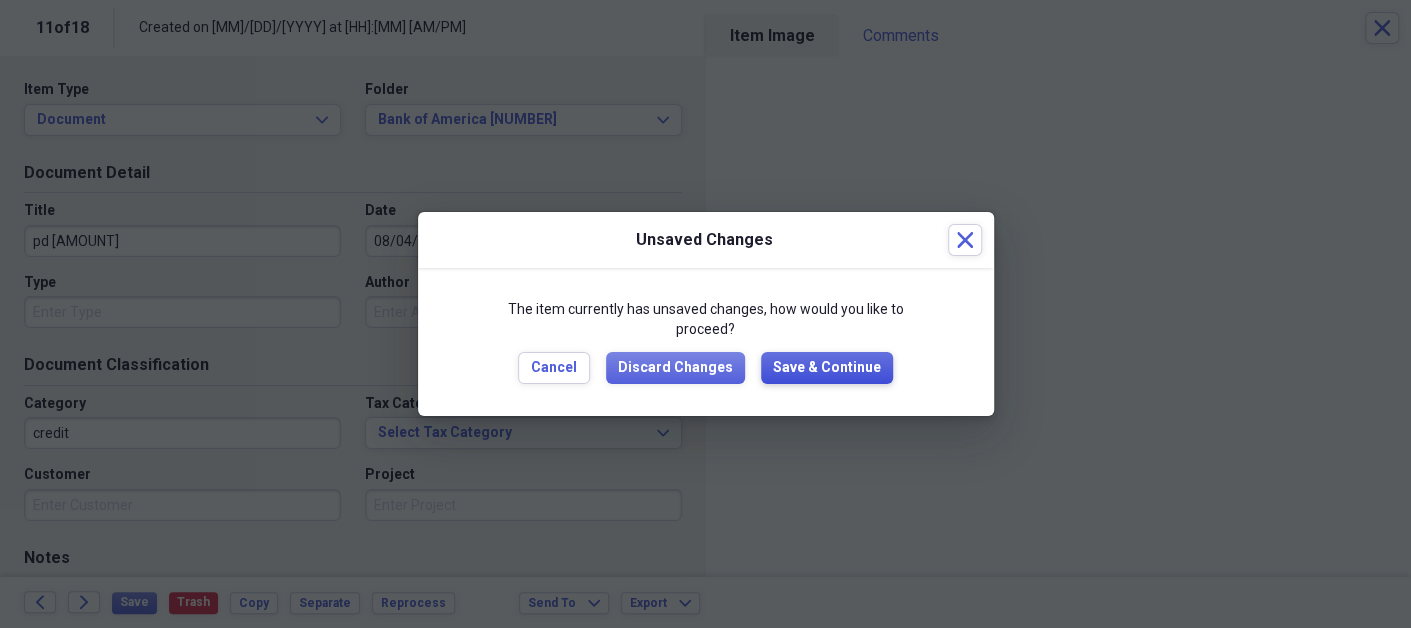 click on "Save & Continue" at bounding box center (827, 368) 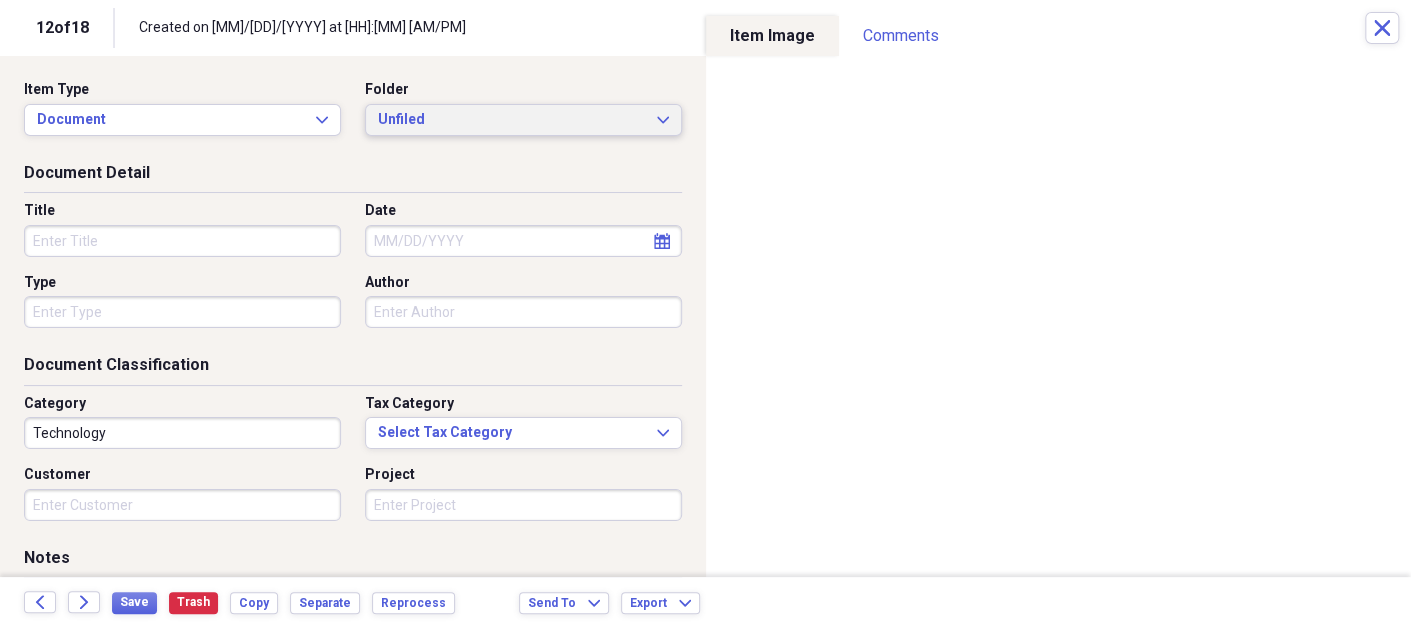 click on "Unfiled" at bounding box center [511, 120] 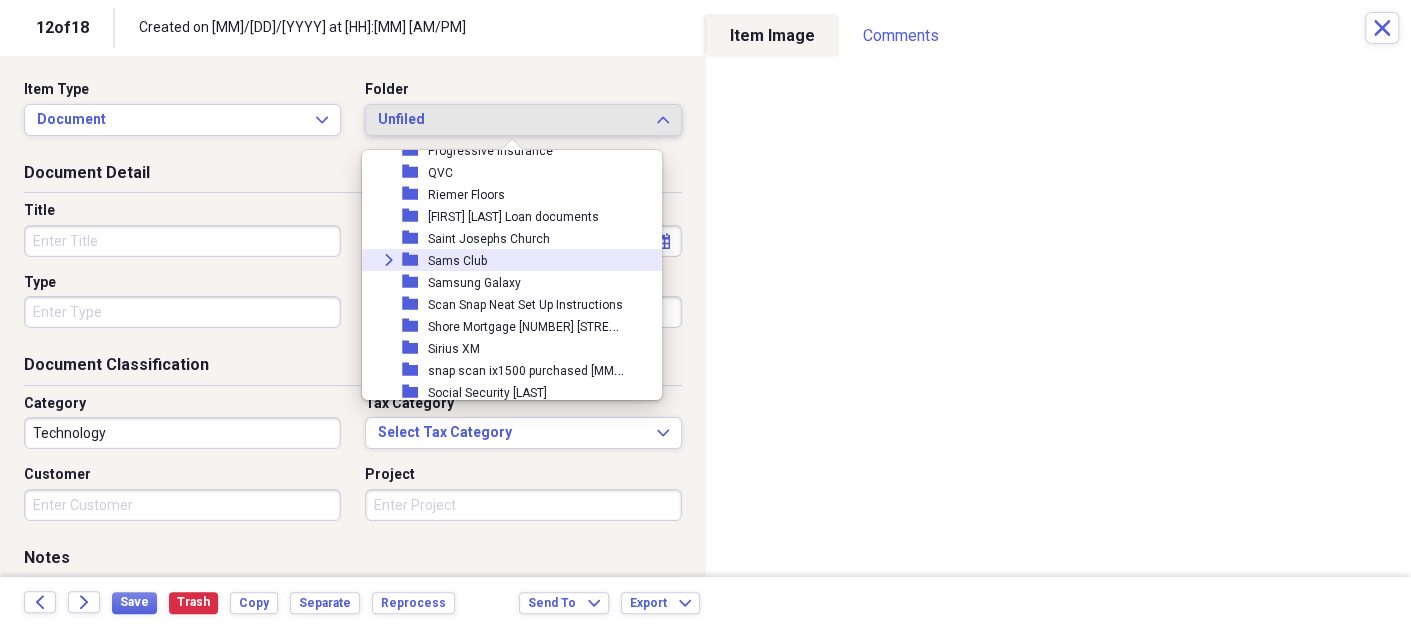 scroll, scrollTop: 2799, scrollLeft: 0, axis: vertical 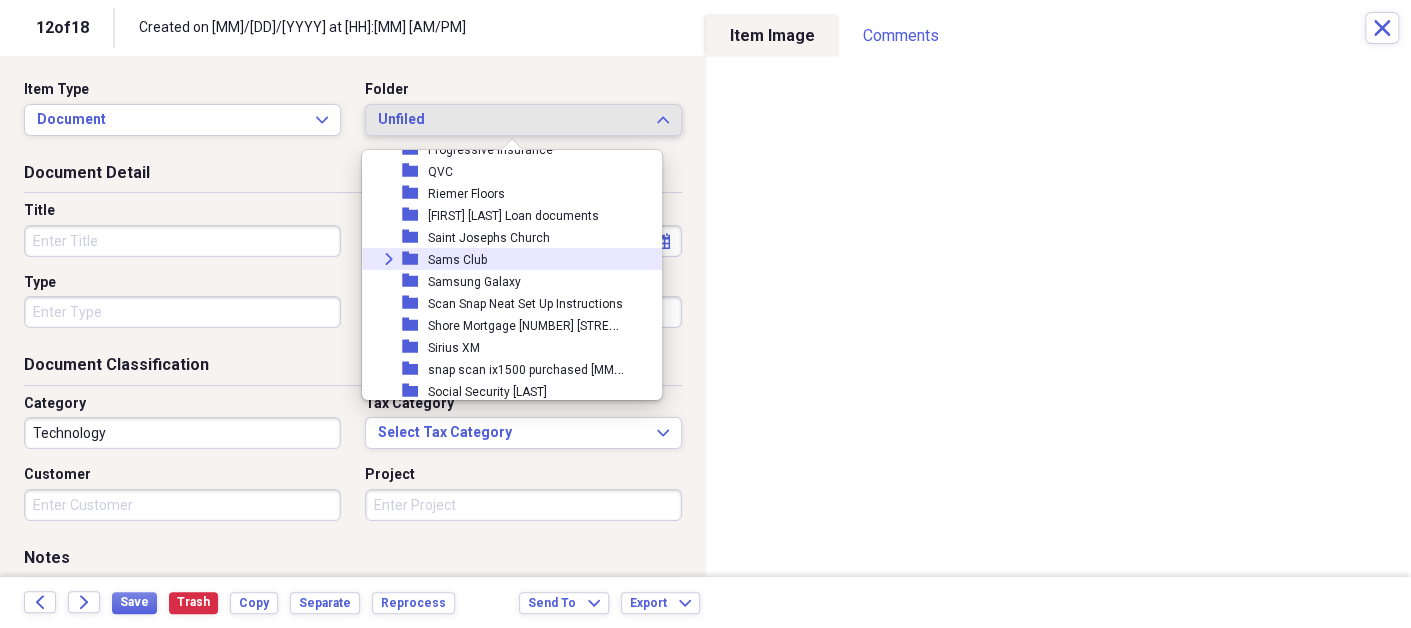click on "Sams Club" at bounding box center [457, 260] 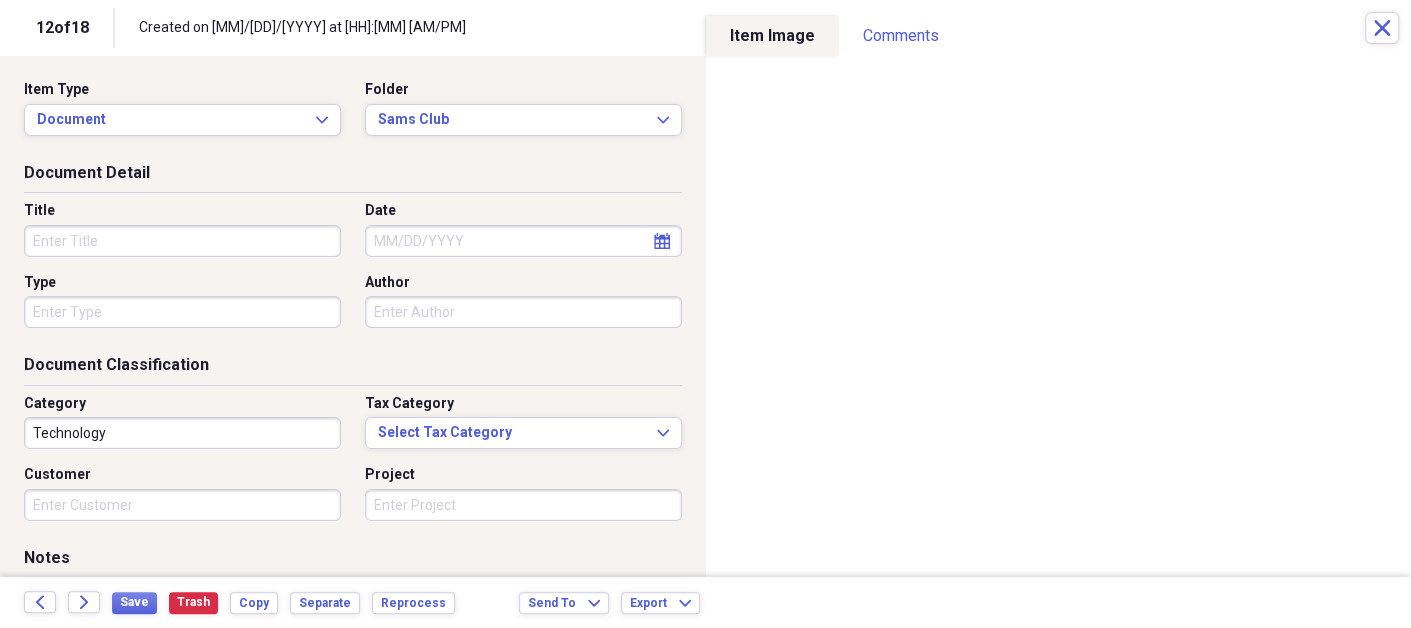 click on "Title" at bounding box center (182, 241) 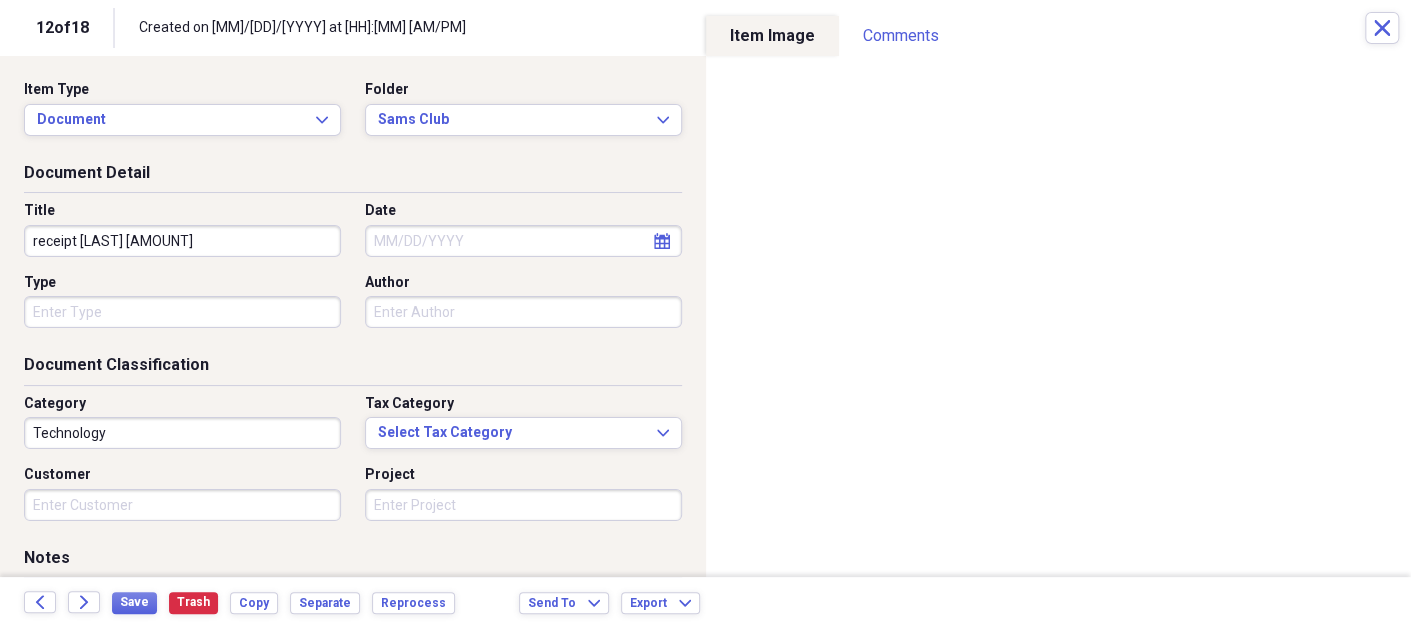 type on "receipt [LAST] [AMOUNT]" 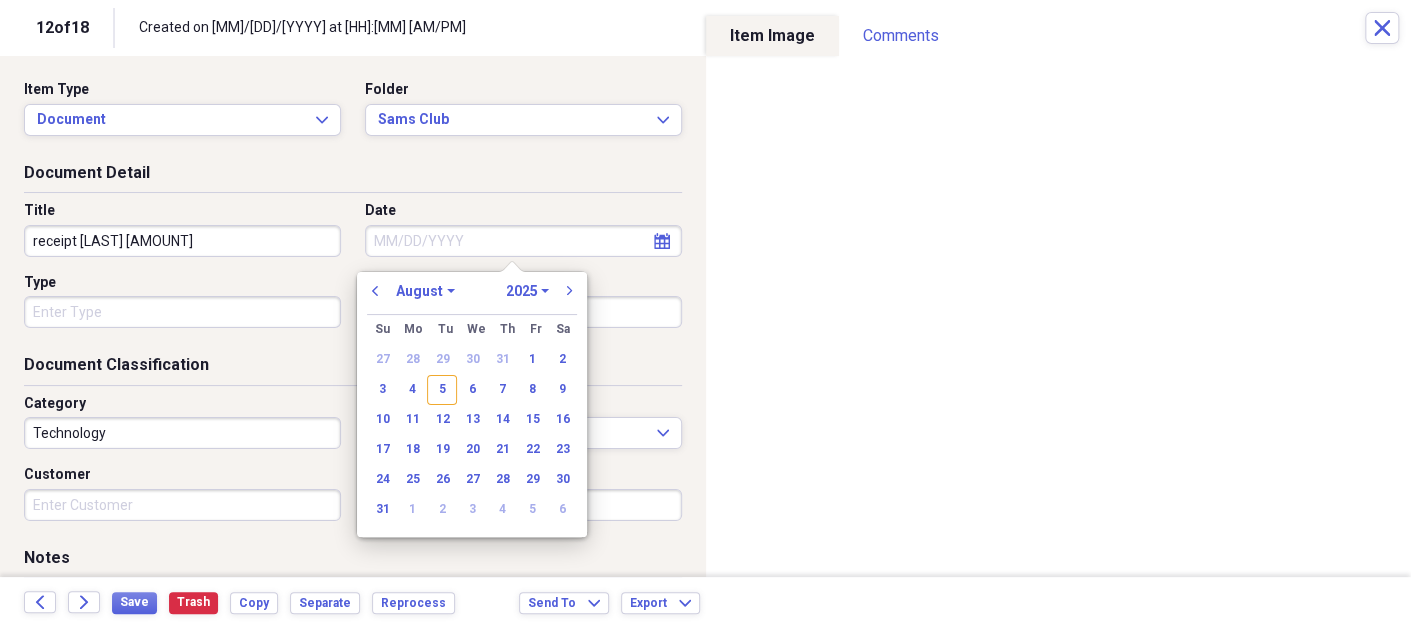click on "Date" at bounding box center [523, 241] 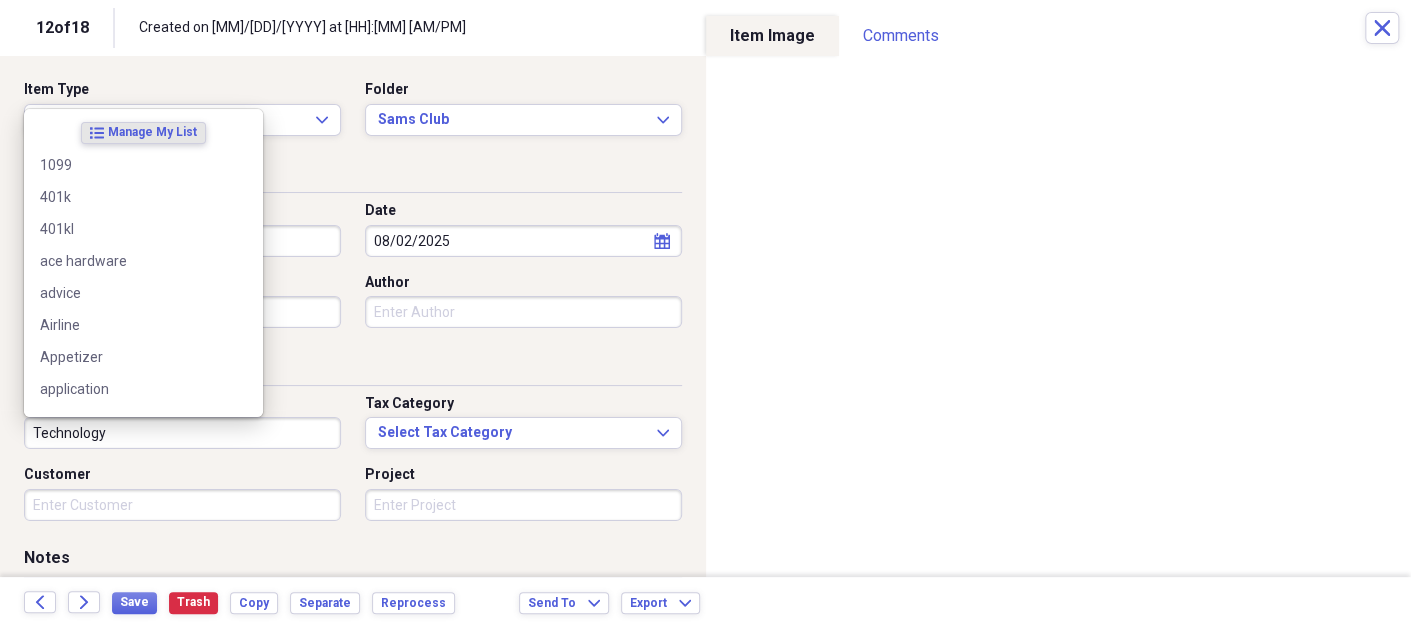 click on "Technology" at bounding box center (182, 433) 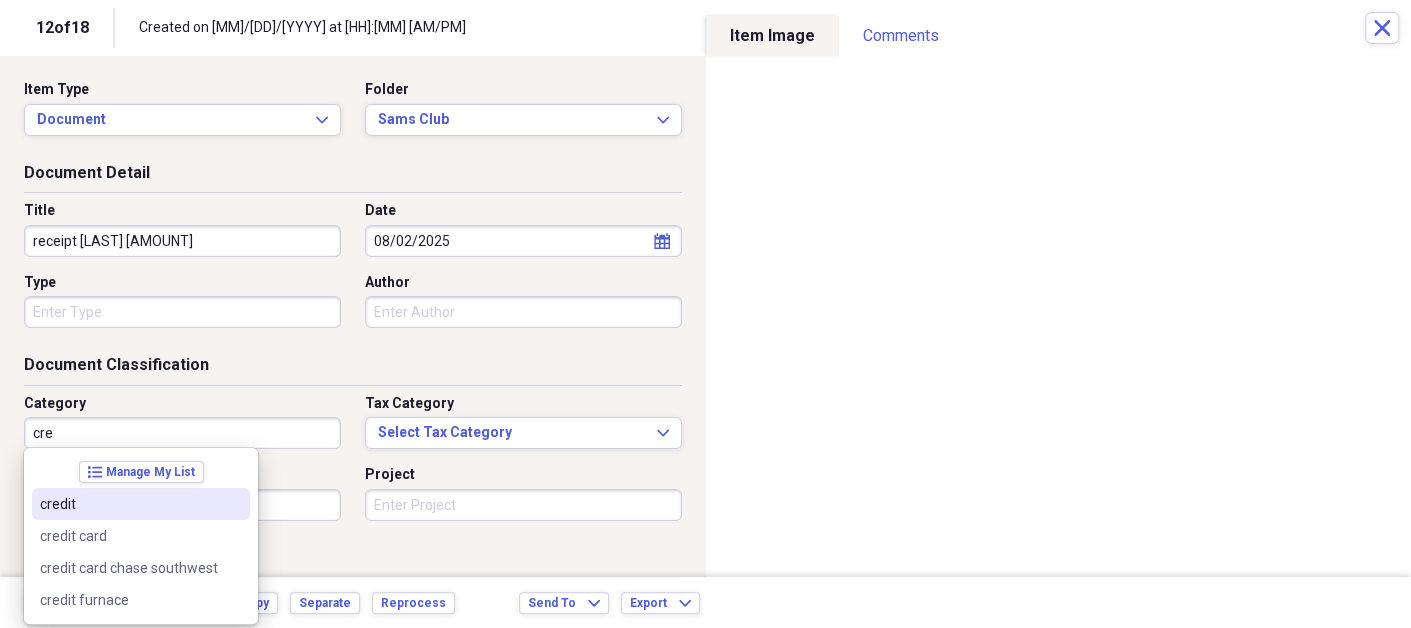 click on "credit" at bounding box center (129, 504) 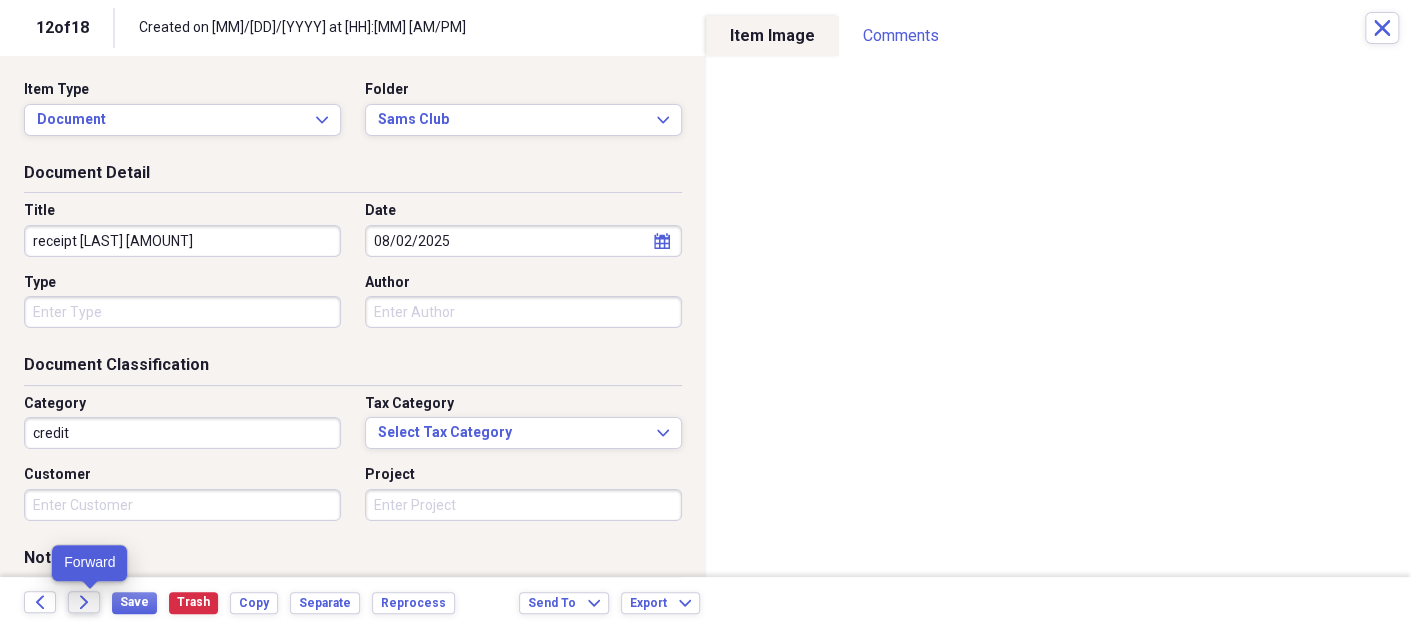 click 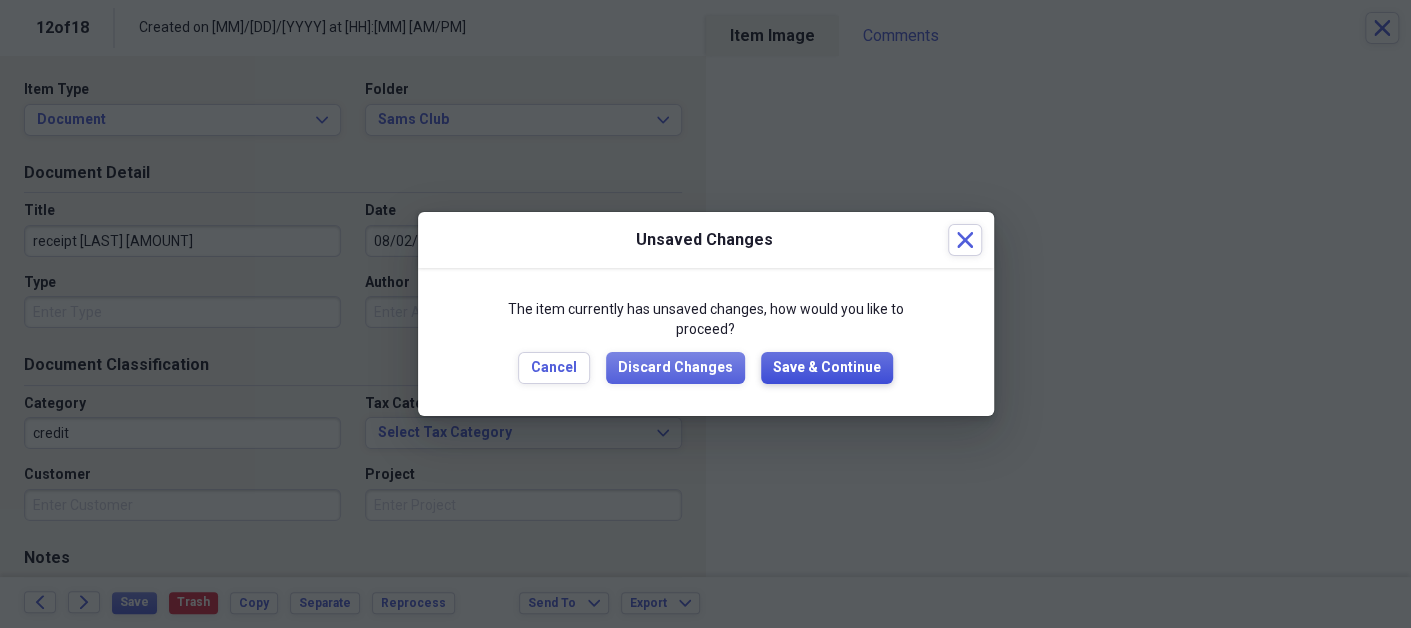 click on "Save & Continue" at bounding box center (827, 368) 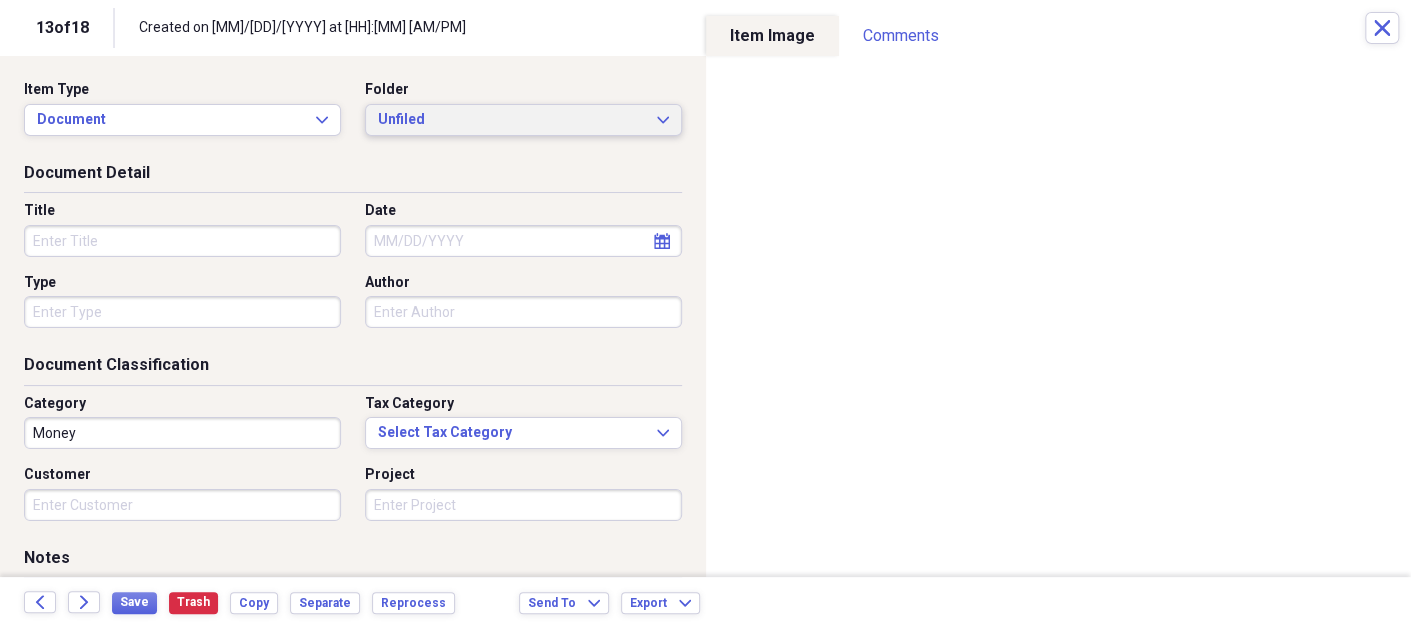 click on "Unfiled" at bounding box center [511, 120] 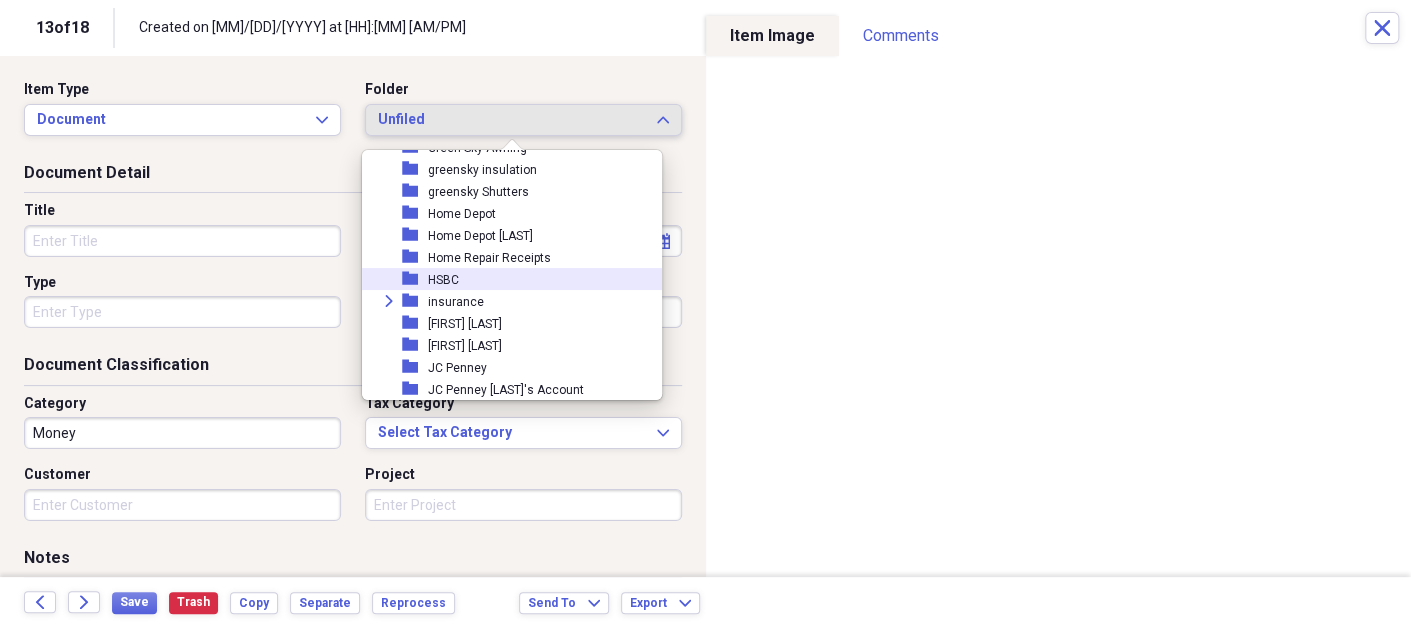 scroll, scrollTop: 1900, scrollLeft: 0, axis: vertical 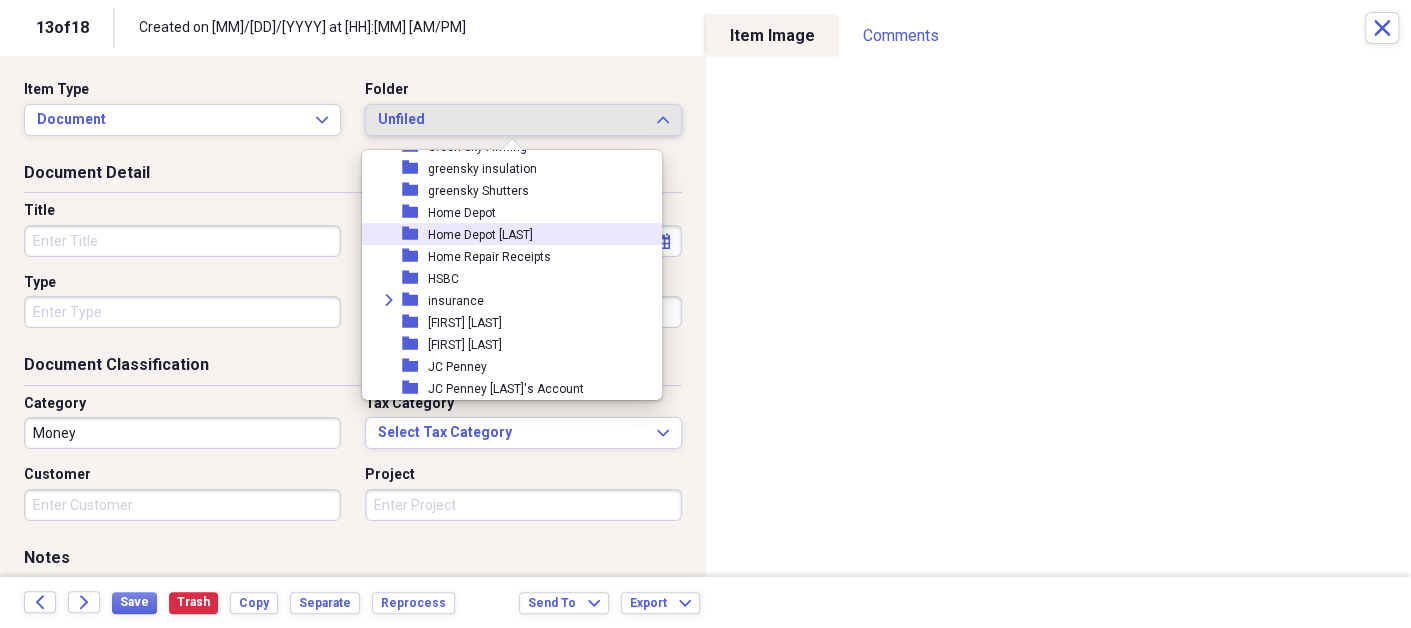 click on "Home Depot [LAST]" at bounding box center (480, 235) 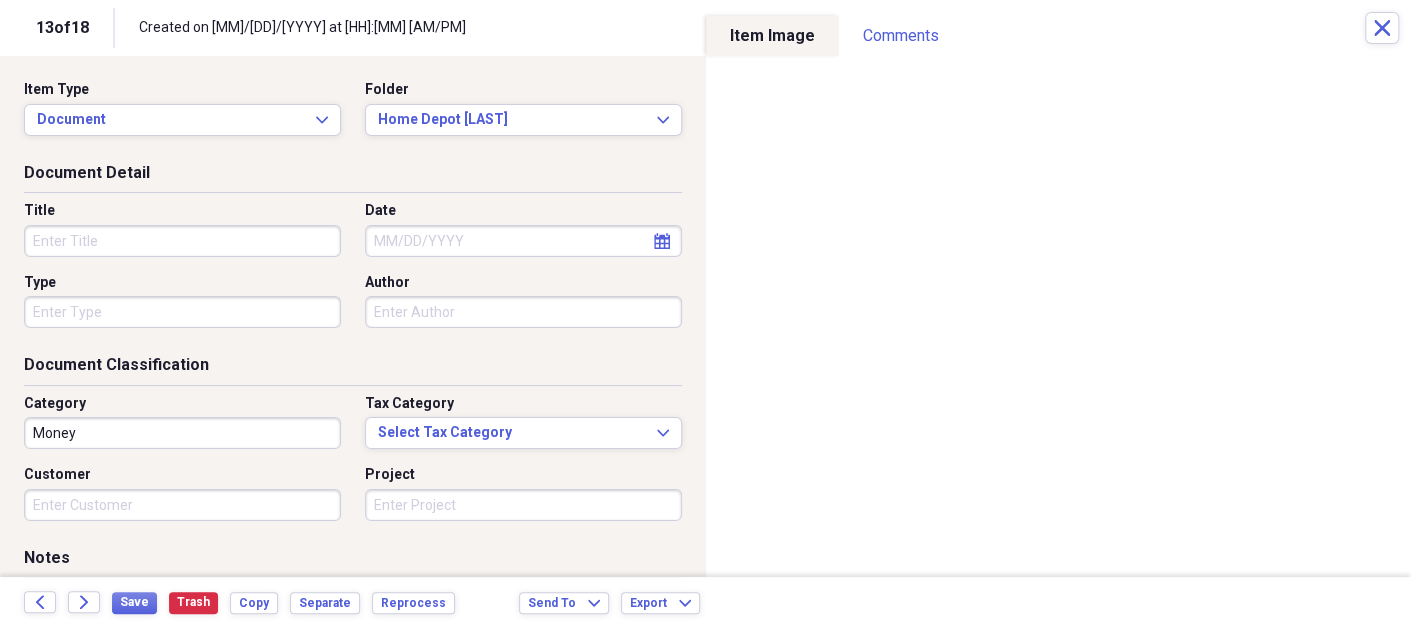 click on "Title" at bounding box center (182, 241) 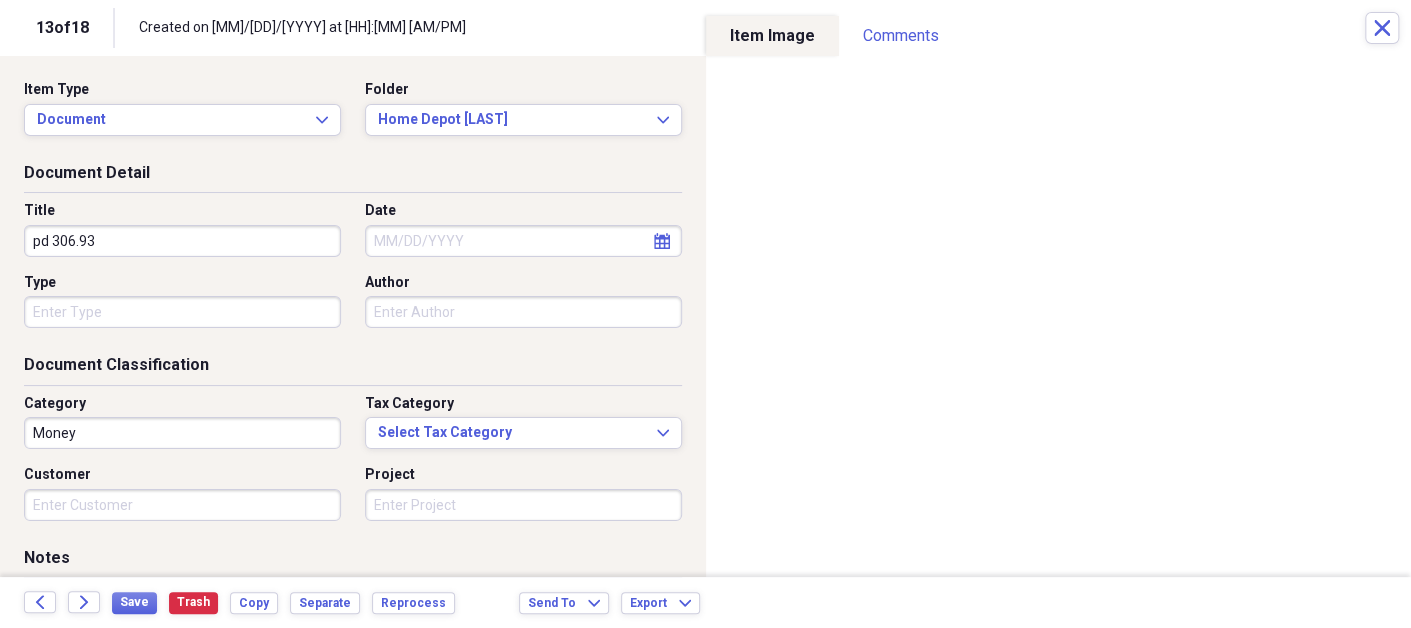type on "pd 306.93" 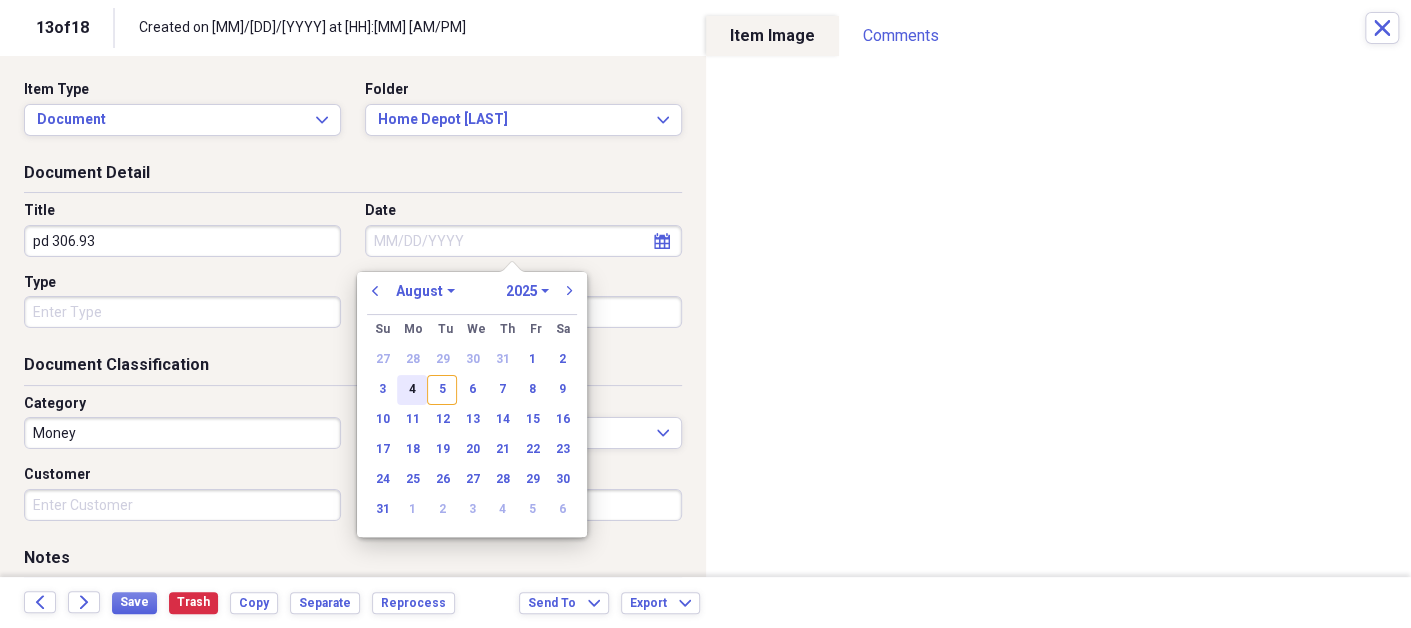 click on "4" at bounding box center [412, 390] 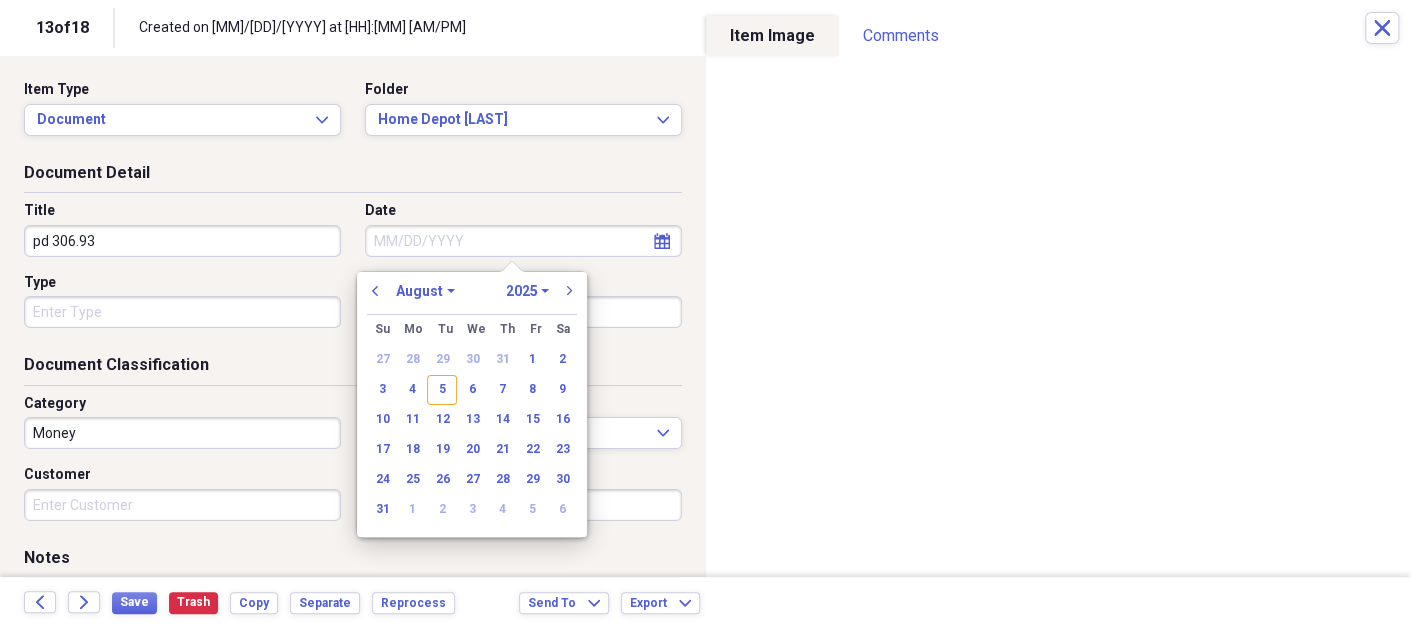 type on "08/04/2025" 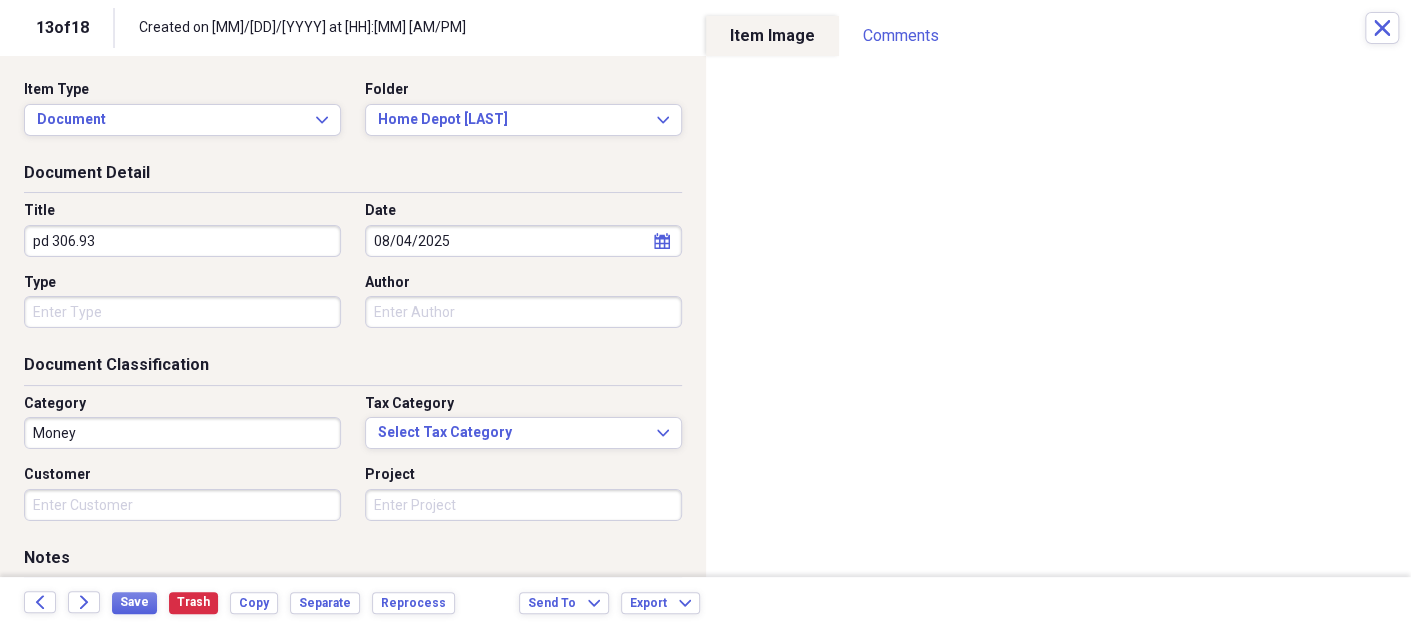 click on "Money" at bounding box center (182, 433) 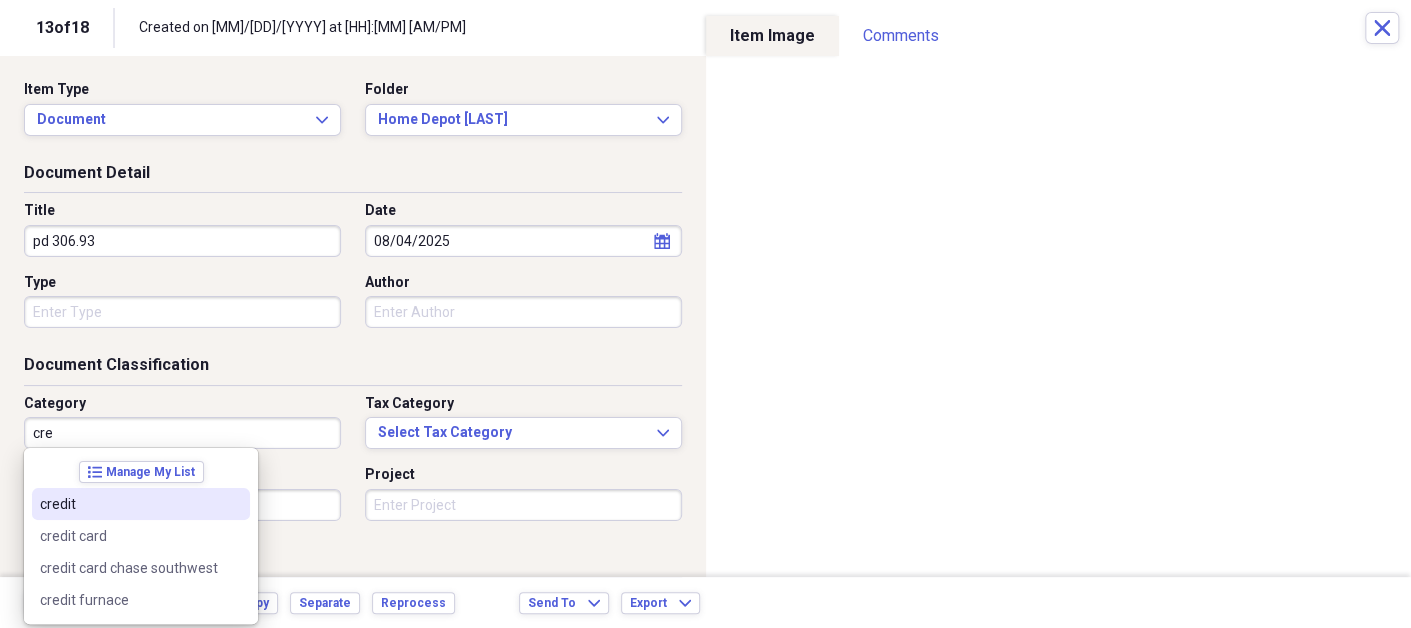 click on "credit" at bounding box center (129, 504) 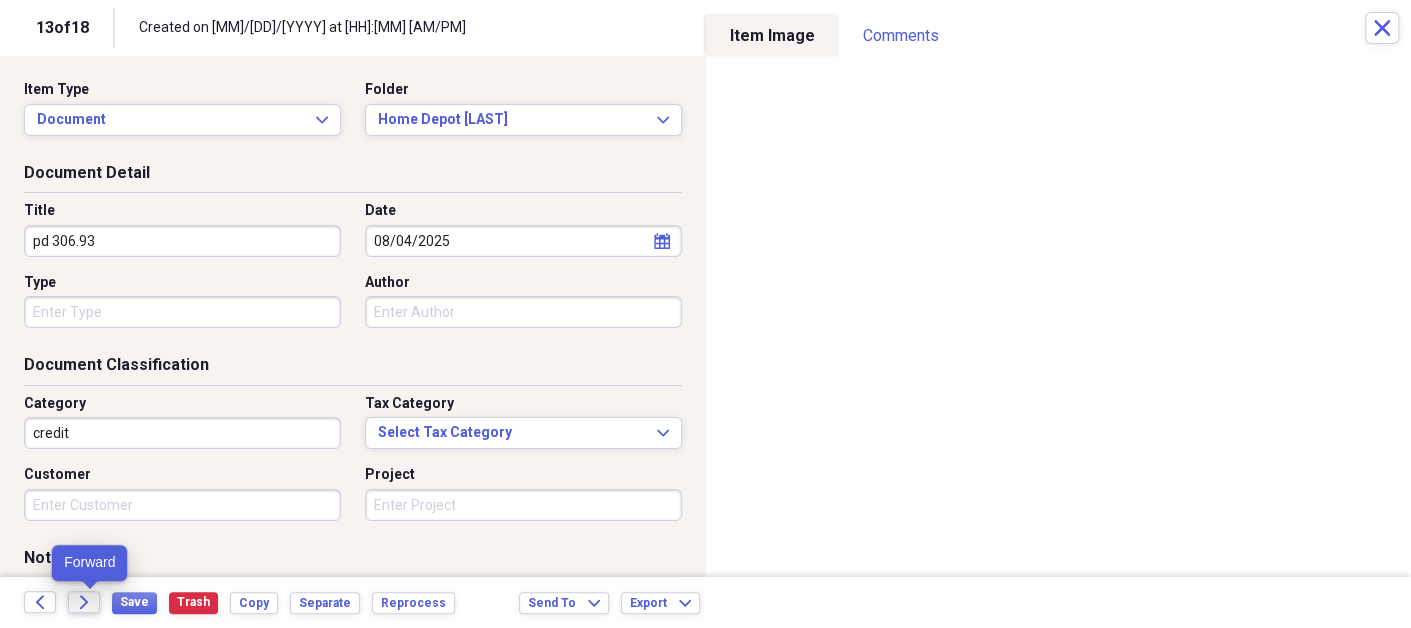 click on "Forward" at bounding box center [84, 602] 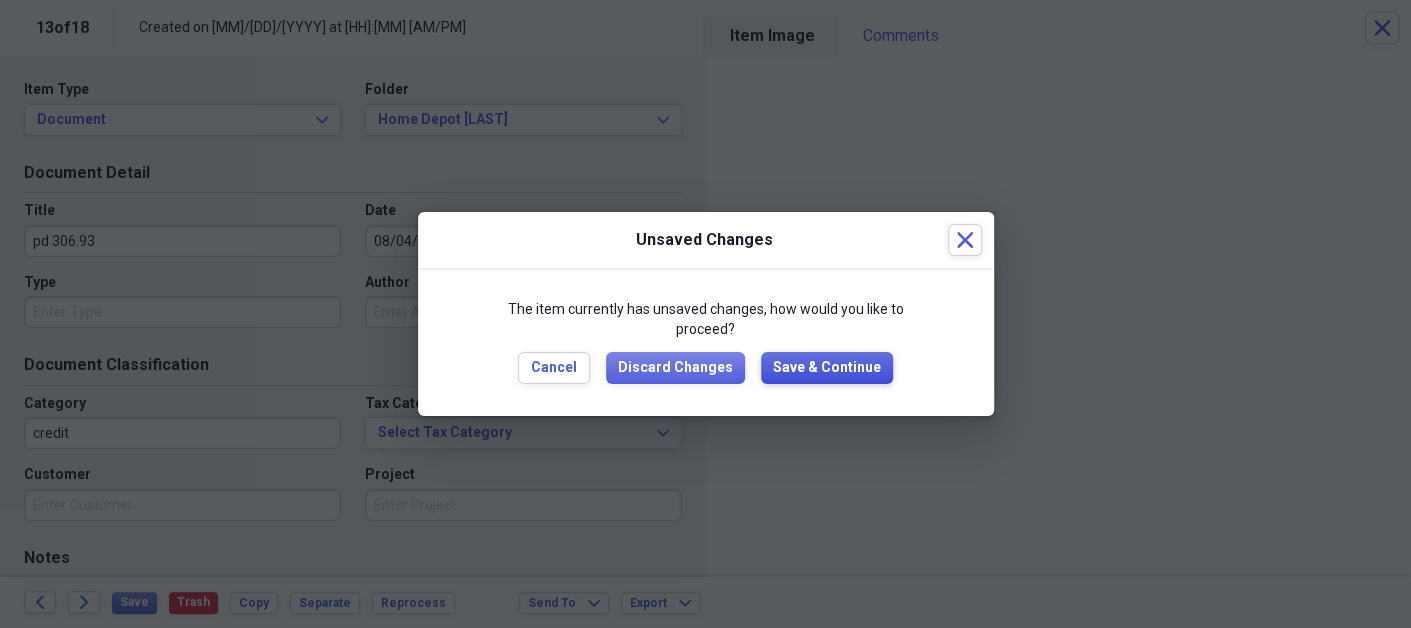 click on "Save & Continue" at bounding box center (827, 368) 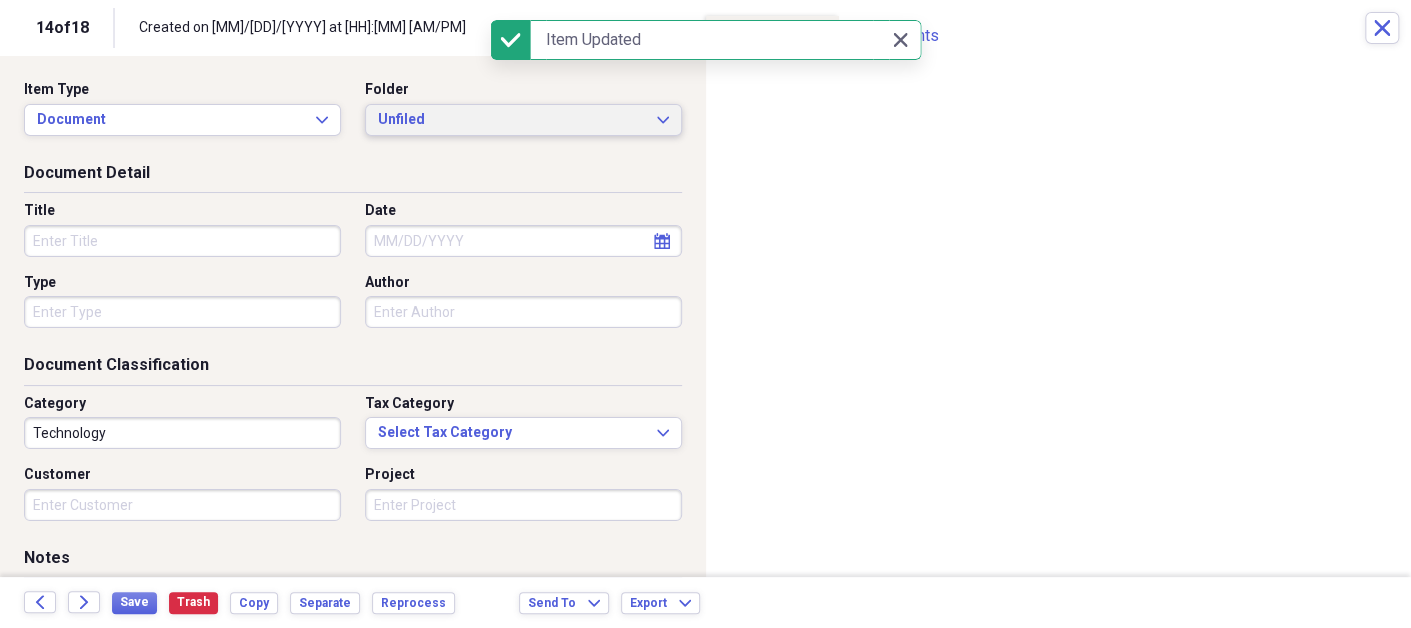 click on "Unfiled" at bounding box center [511, 120] 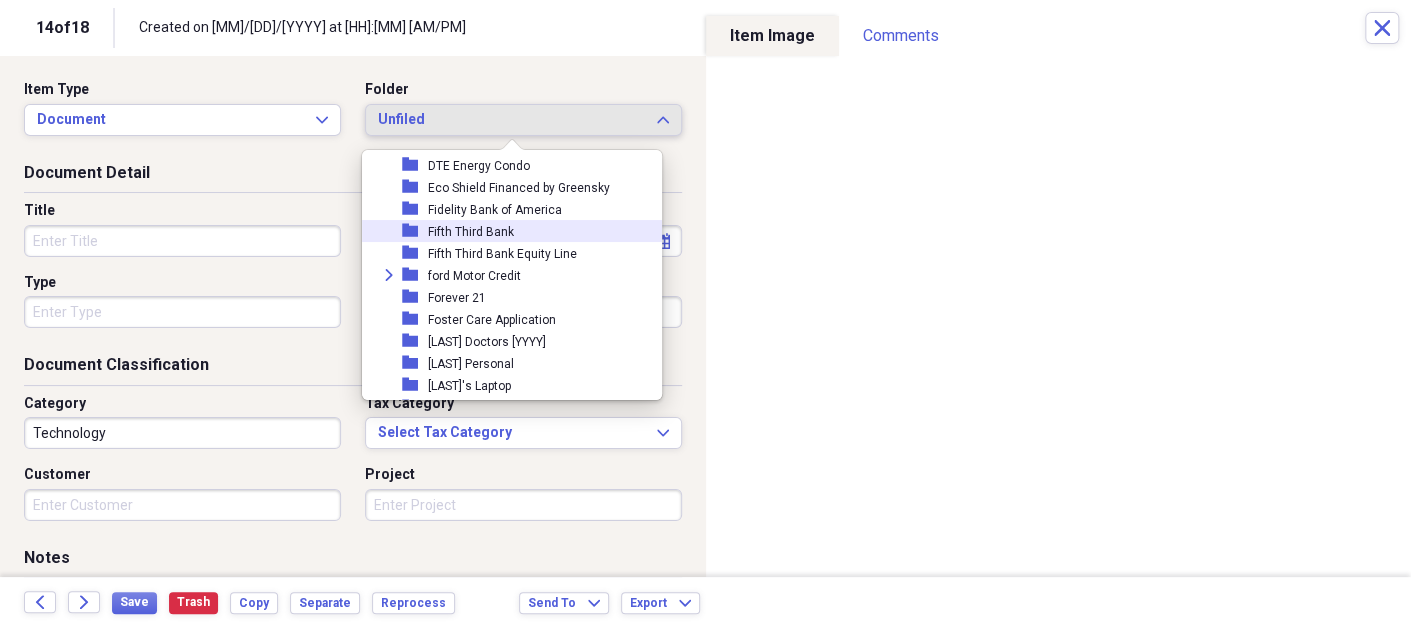 click on "Fifth Third Bank" at bounding box center [471, 232] 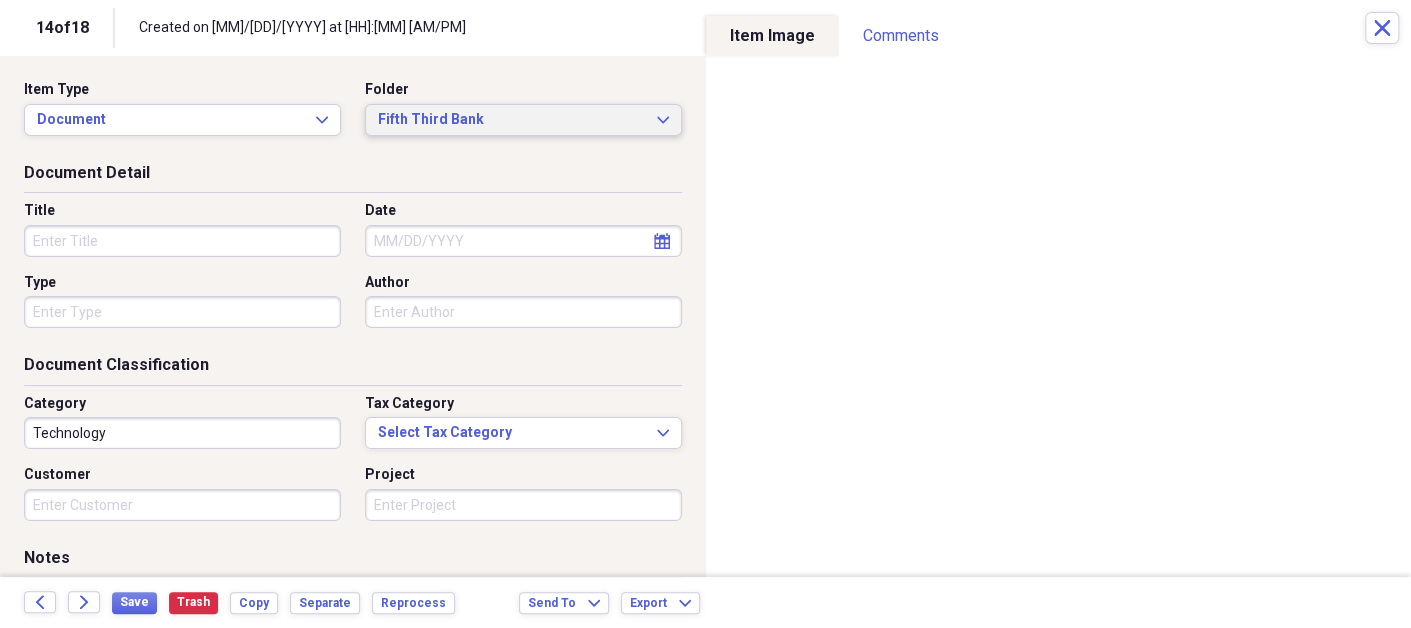 scroll, scrollTop: 1597, scrollLeft: 0, axis: vertical 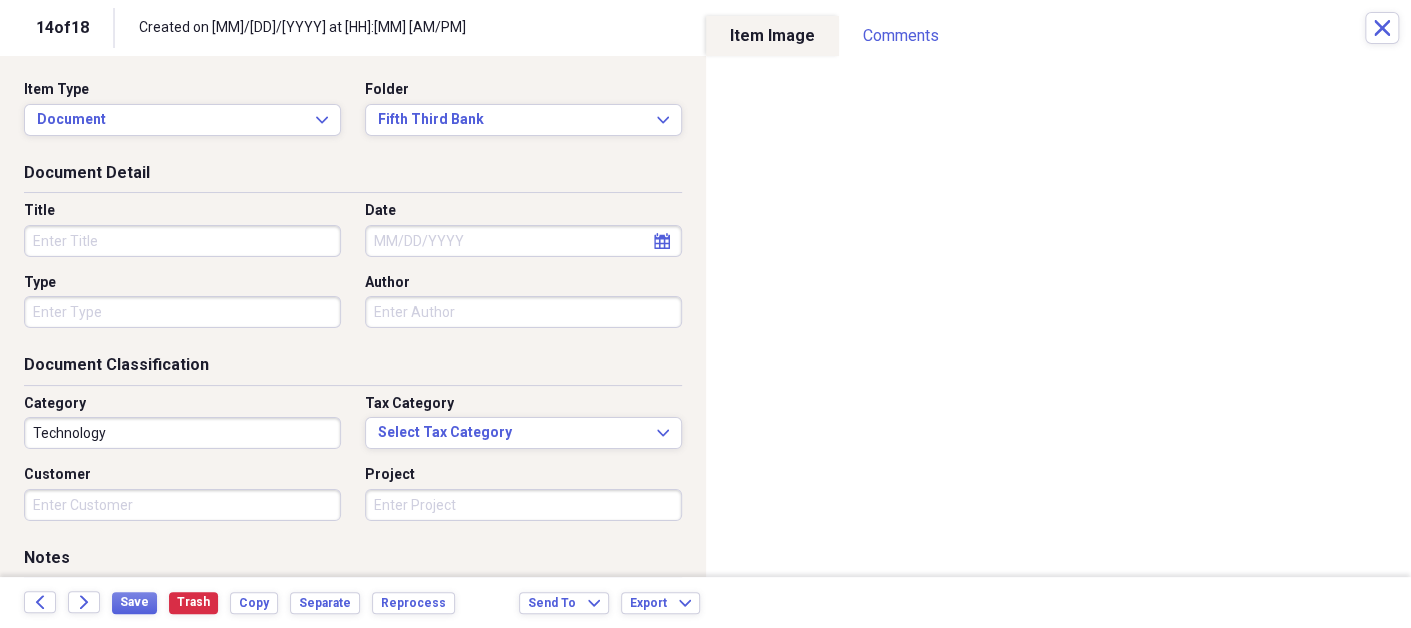 click on "Title" at bounding box center (182, 241) 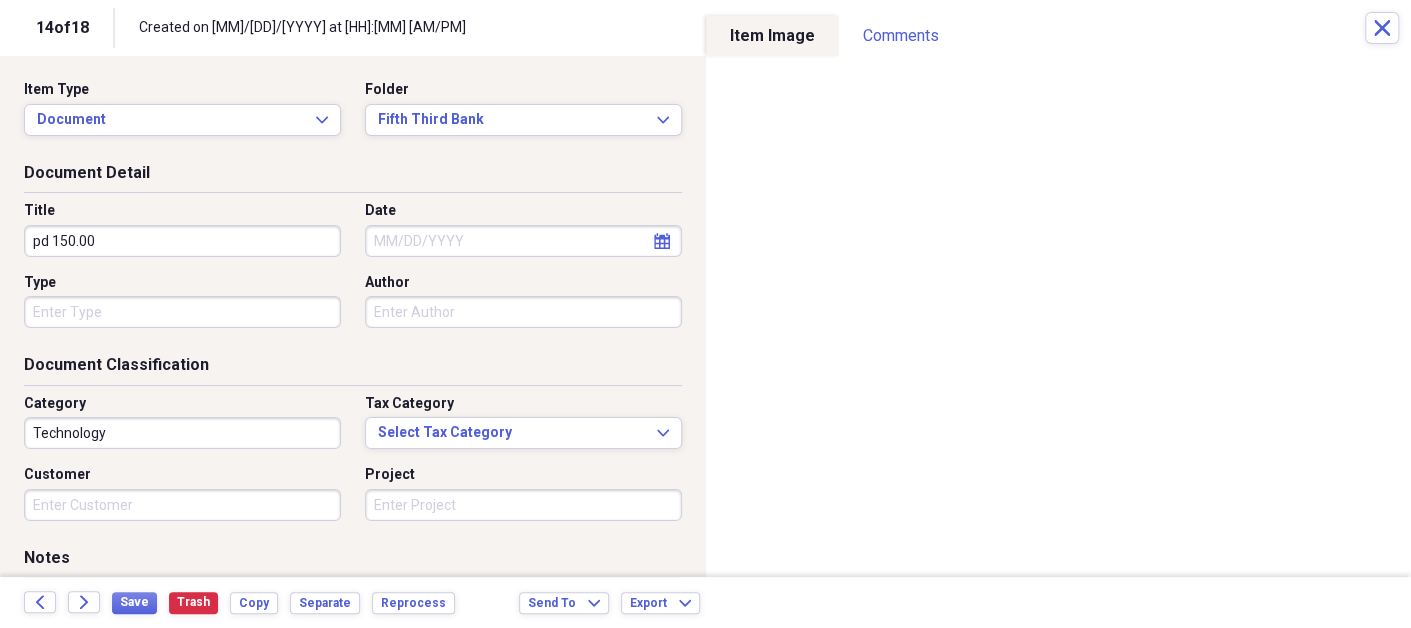 type on "pd 150.00" 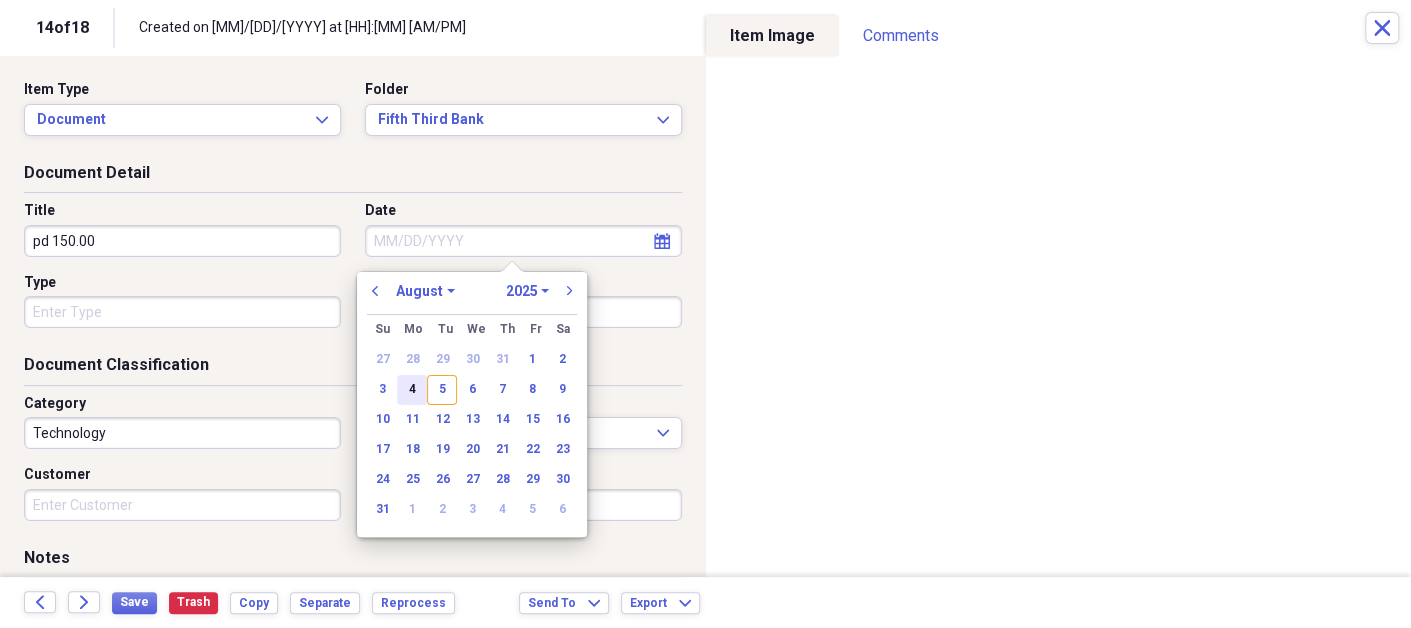 click on "4" at bounding box center (412, 390) 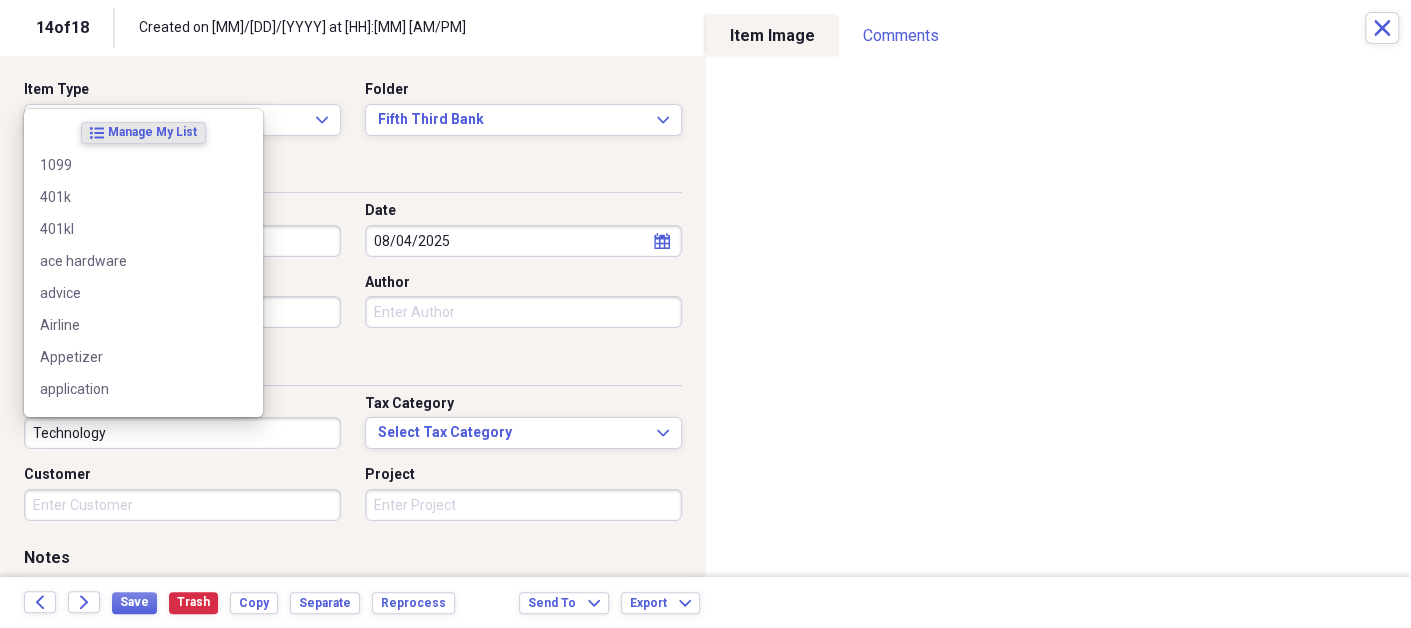 click on "Technology" at bounding box center [182, 433] 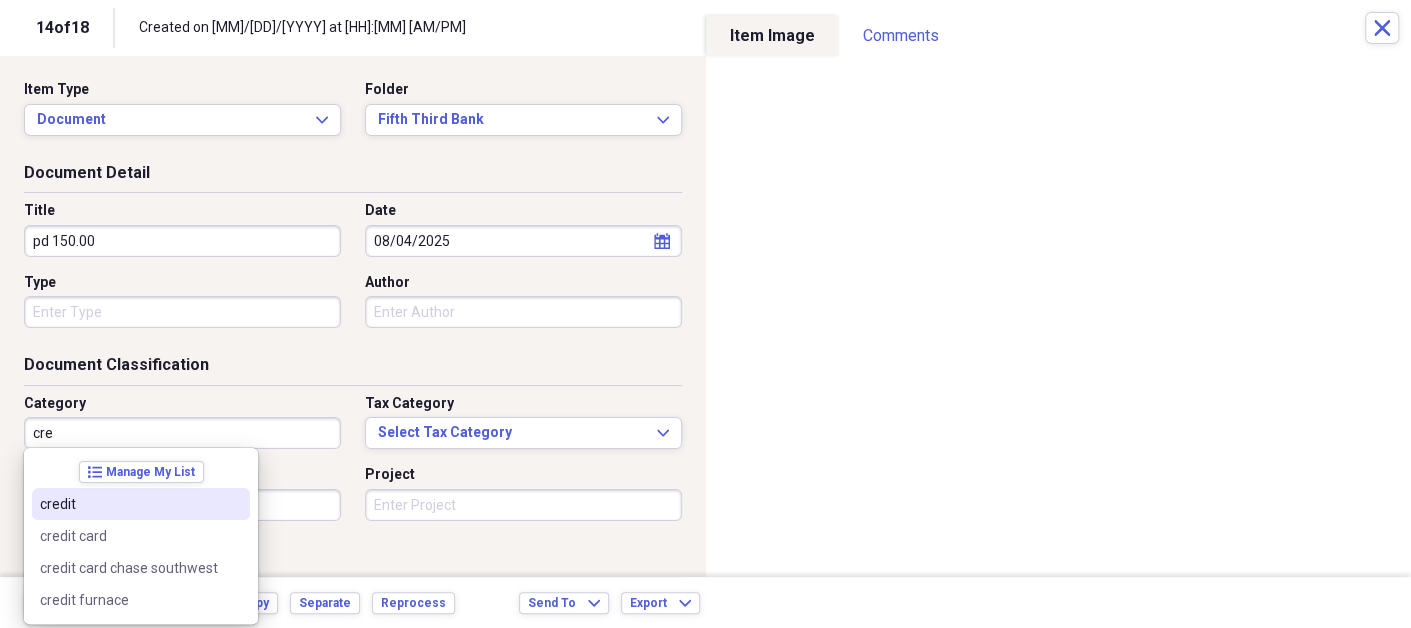 click on "credit" at bounding box center [141, 504] 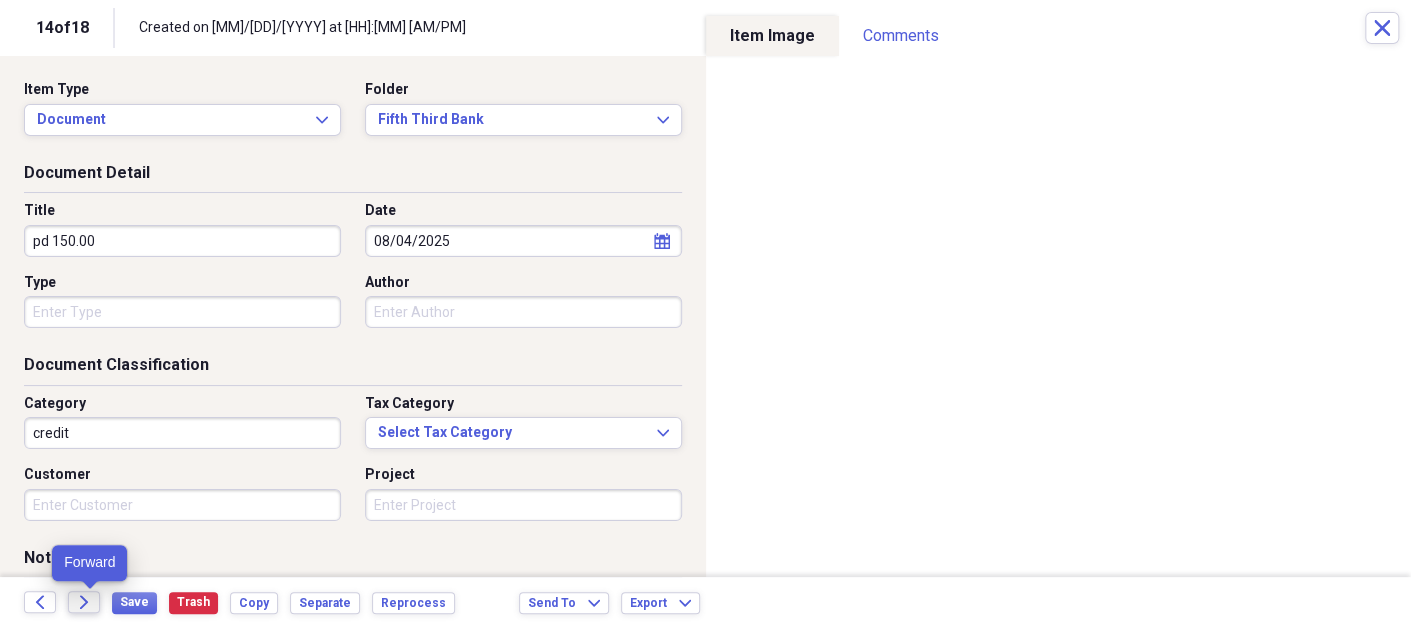 click on "Forward" at bounding box center [84, 602] 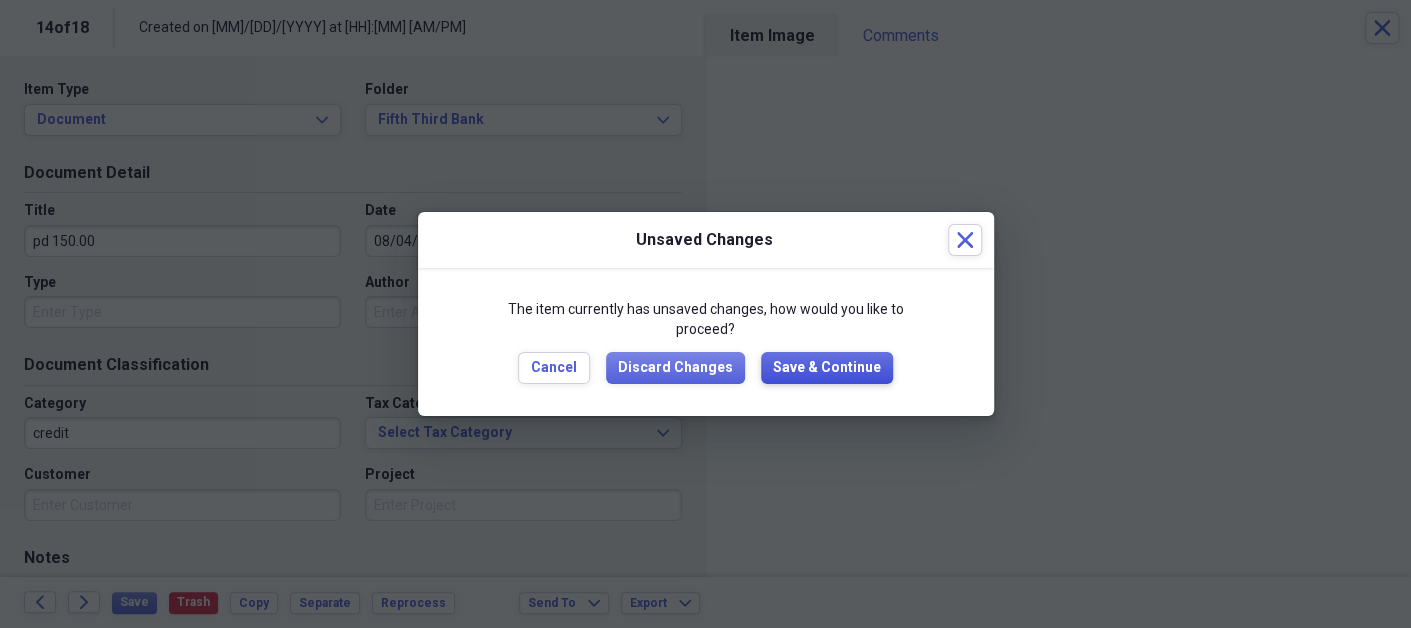 click on "Save & Continue" at bounding box center (827, 368) 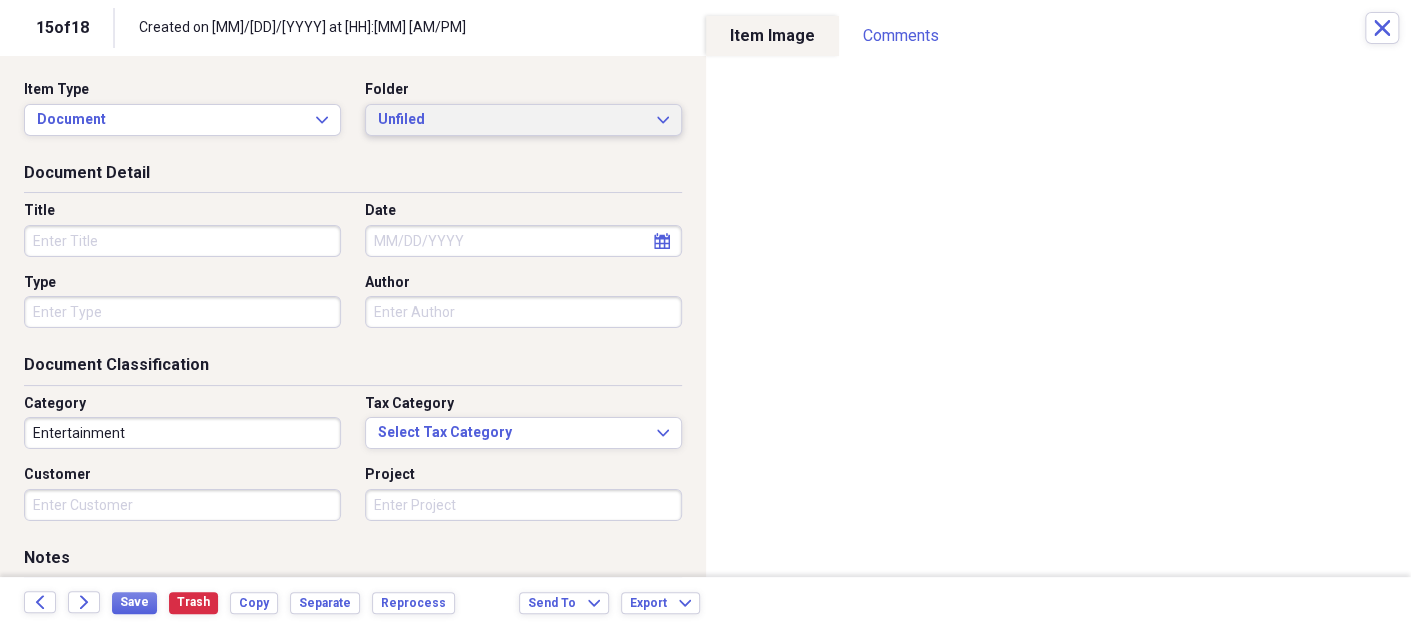 click on "Unfiled" at bounding box center (511, 120) 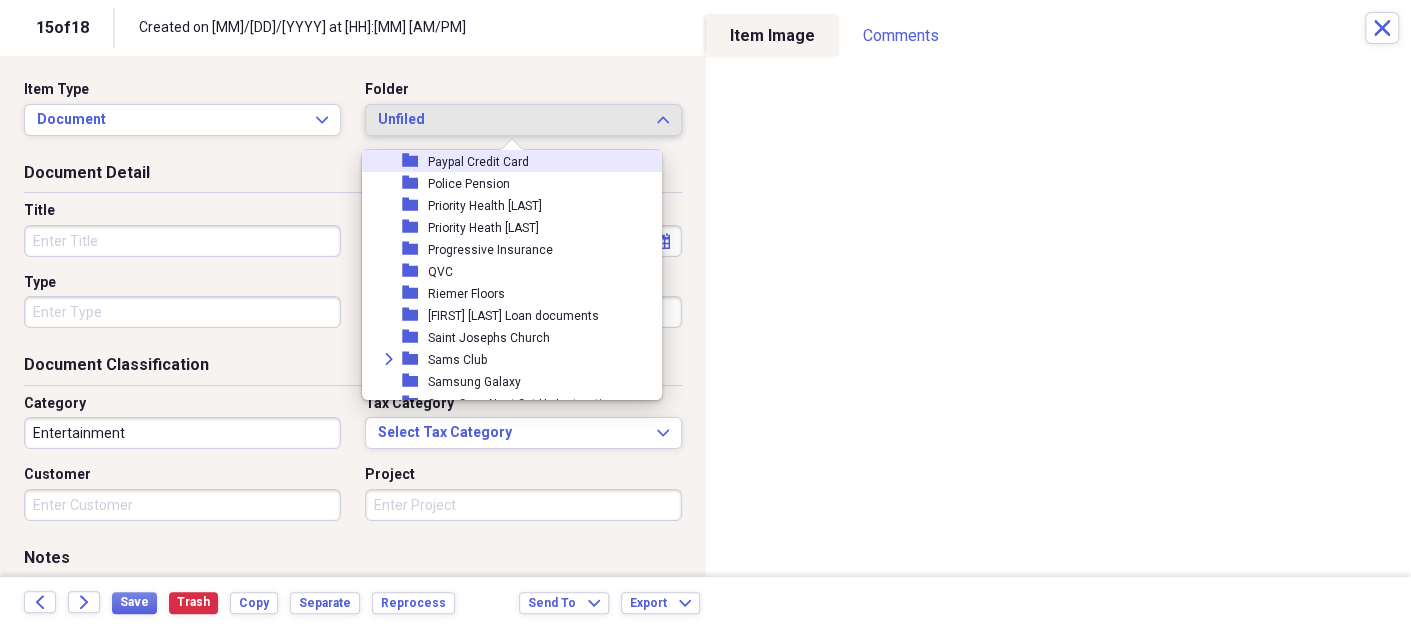 scroll, scrollTop: 2700, scrollLeft: 0, axis: vertical 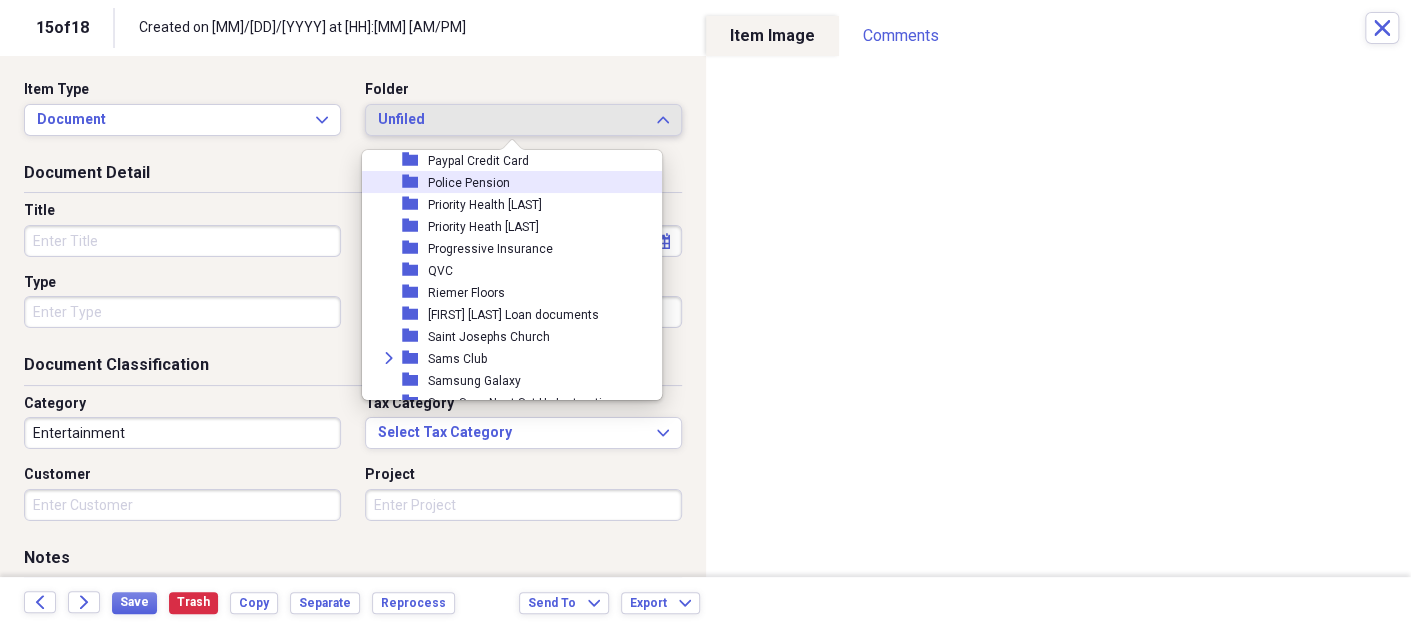 click on "Police Pension" at bounding box center (469, 183) 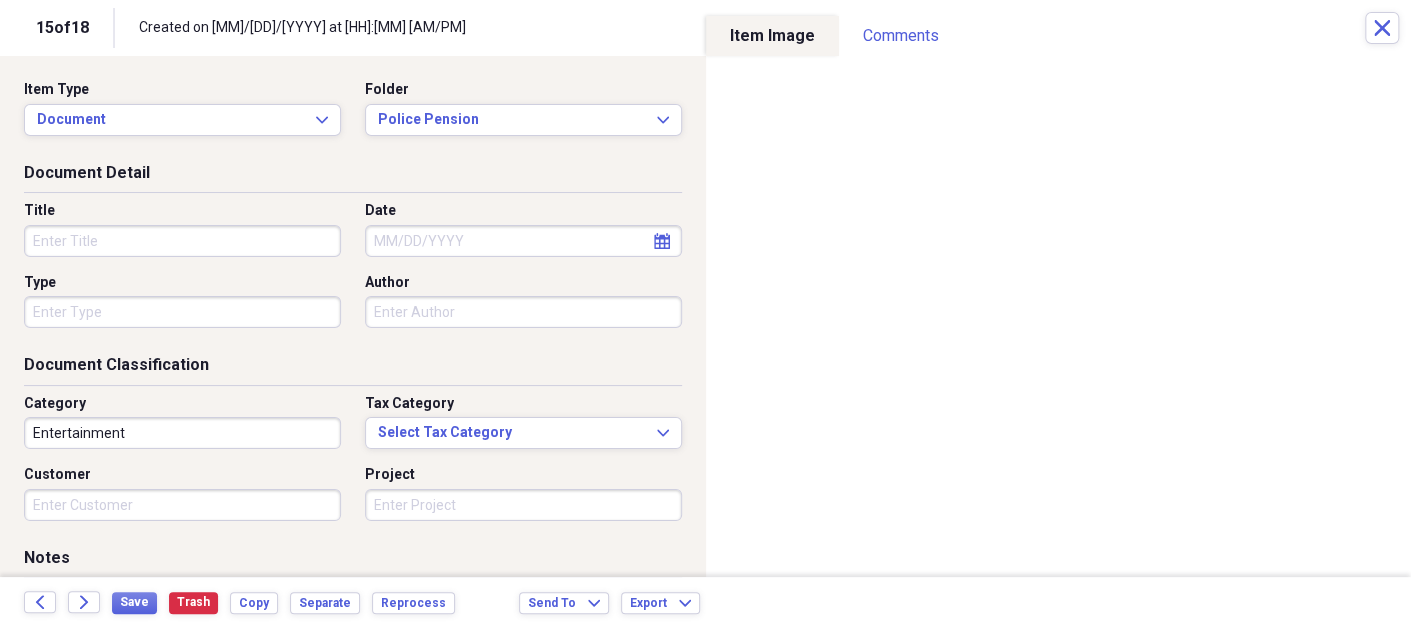 click on "Title" at bounding box center (182, 241) 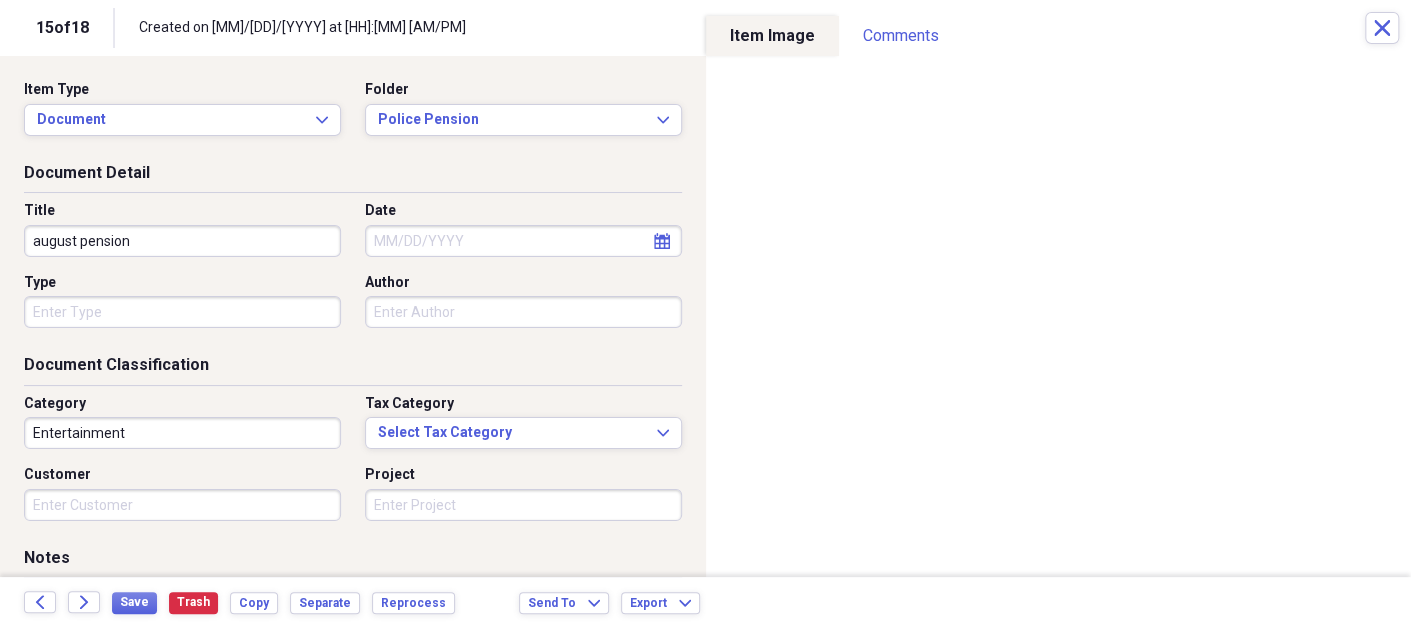 type on "august pension" 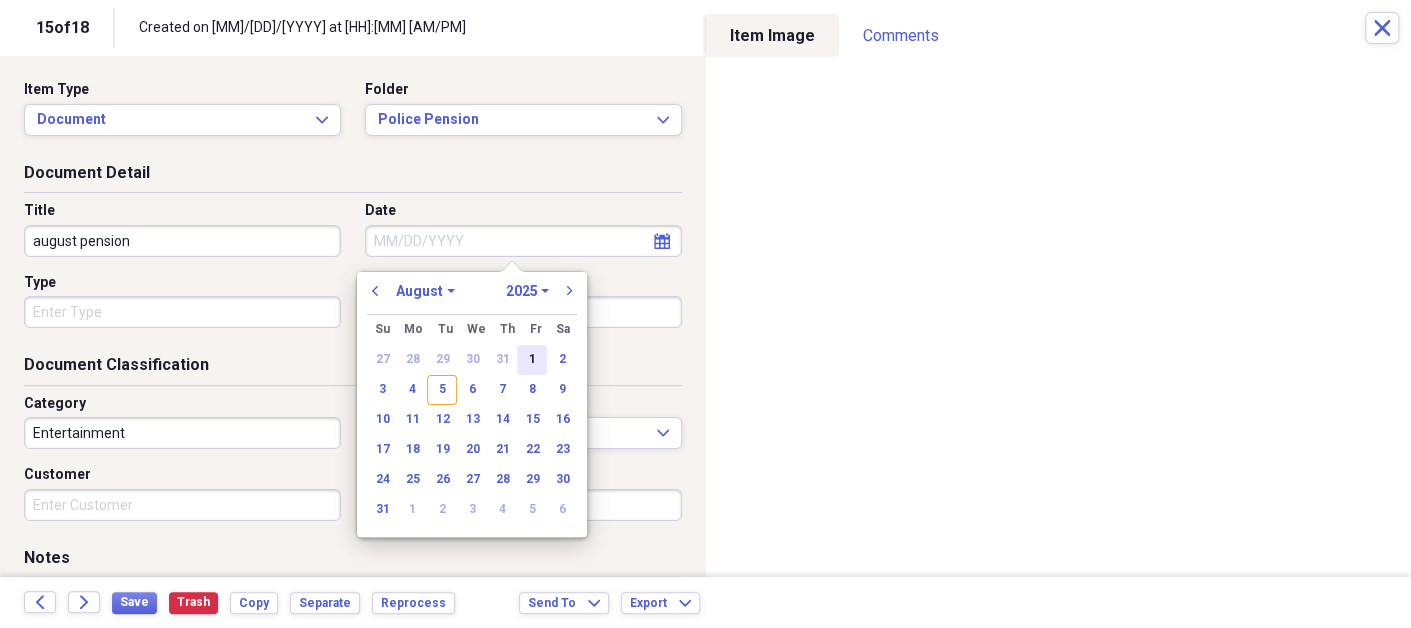 click on "1" at bounding box center [532, 360] 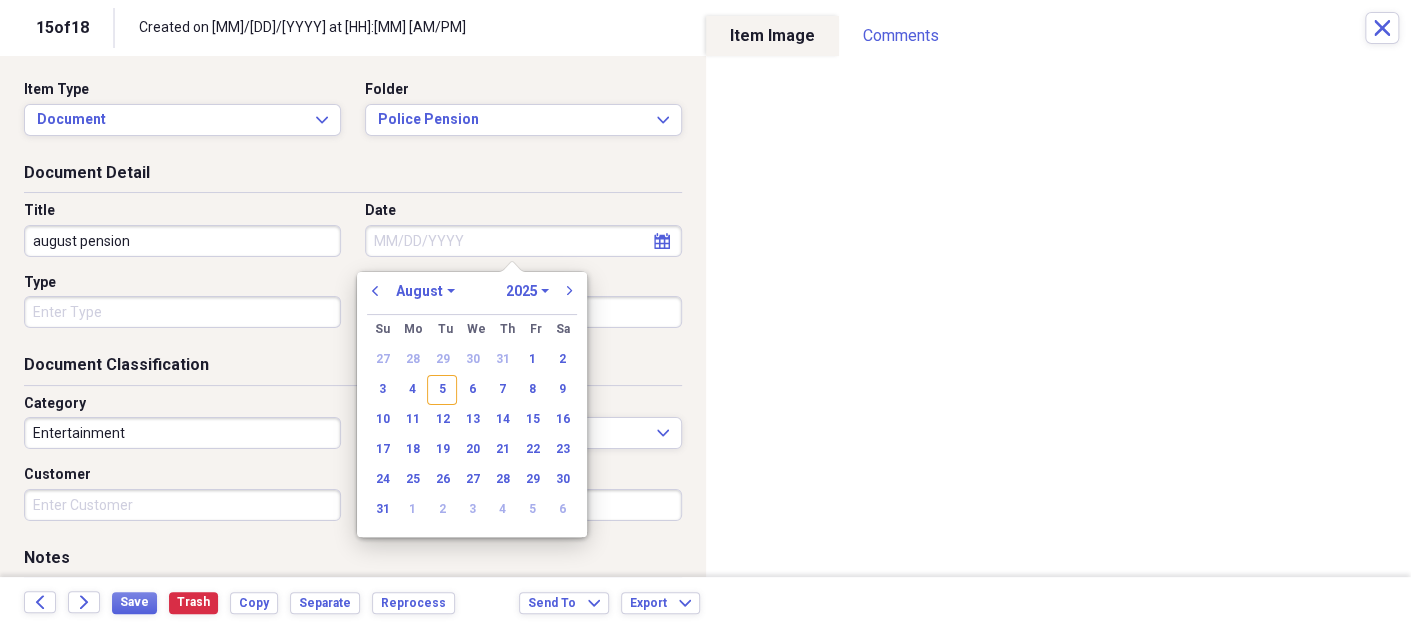 type on "08/01/2025" 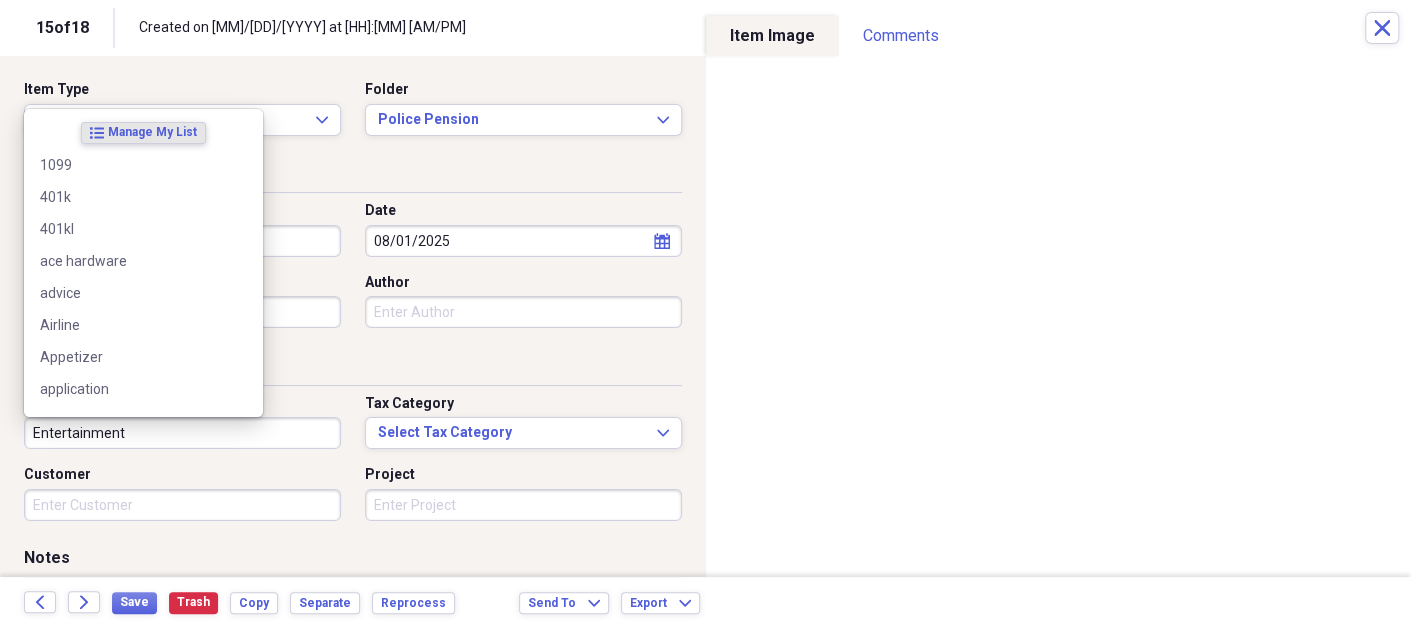 click on "Entertainment" at bounding box center [182, 433] 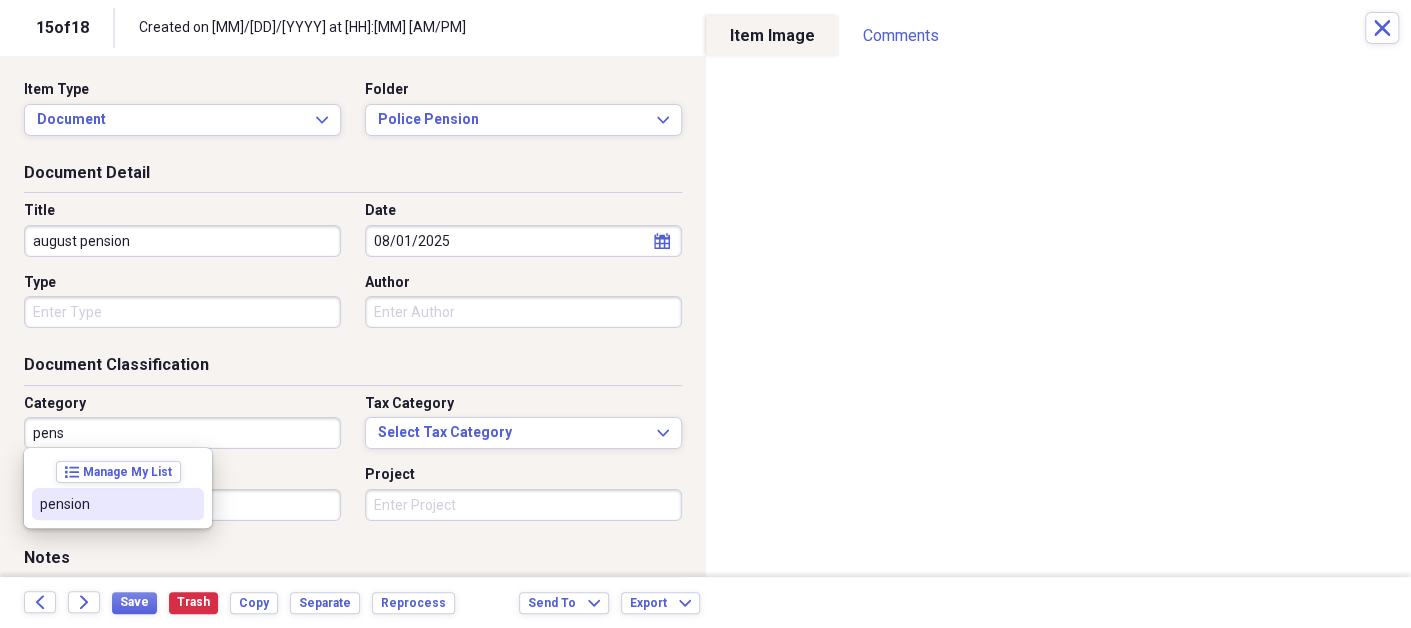 click on "pension" at bounding box center (106, 504) 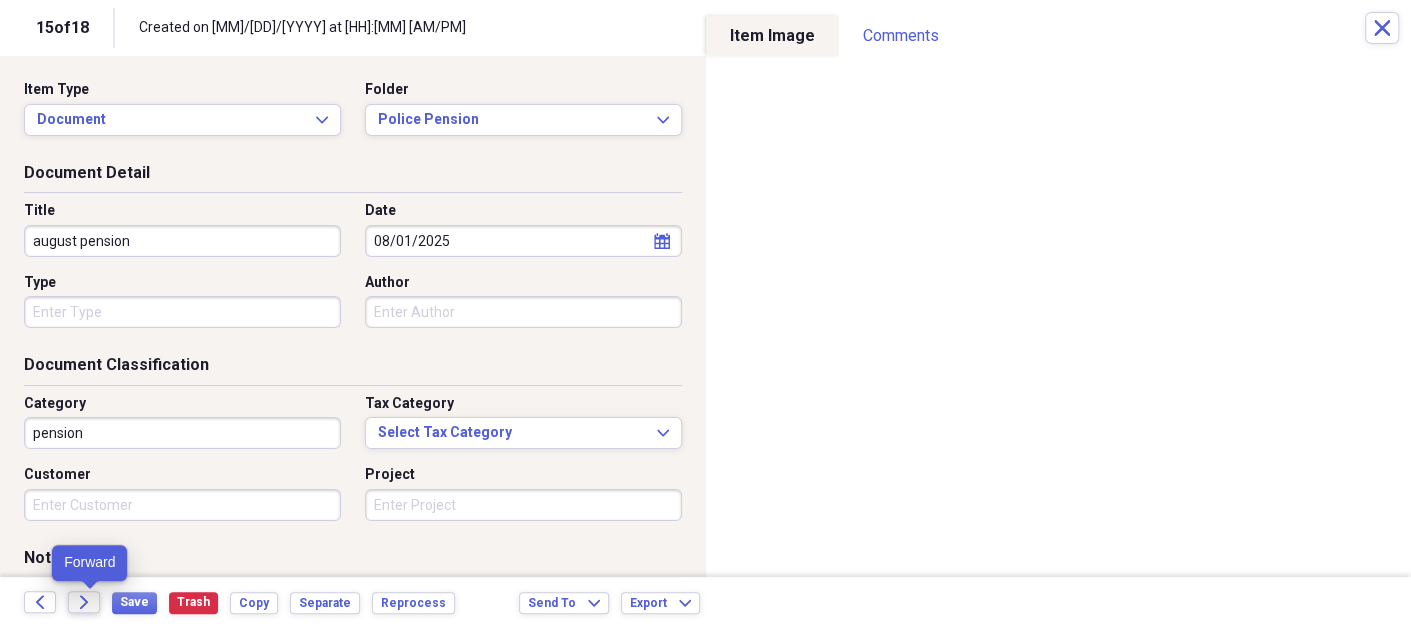 click 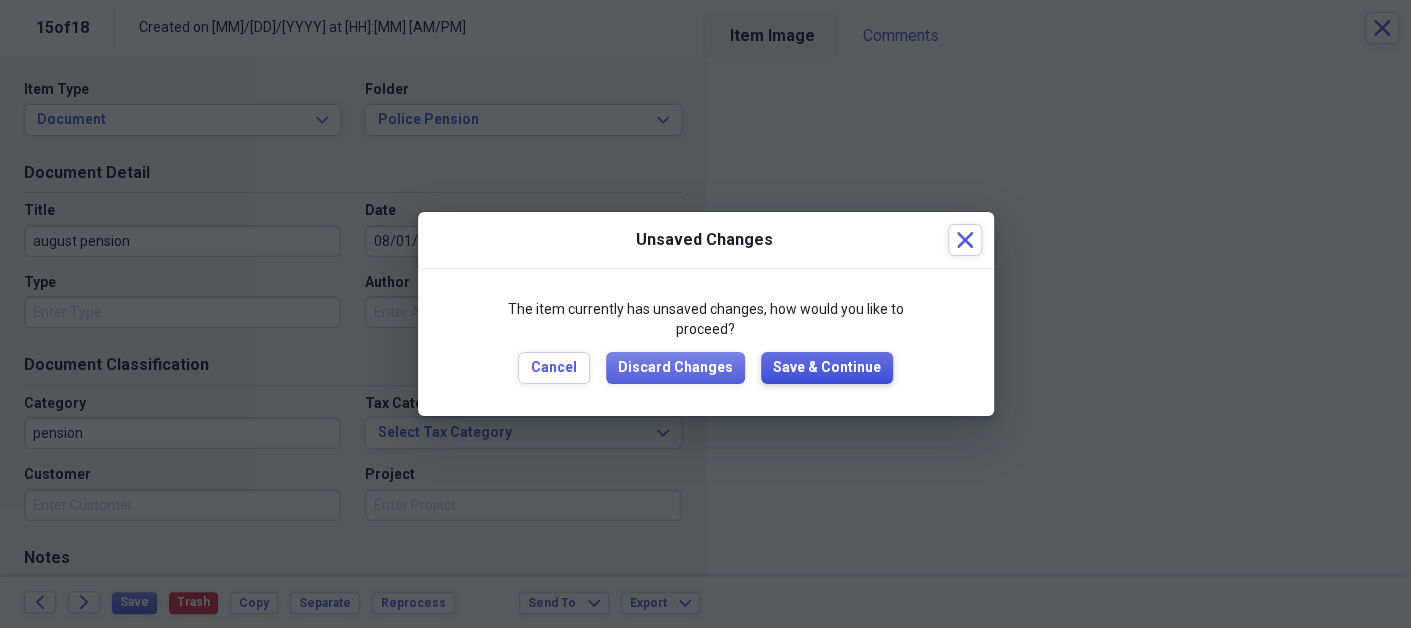 click on "Save & Continue" at bounding box center (827, 368) 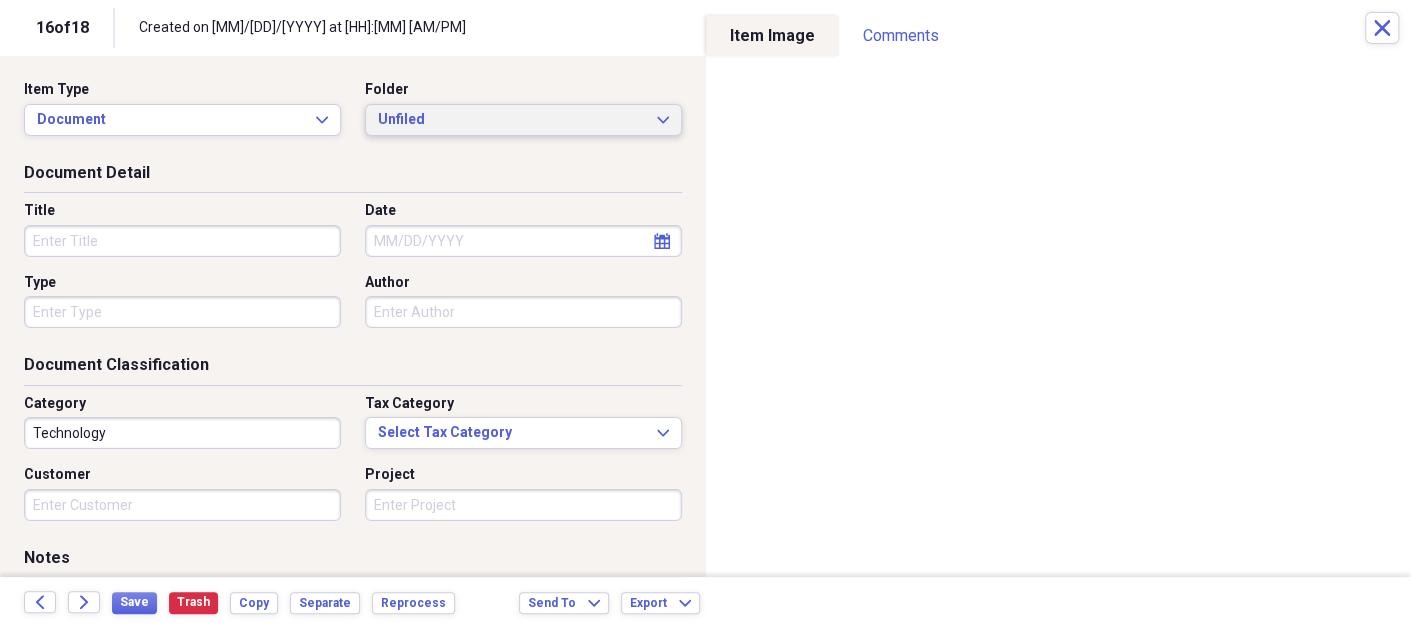 click on "Unfiled" at bounding box center (511, 120) 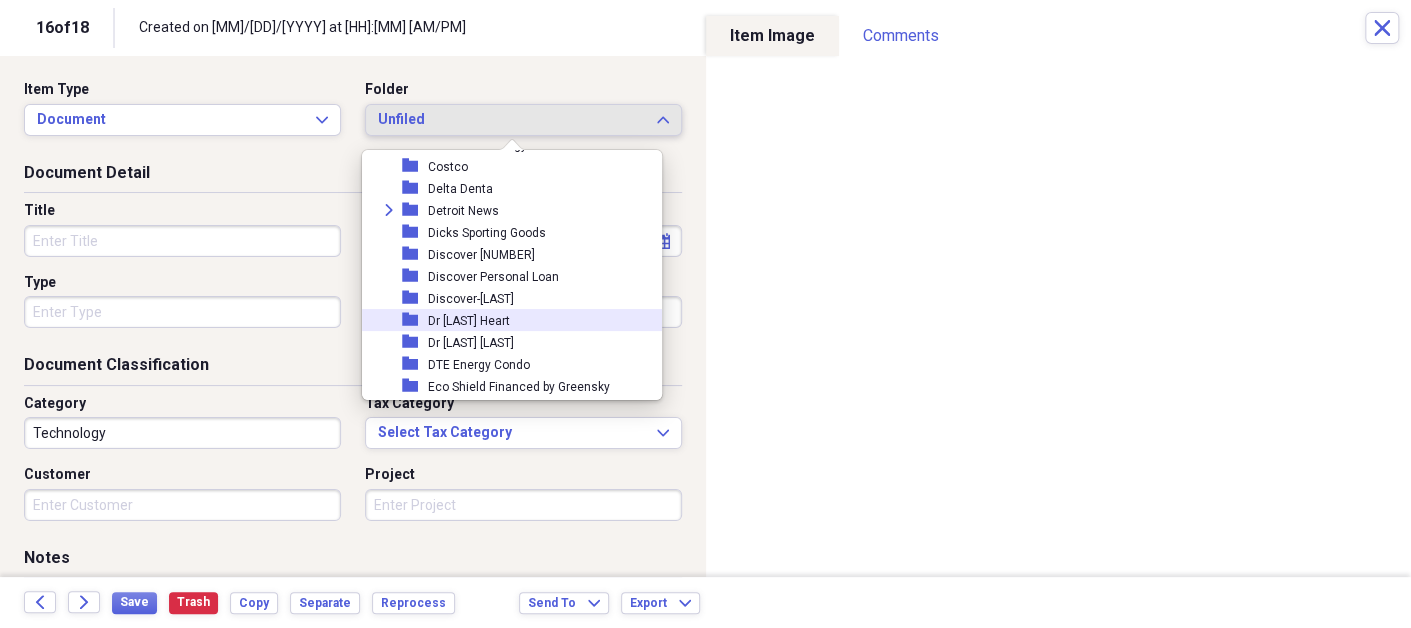 scroll, scrollTop: 1398, scrollLeft: 0, axis: vertical 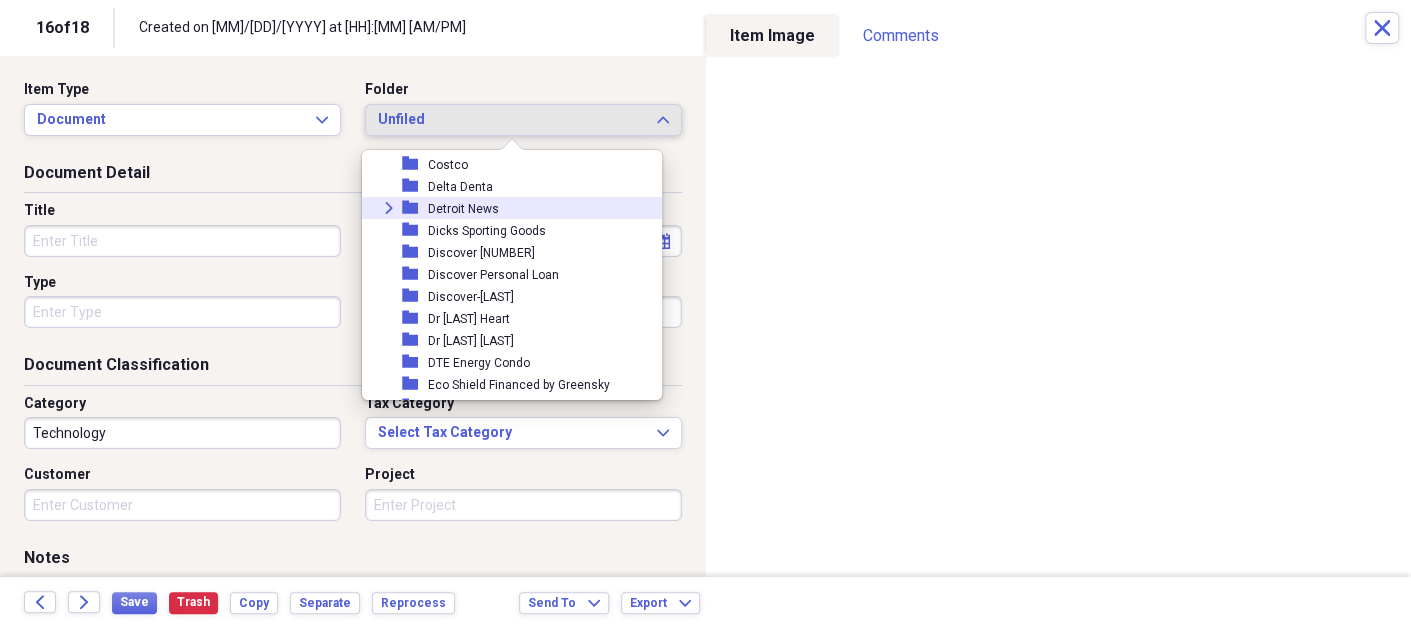 click on "Detroit News" at bounding box center (463, 209) 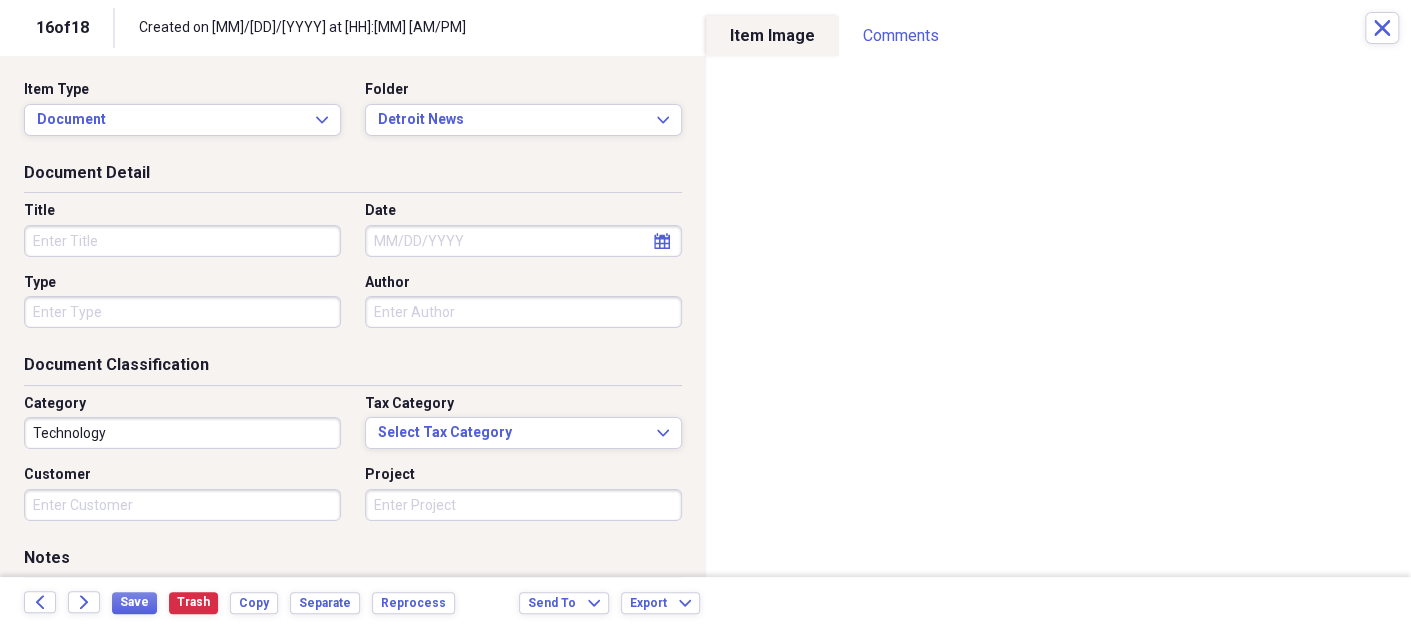 click on "Title" at bounding box center (182, 241) 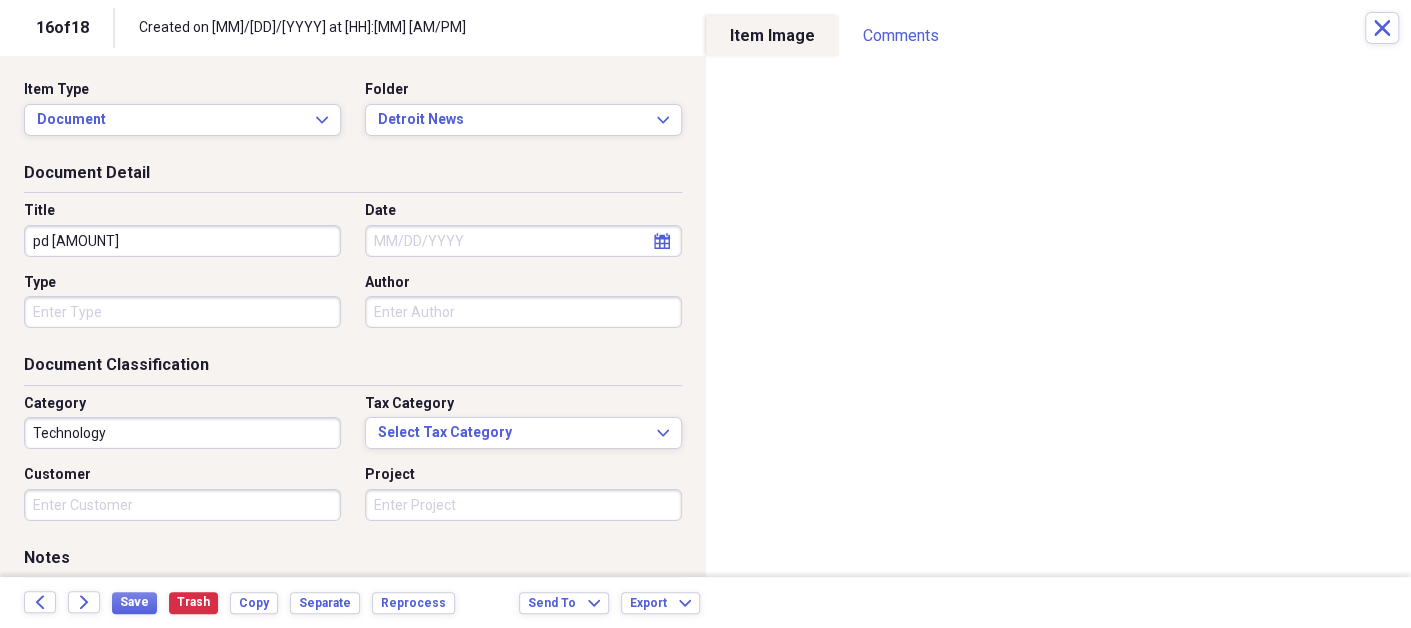 type on "pd [AMOUNT]" 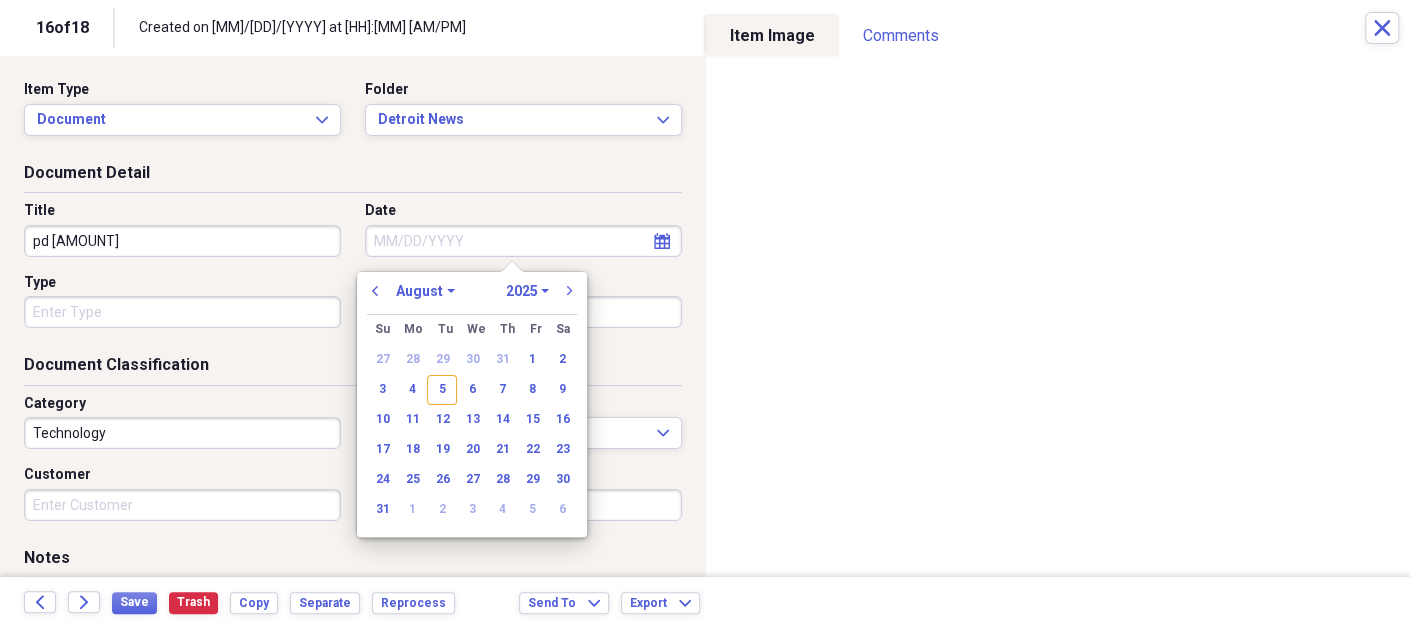 click on "Date" at bounding box center (523, 241) 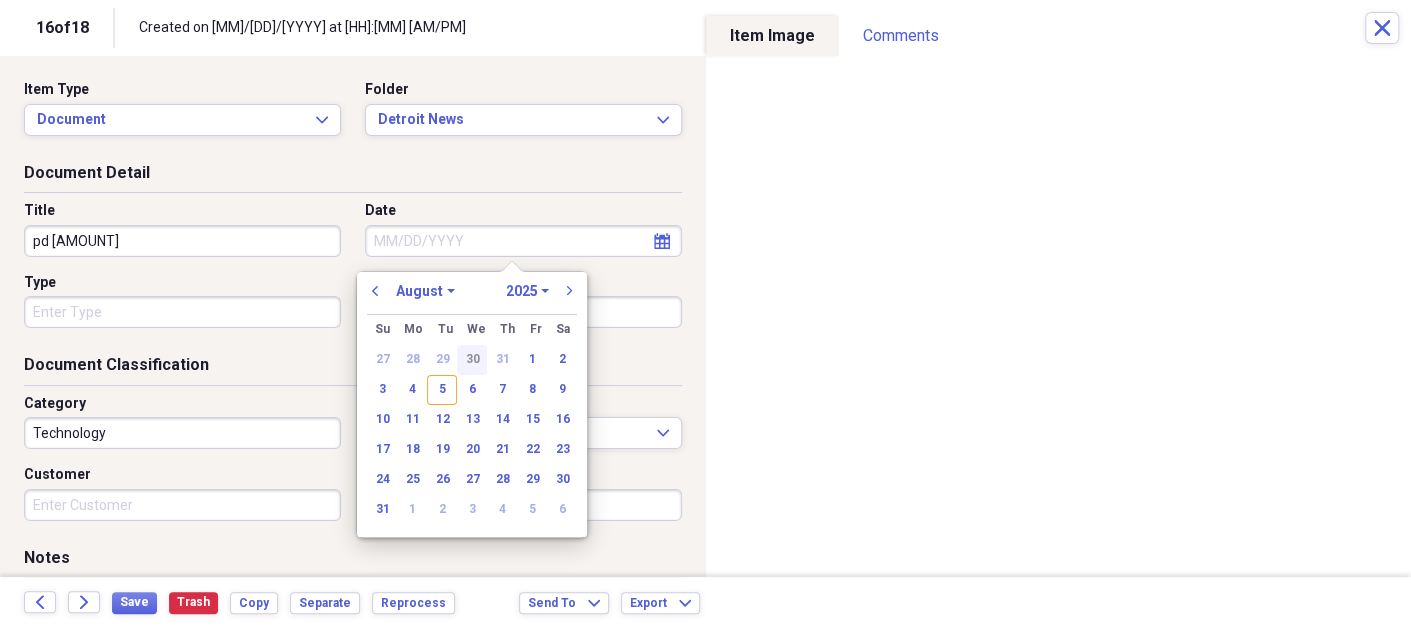 click on "30" at bounding box center [472, 360] 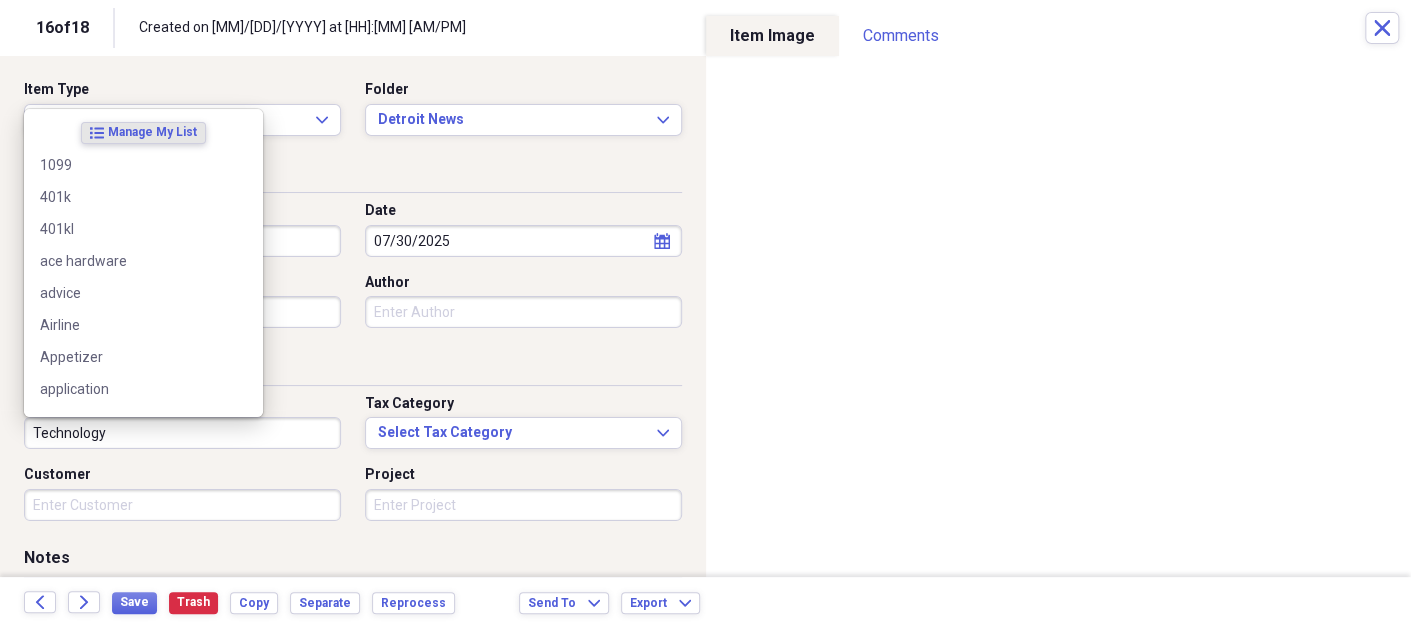 click on "Technology" at bounding box center [182, 433] 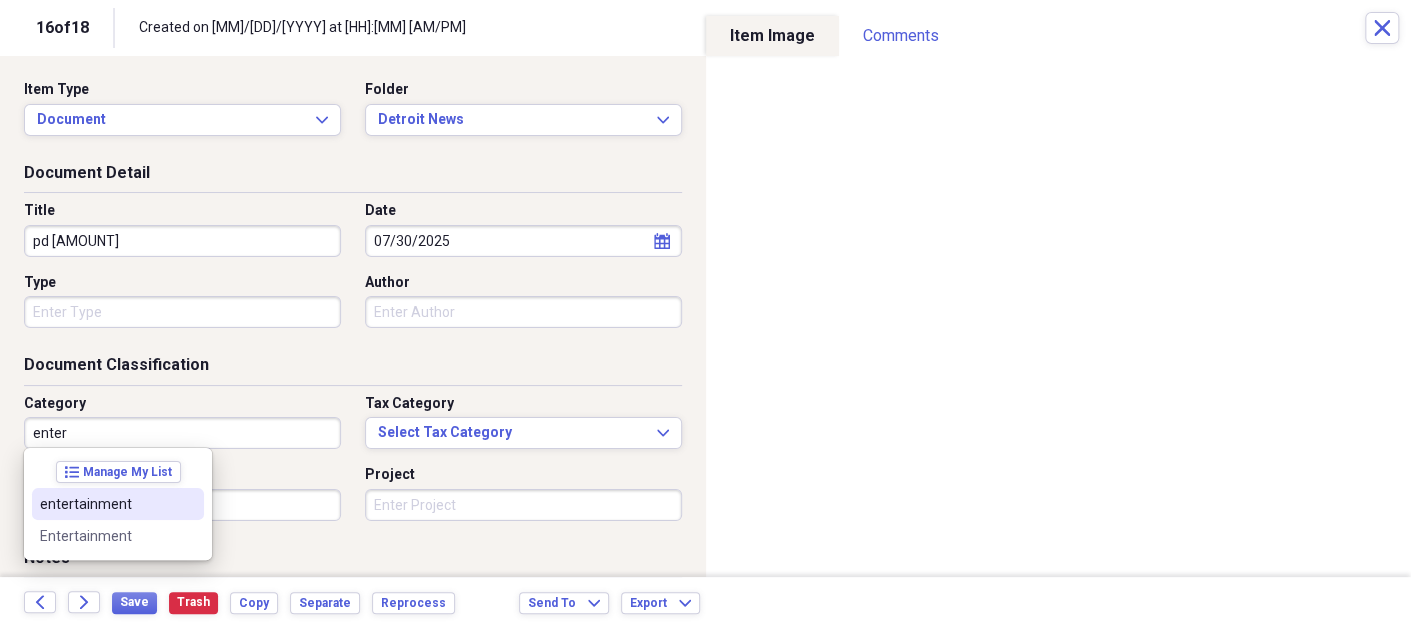 click on "entertainment" at bounding box center [106, 504] 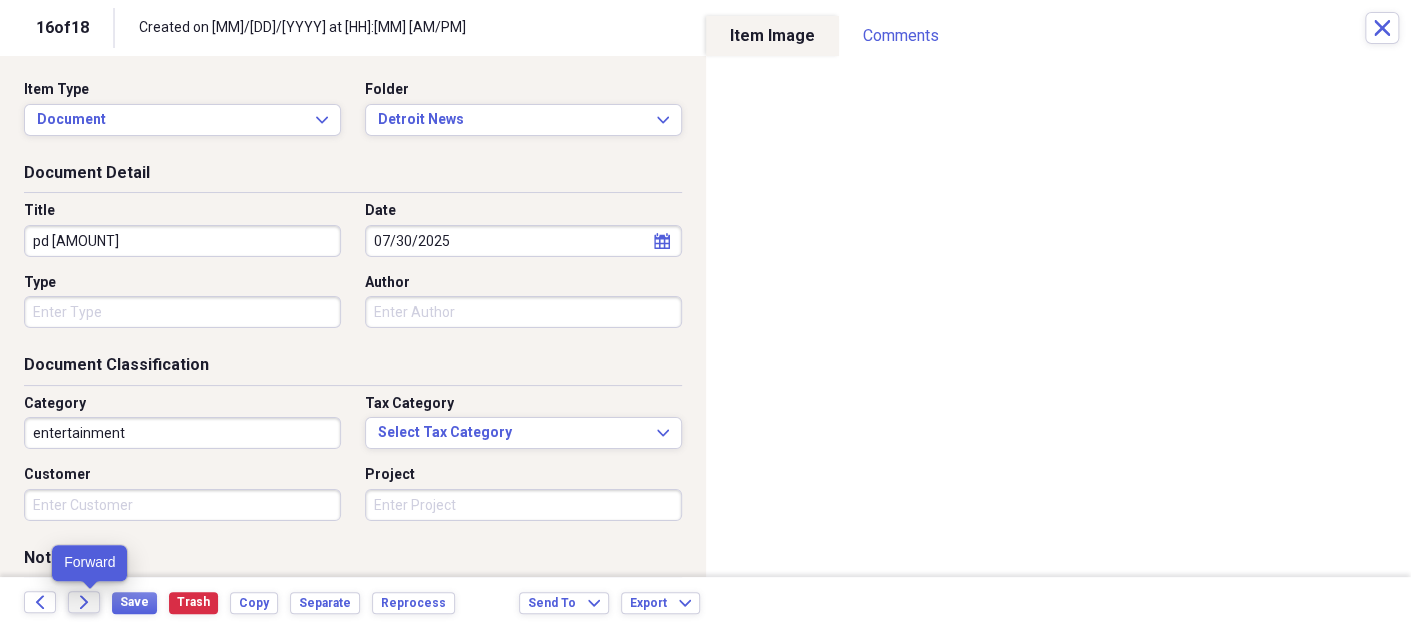 click on "Forward" at bounding box center [84, 602] 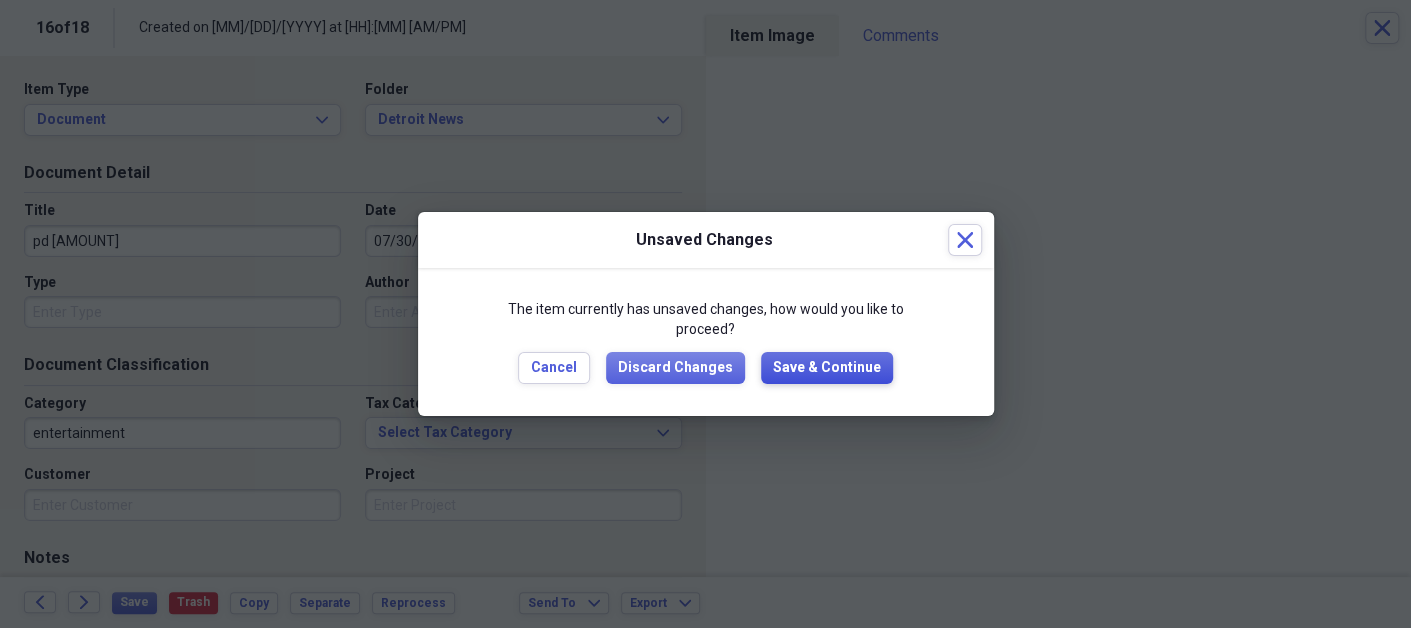 click on "Save & Continue" at bounding box center [827, 368] 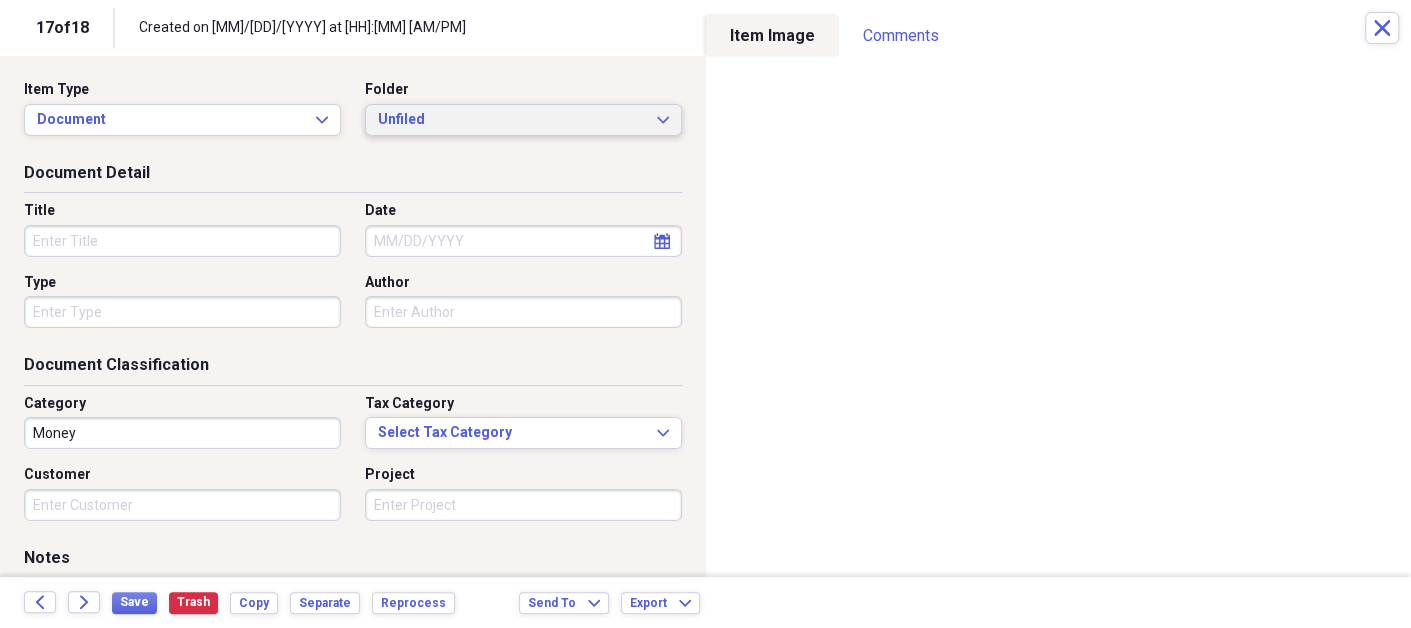 click on "Unfiled" at bounding box center [511, 120] 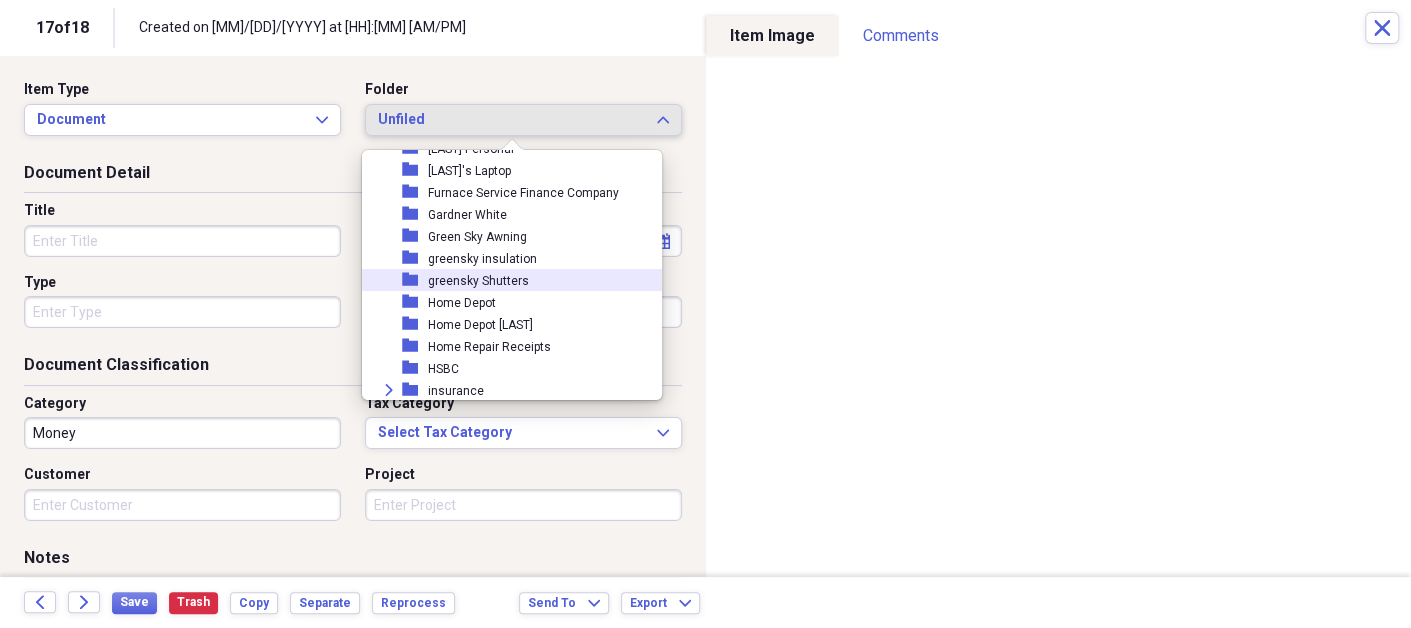 click on "greensky insulation" at bounding box center [482, 259] 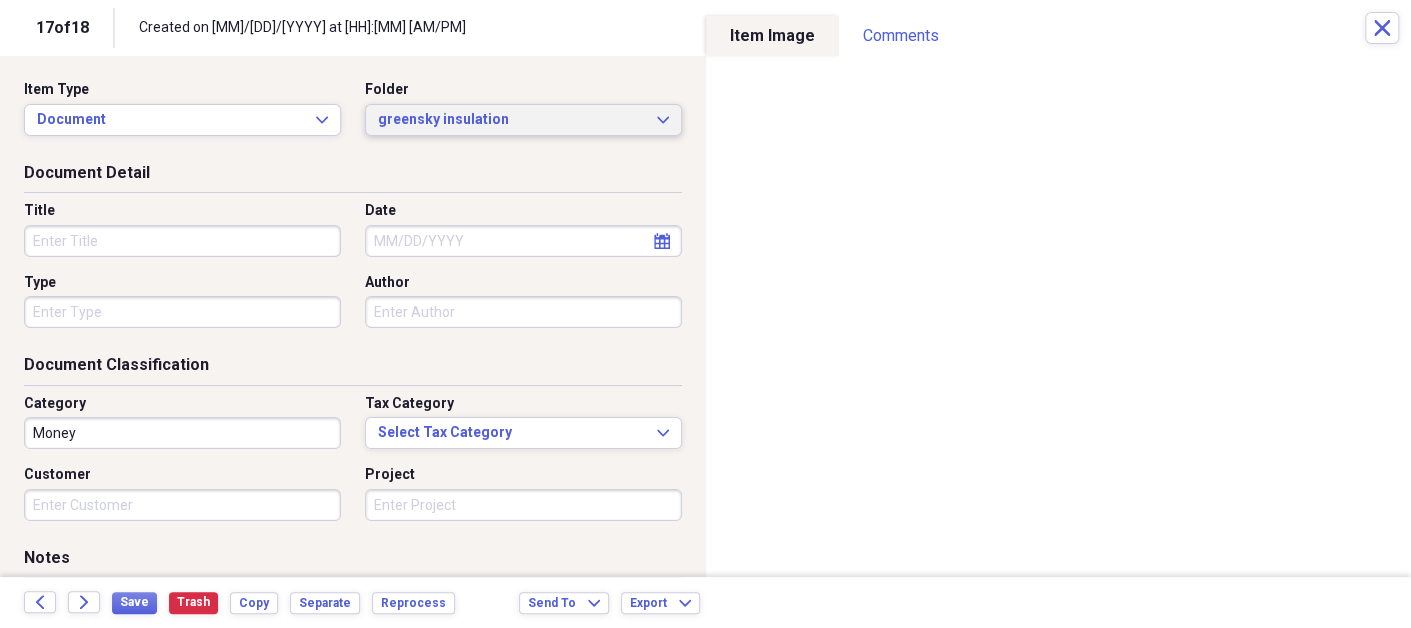 scroll, scrollTop: 1803, scrollLeft: 0, axis: vertical 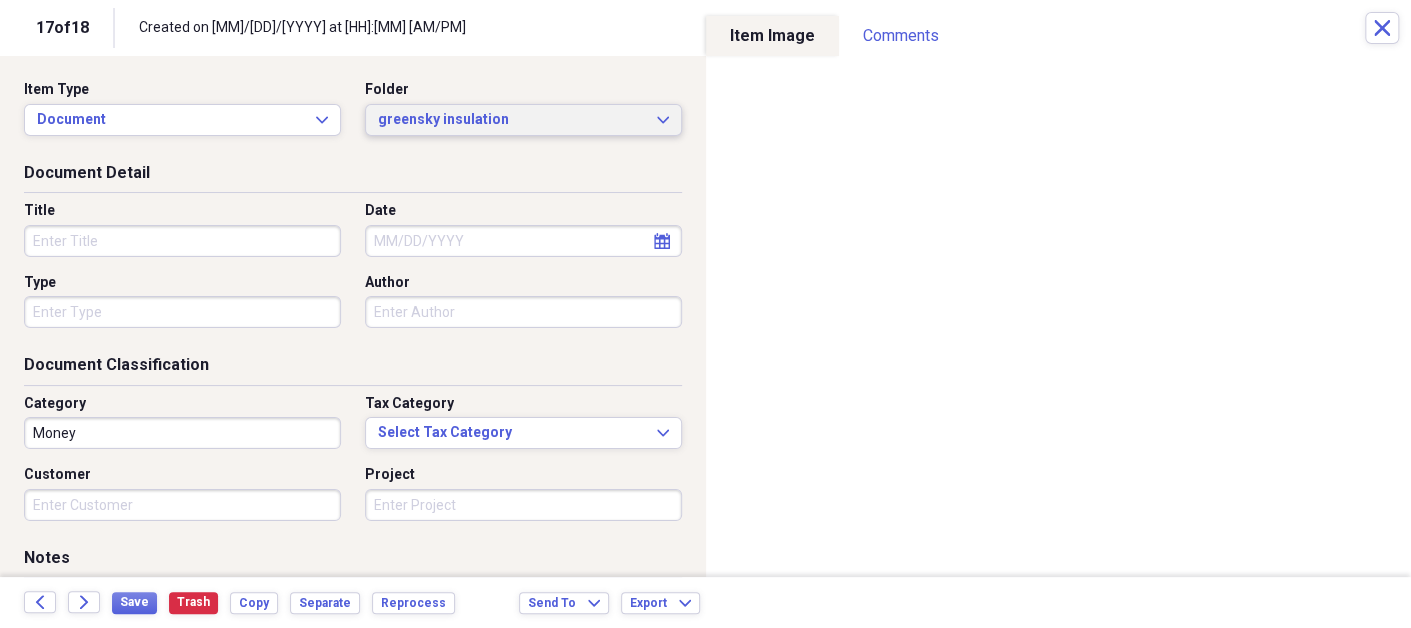 click on "greensky insulation Expand" at bounding box center [523, 120] 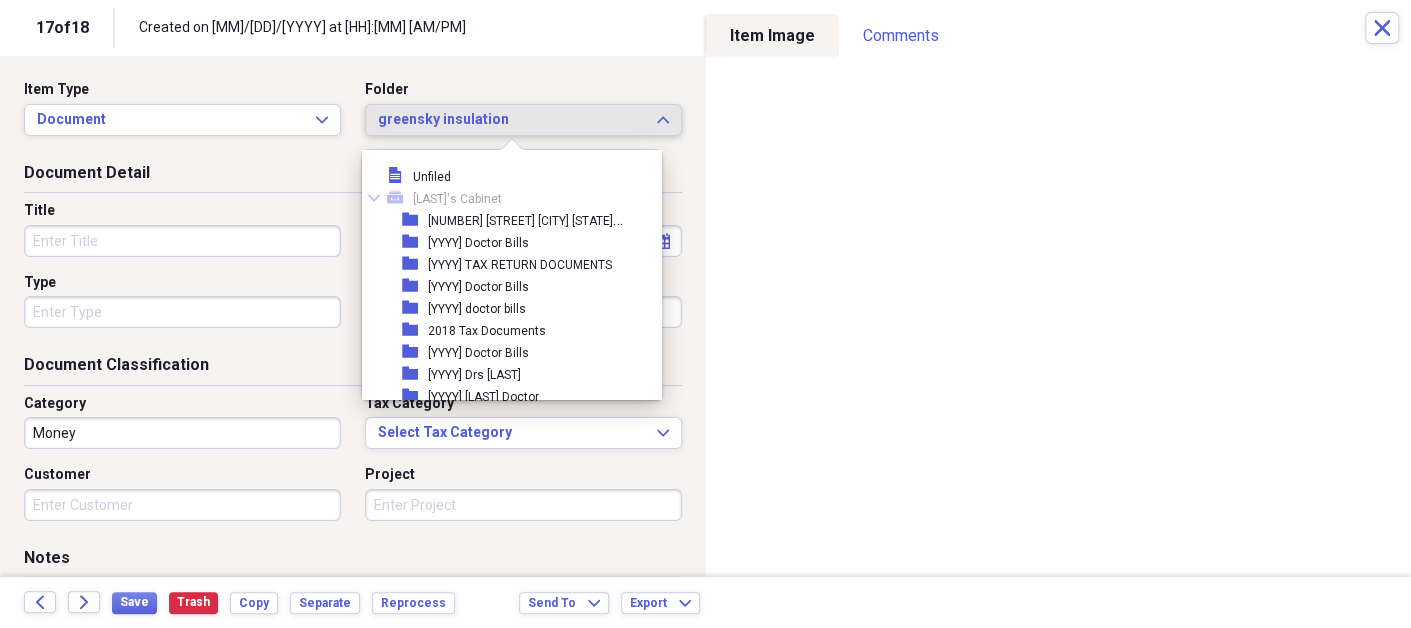 scroll, scrollTop: 1792, scrollLeft: 0, axis: vertical 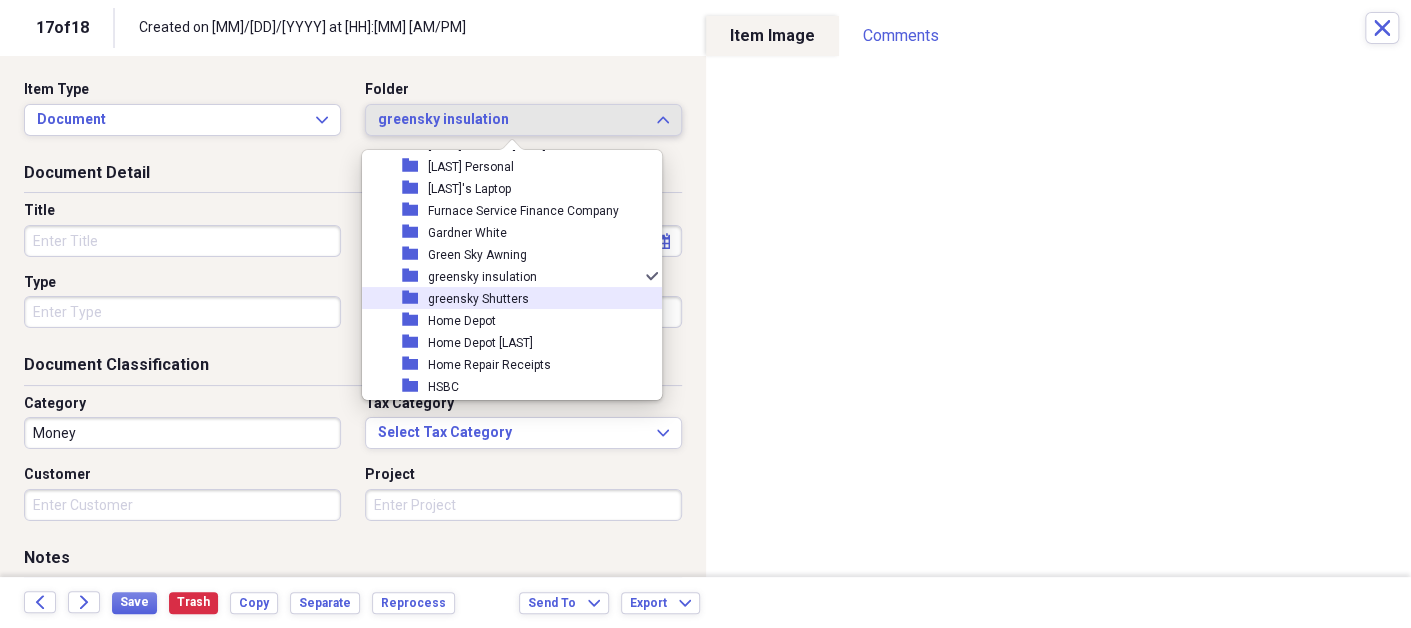 click on "greensky Shutters" at bounding box center [478, 299] 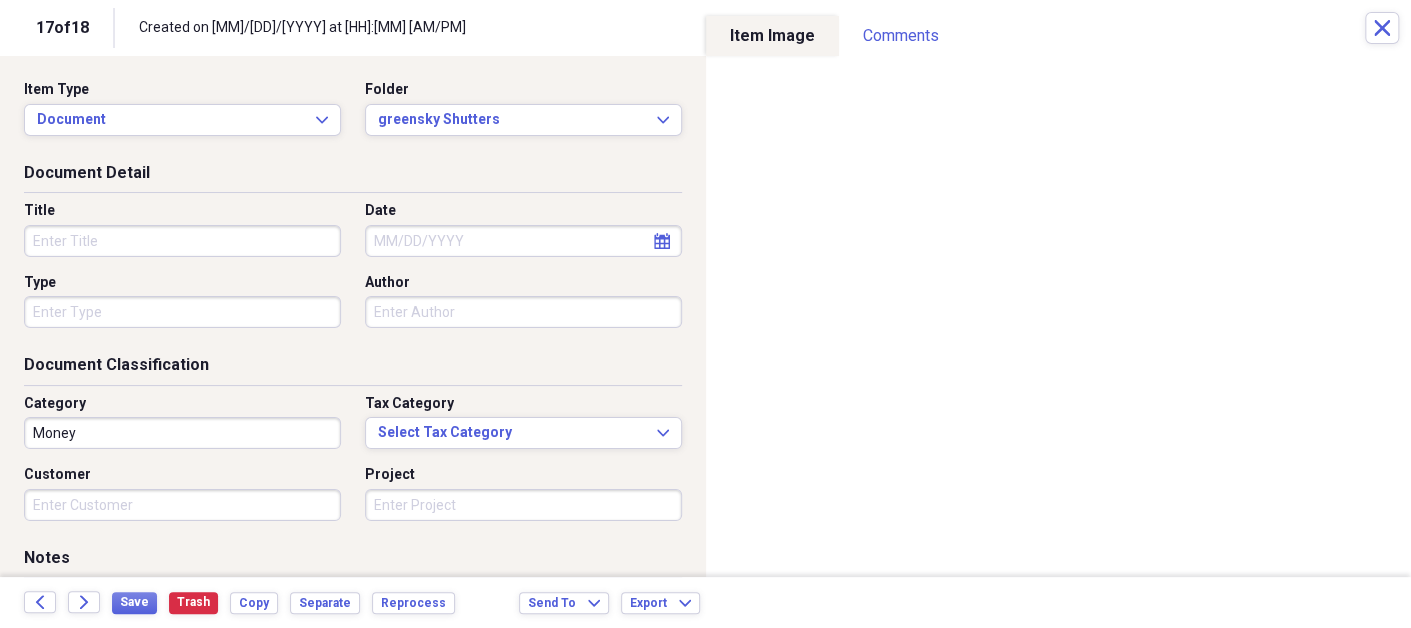 click on "Title" at bounding box center (182, 241) 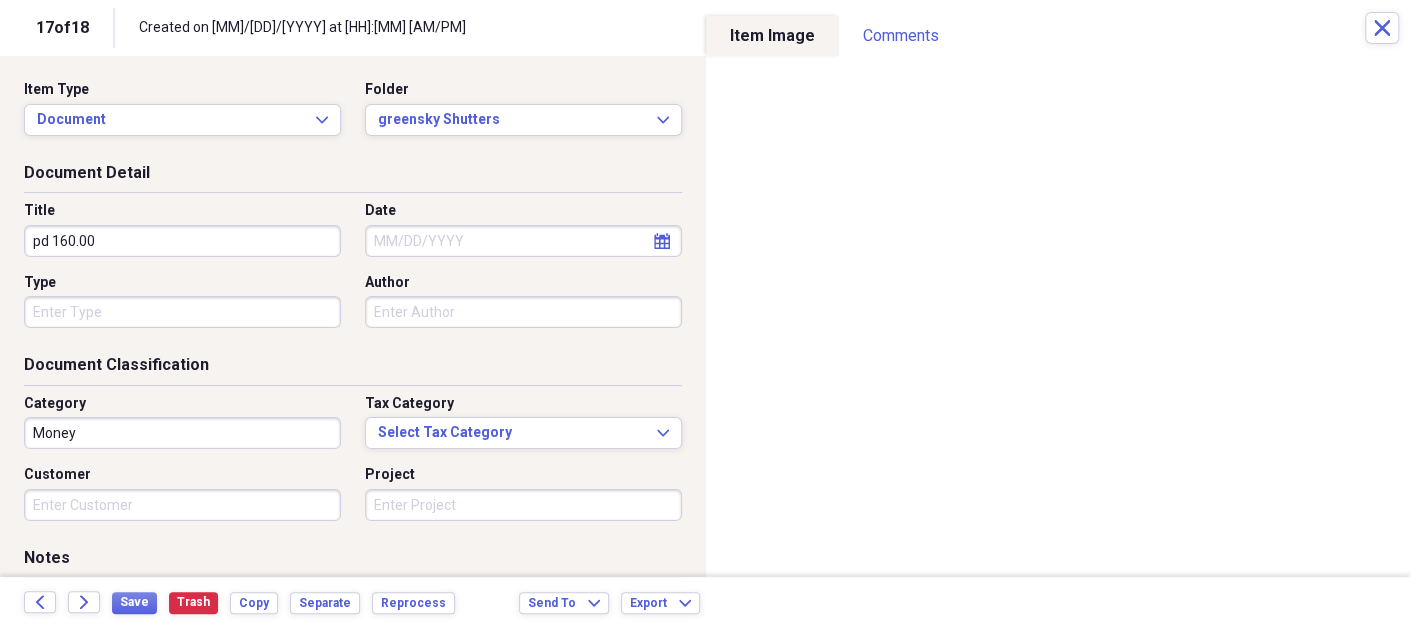 type on "pd 160.00" 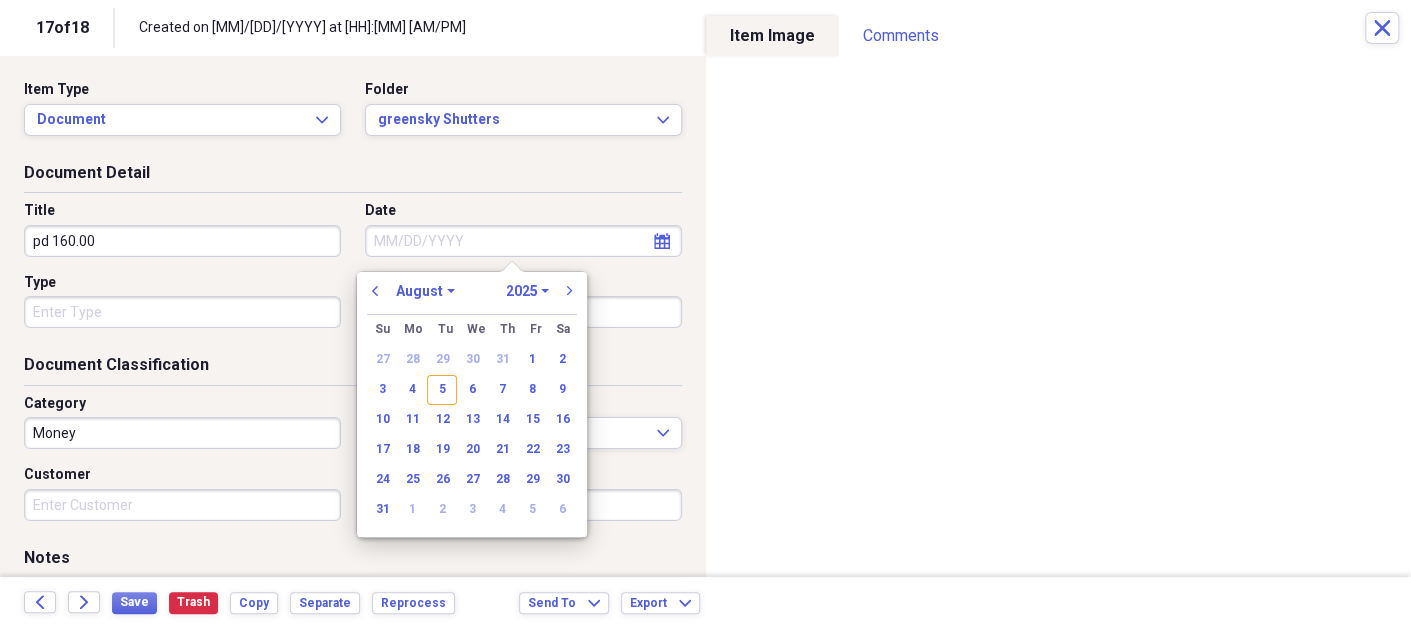 click on "Date" at bounding box center [523, 241] 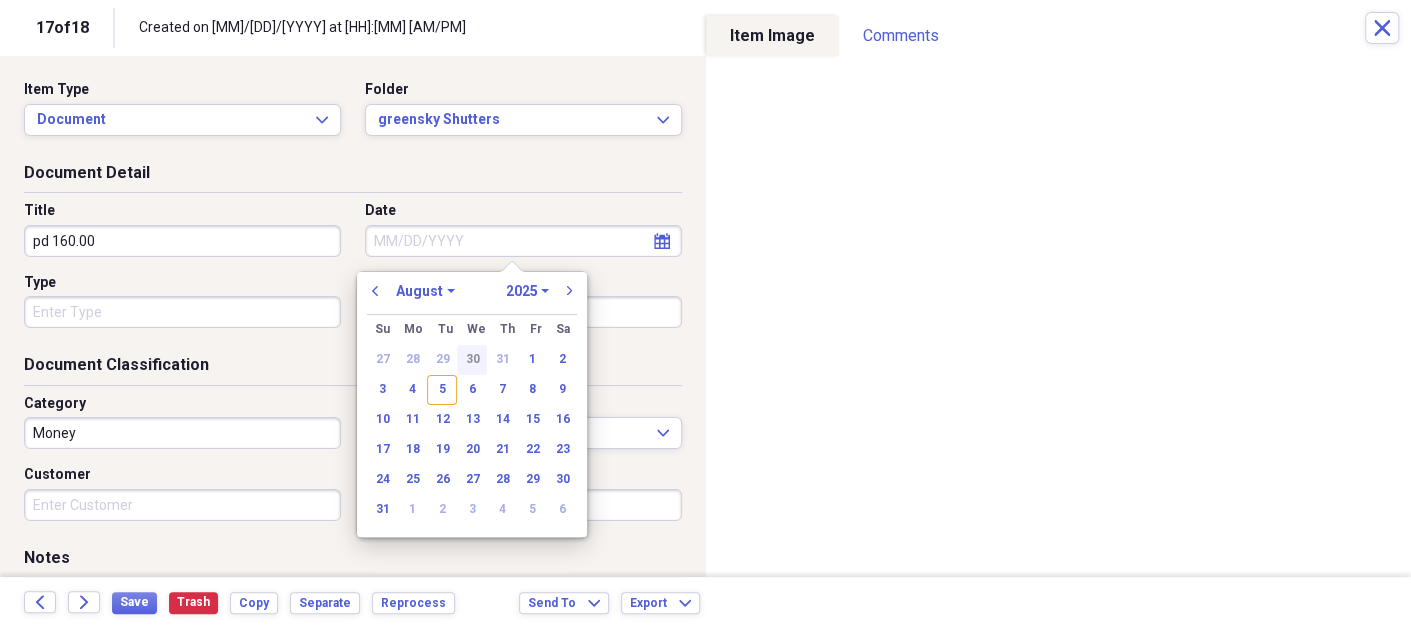 click on "30" at bounding box center [472, 360] 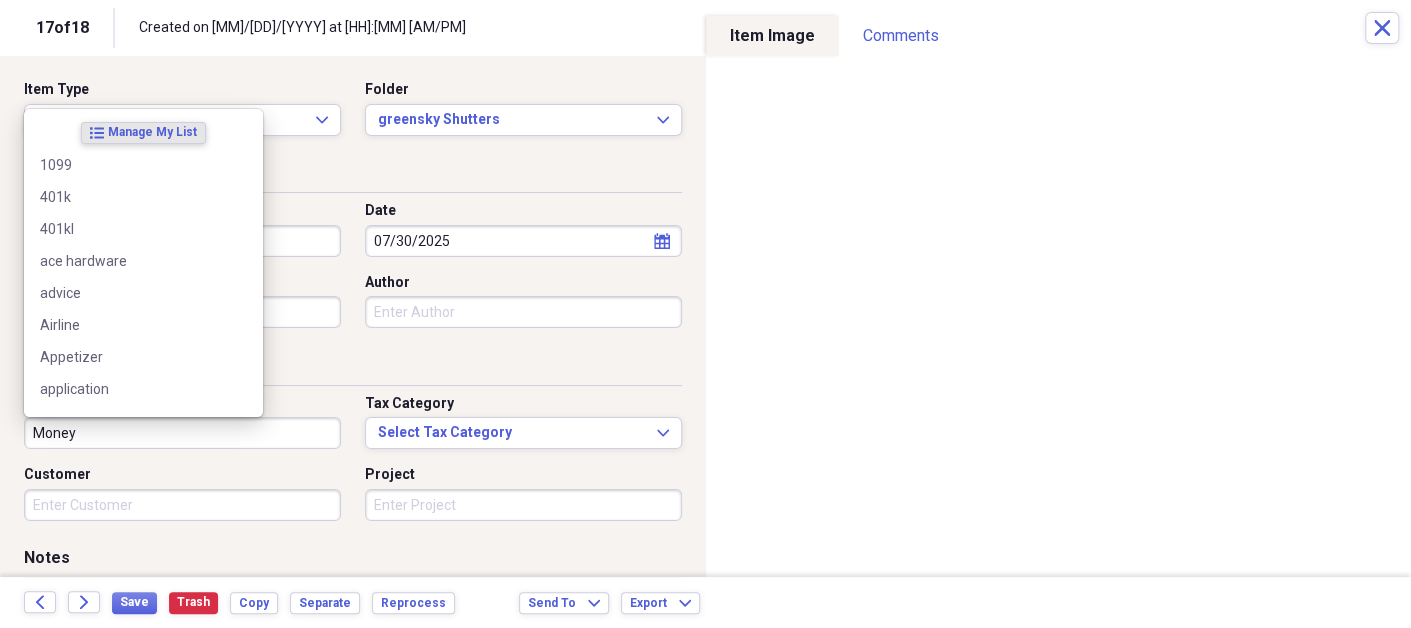 click on "Money" at bounding box center (182, 433) 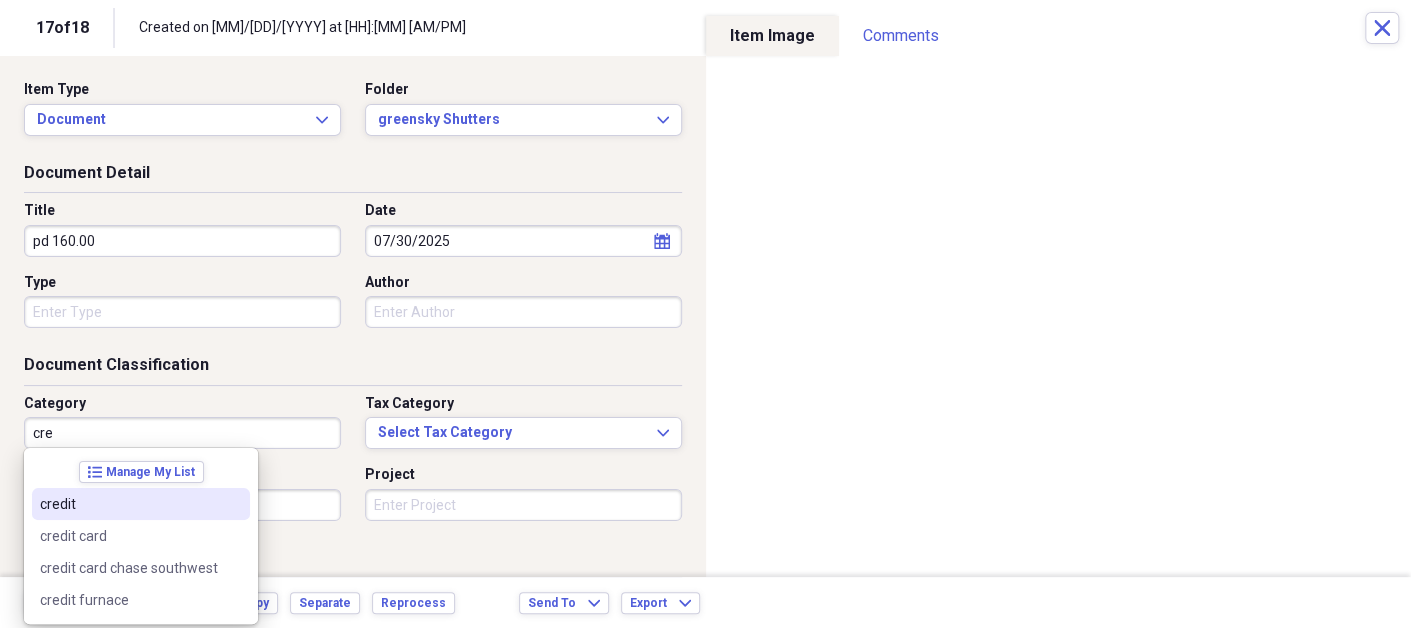 click on "credit" at bounding box center [129, 504] 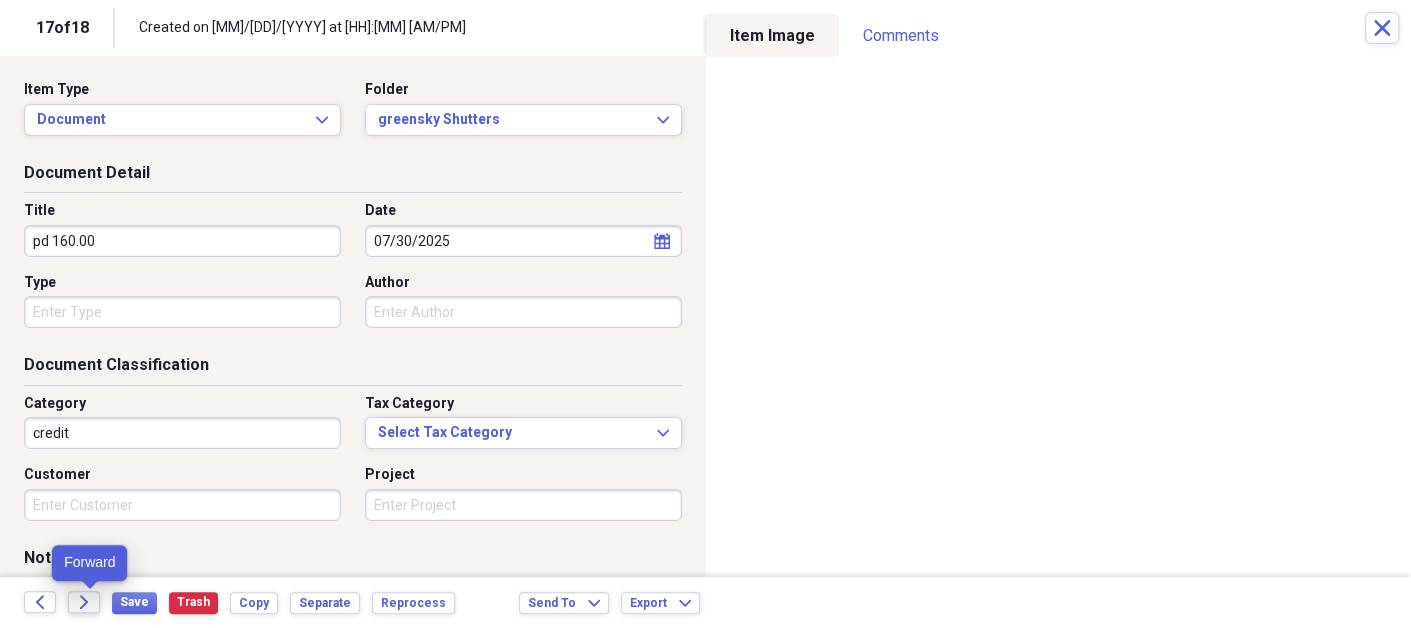 click on "Forward" 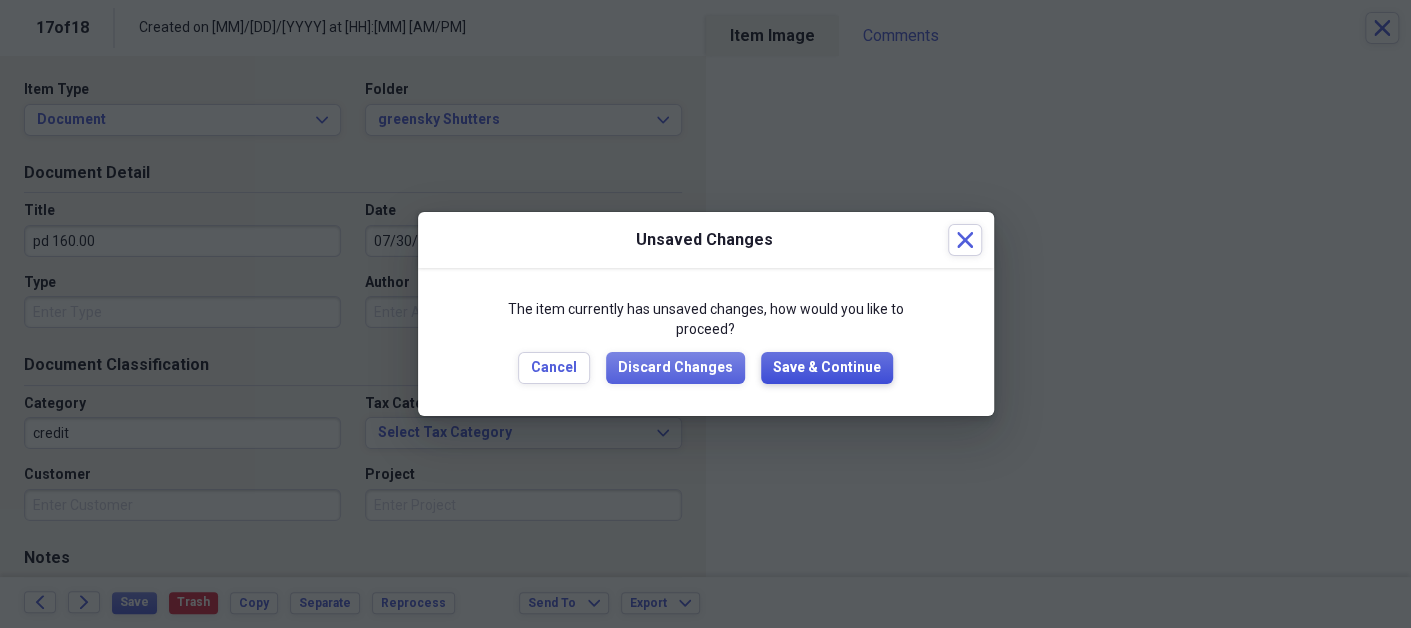 click on "Save & Continue" at bounding box center (827, 368) 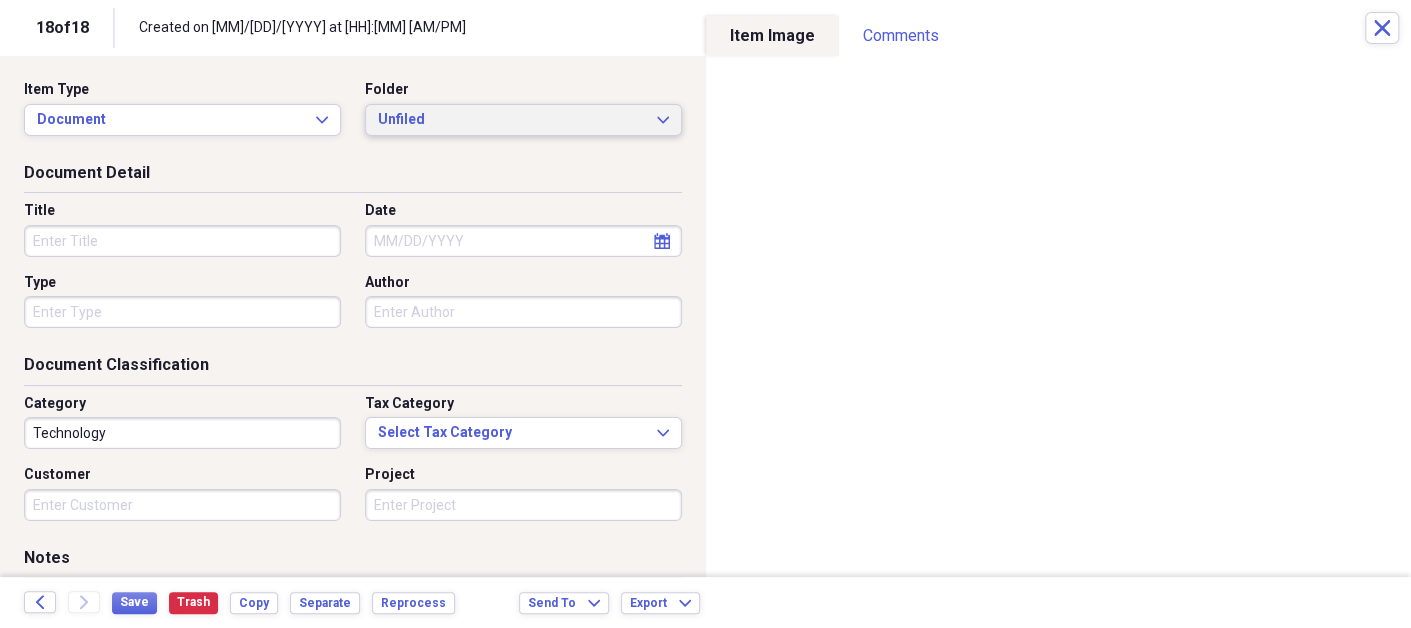 click on "Unfiled Expand" at bounding box center (523, 120) 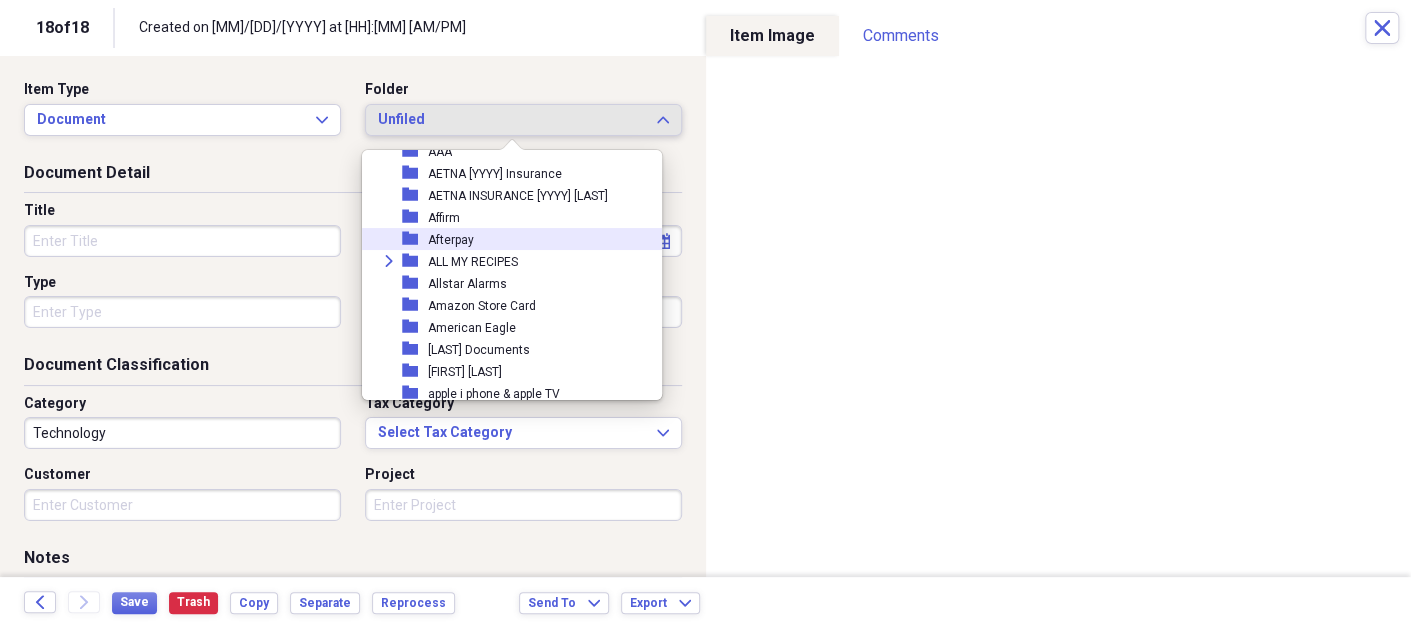 scroll, scrollTop: 598, scrollLeft: 0, axis: vertical 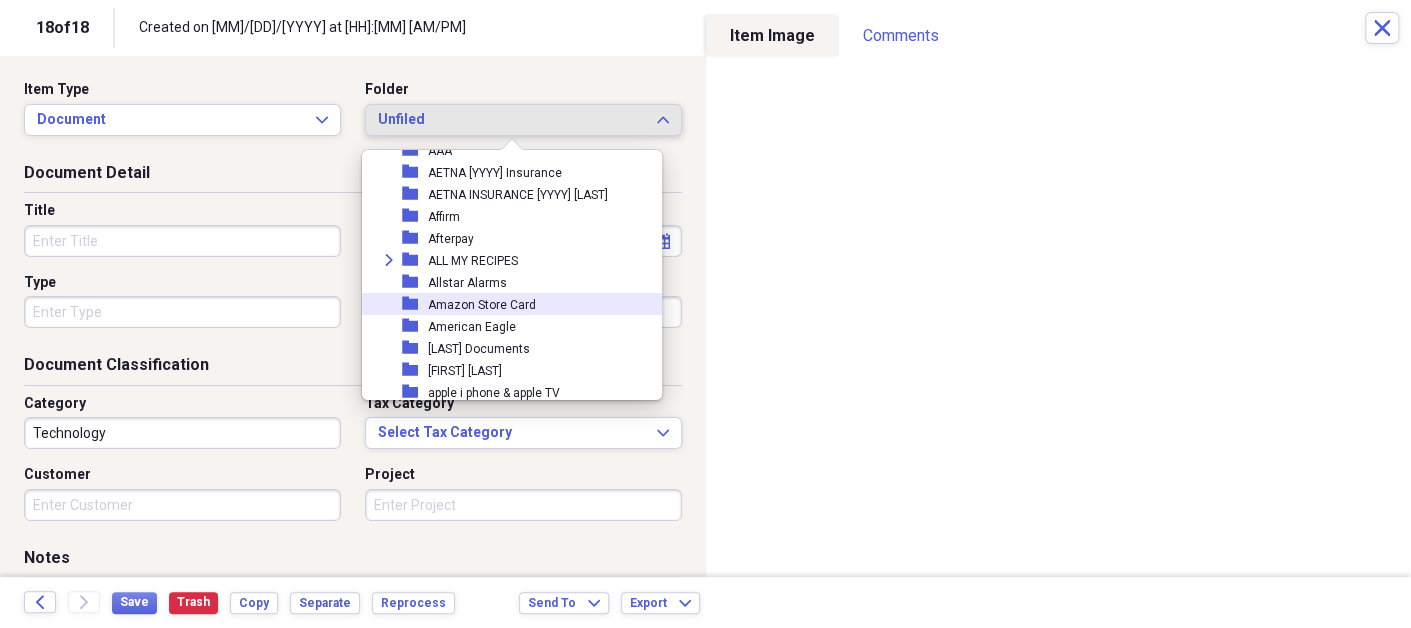 click on "Amazon Store Card" at bounding box center [482, 305] 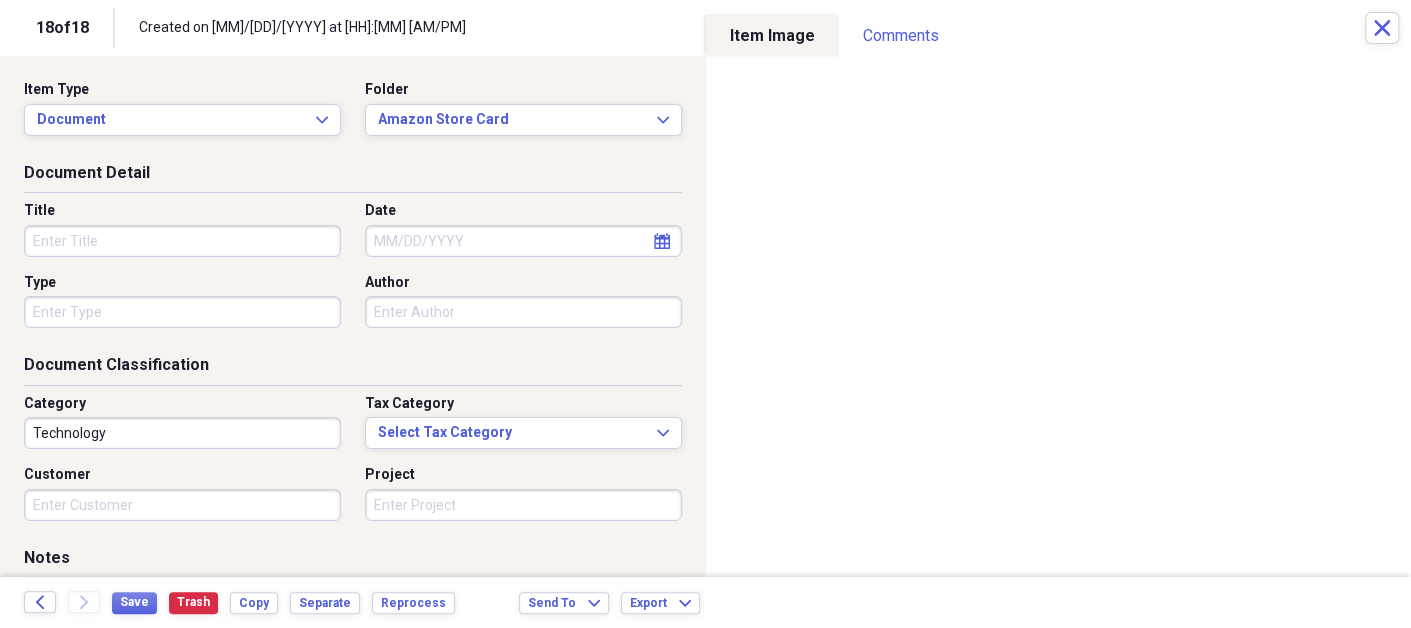 click on "Title" at bounding box center (182, 241) 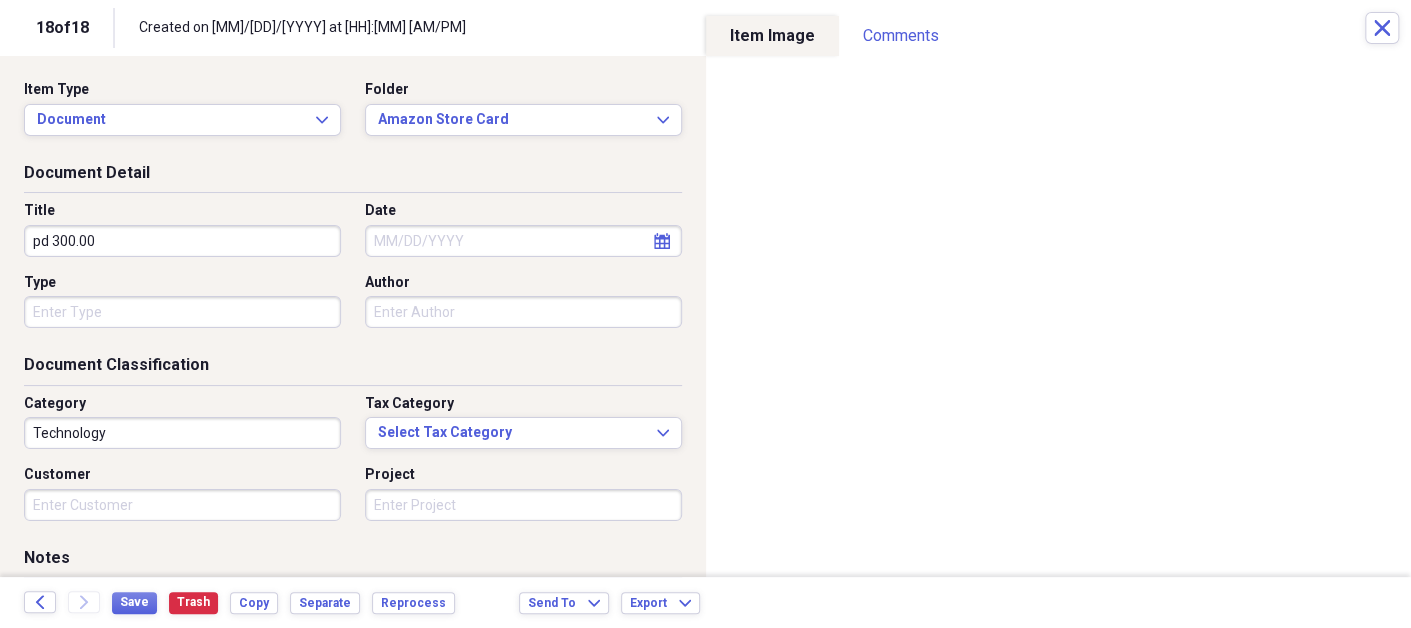type on "pd 300.00" 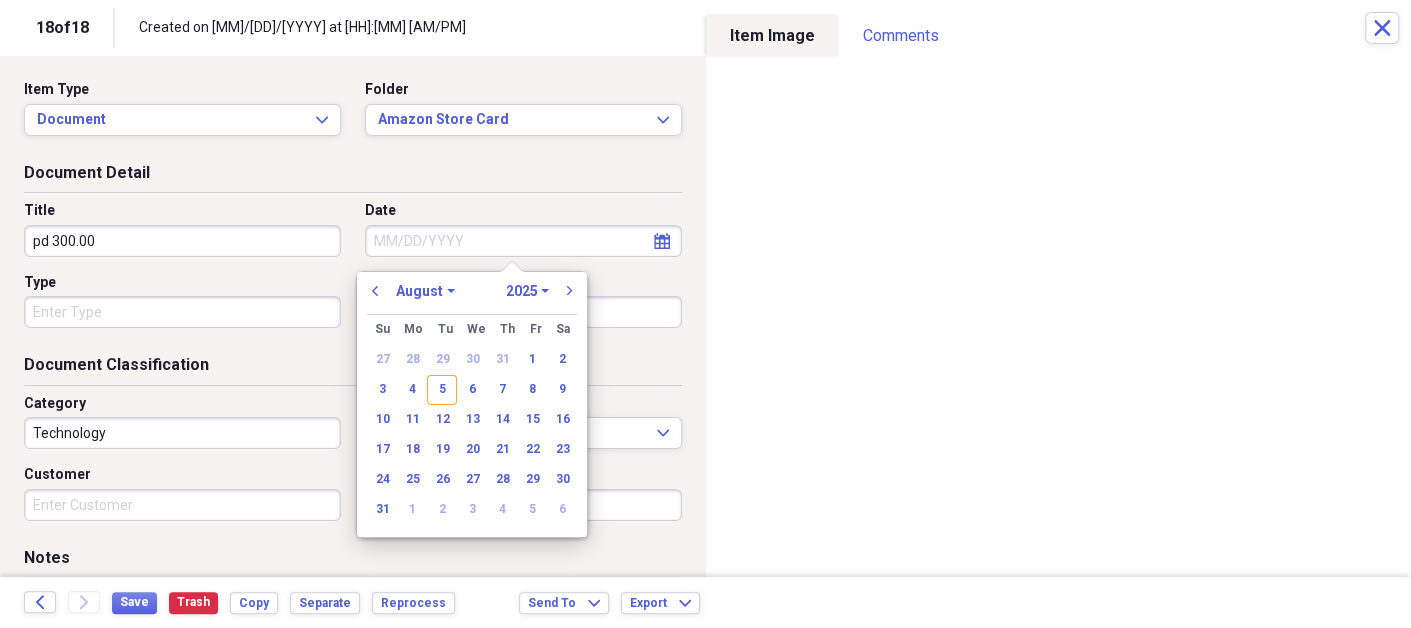 click on "Date" at bounding box center (523, 241) 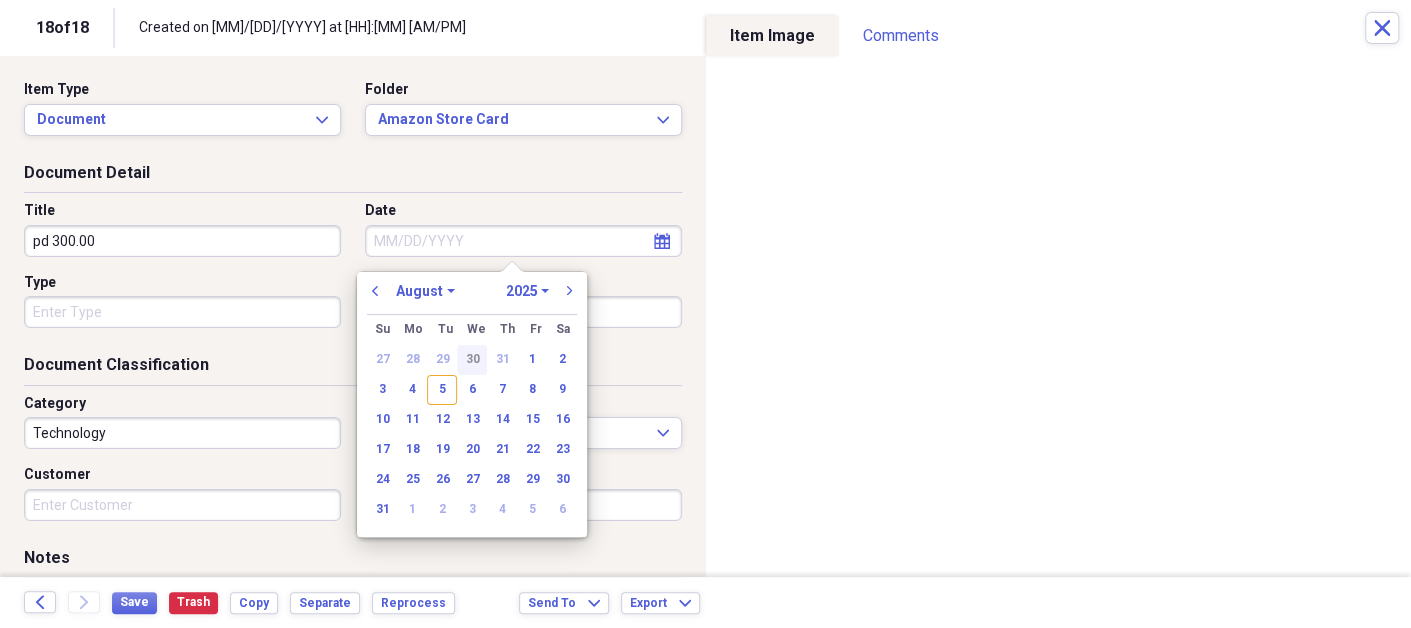 click on "30" at bounding box center (472, 360) 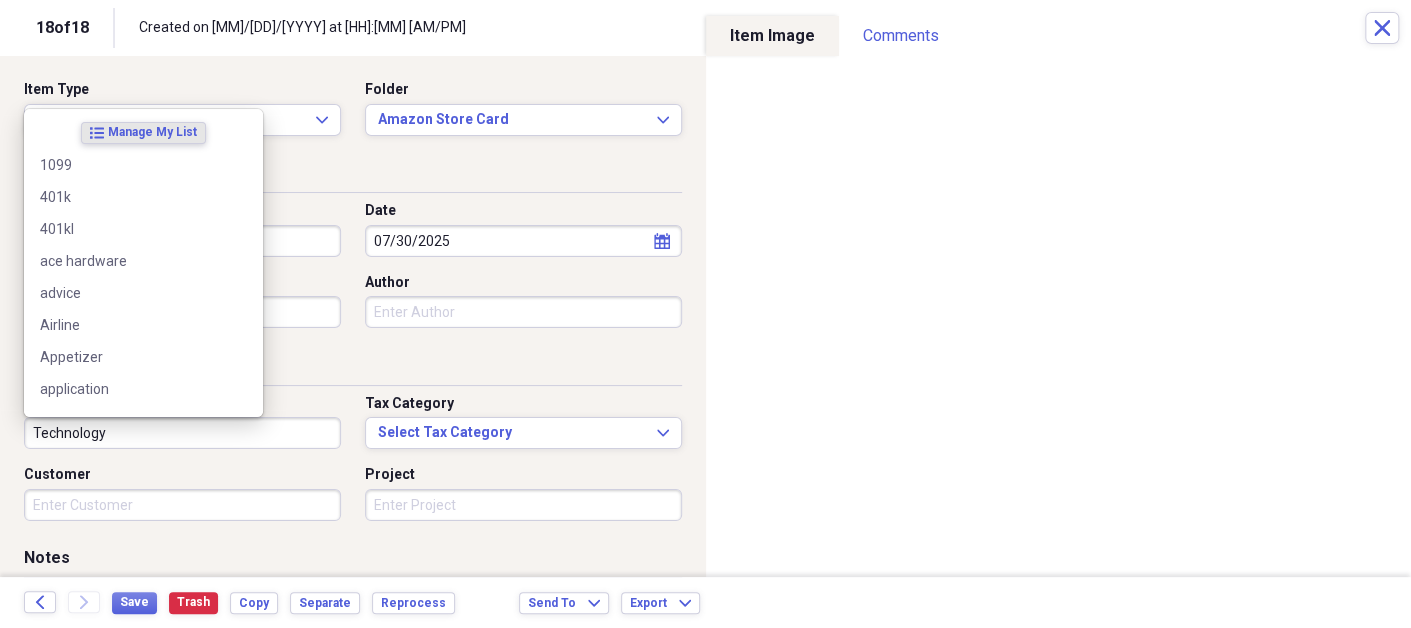 click on "Technology" at bounding box center [182, 433] 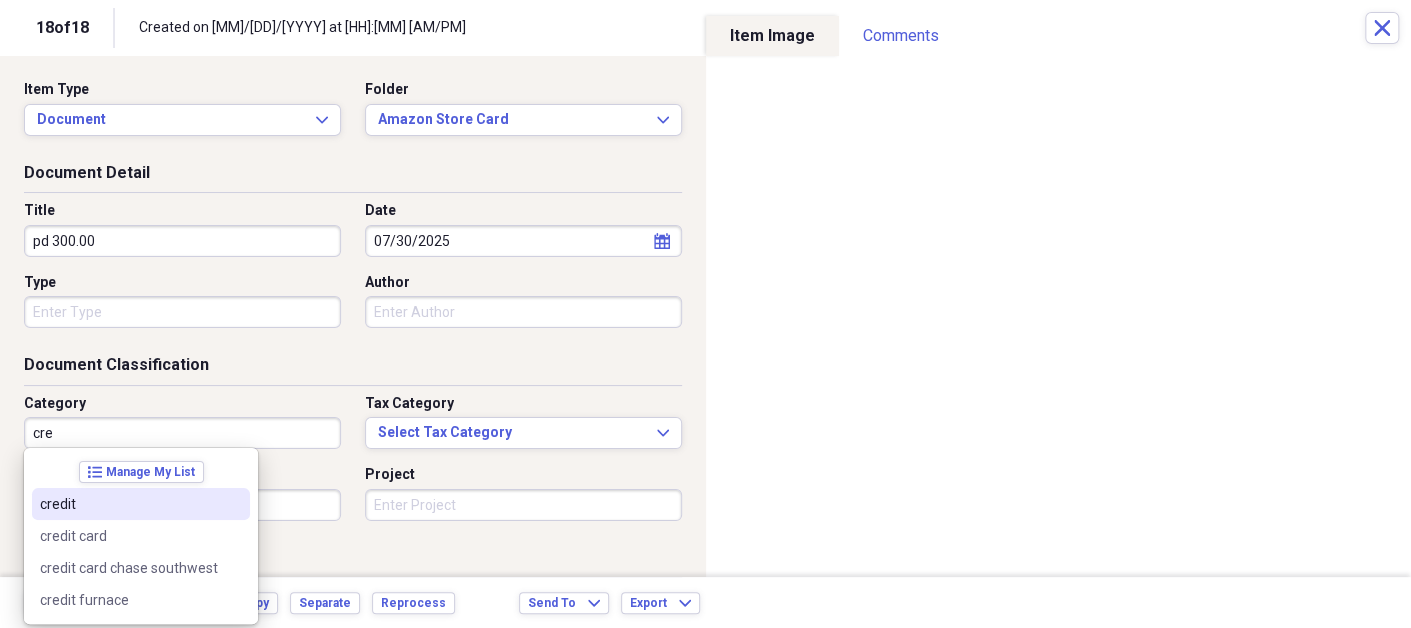 click on "credit" at bounding box center [129, 504] 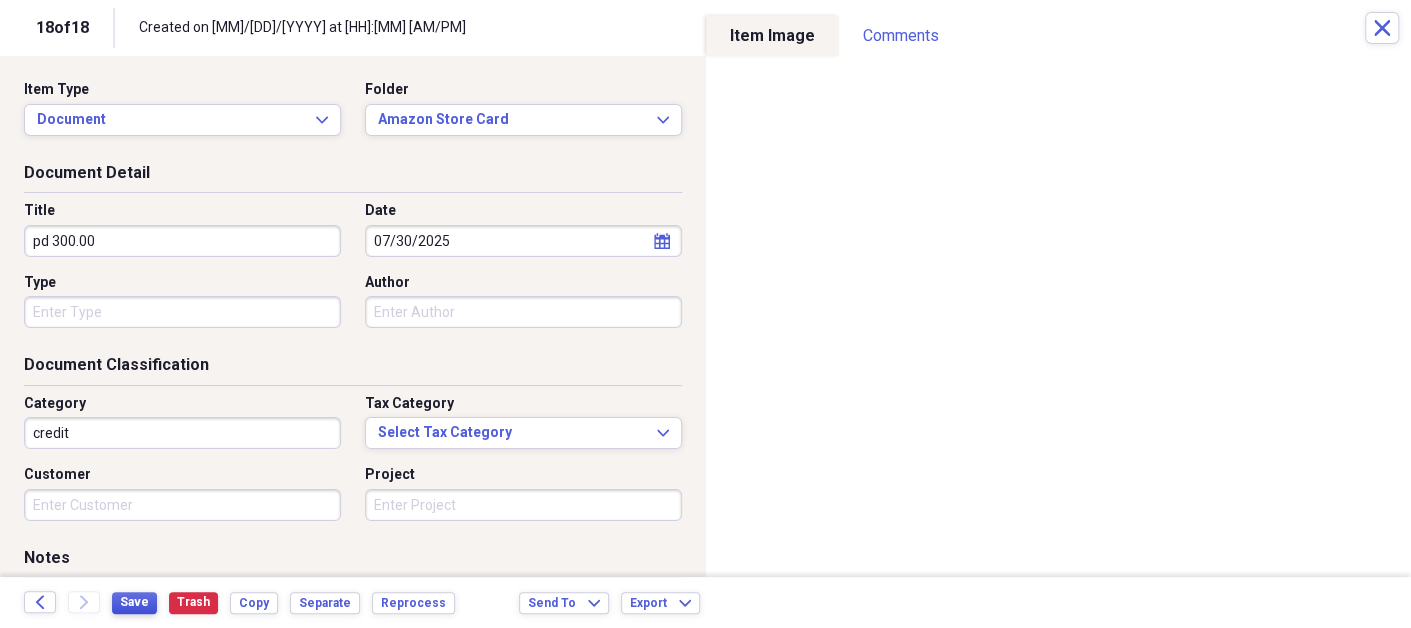 click on "Save" at bounding box center [134, 602] 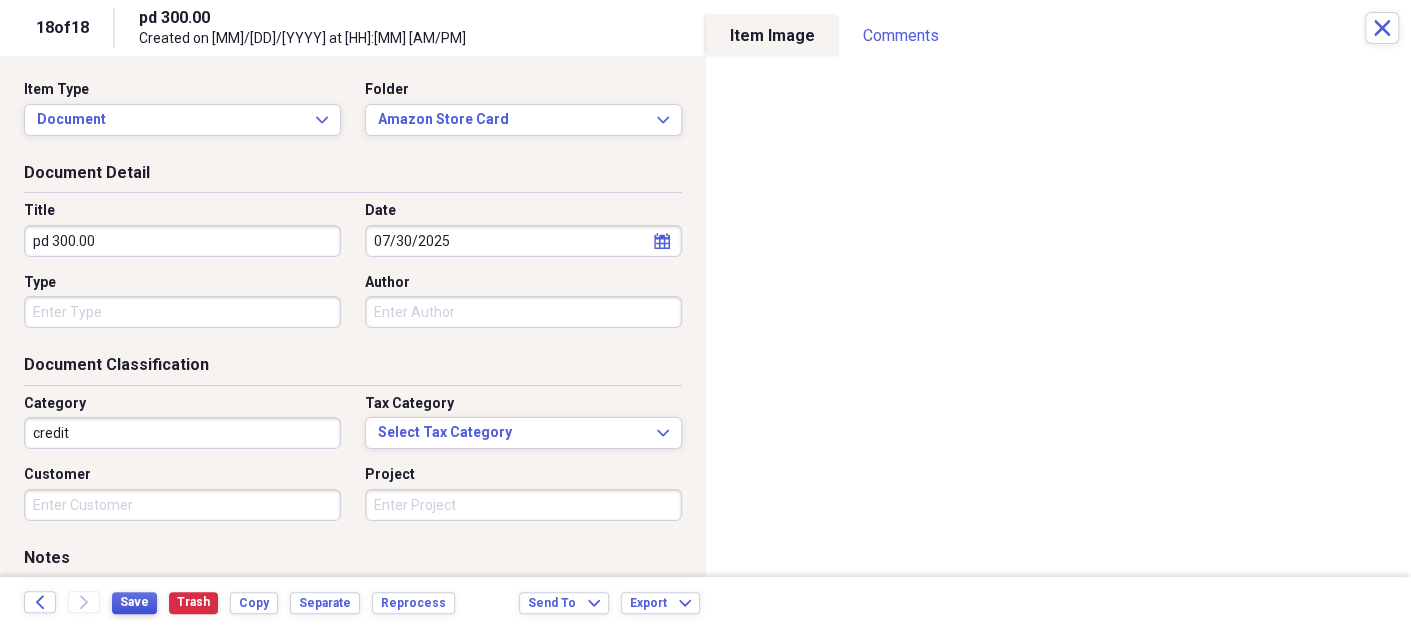 click on "Save" at bounding box center (134, 602) 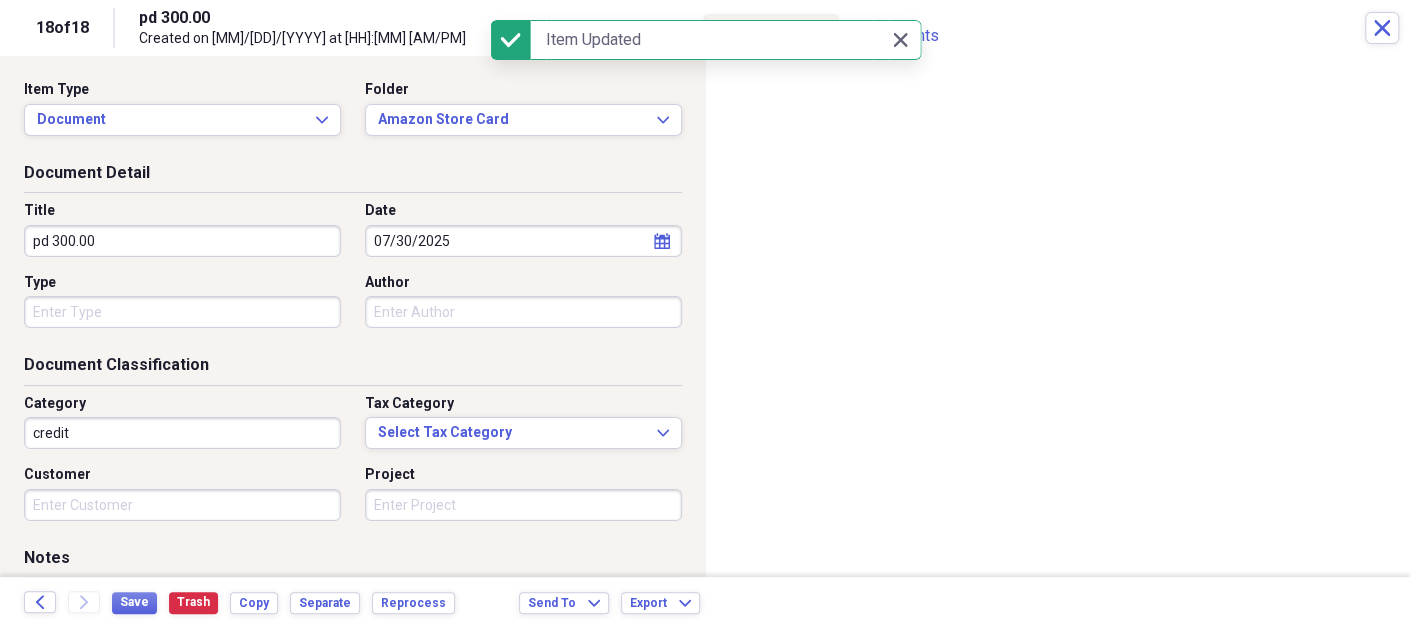 click on "[NUMBER]  of  [NUMBER] pd [AMOUNT] Created on [MM]/[DD]/[YYYY] at [HH]:[MM] [AM/PM] Close" at bounding box center (705, 28) 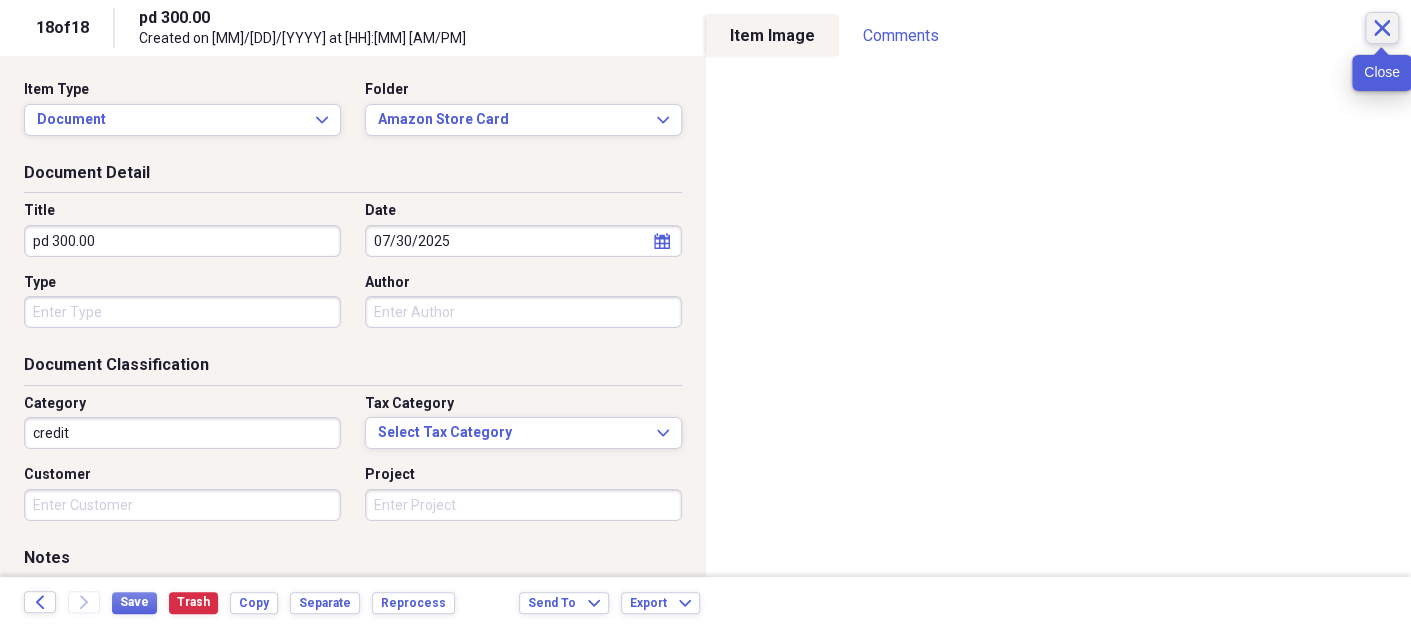 click on "Close" at bounding box center (1382, 28) 